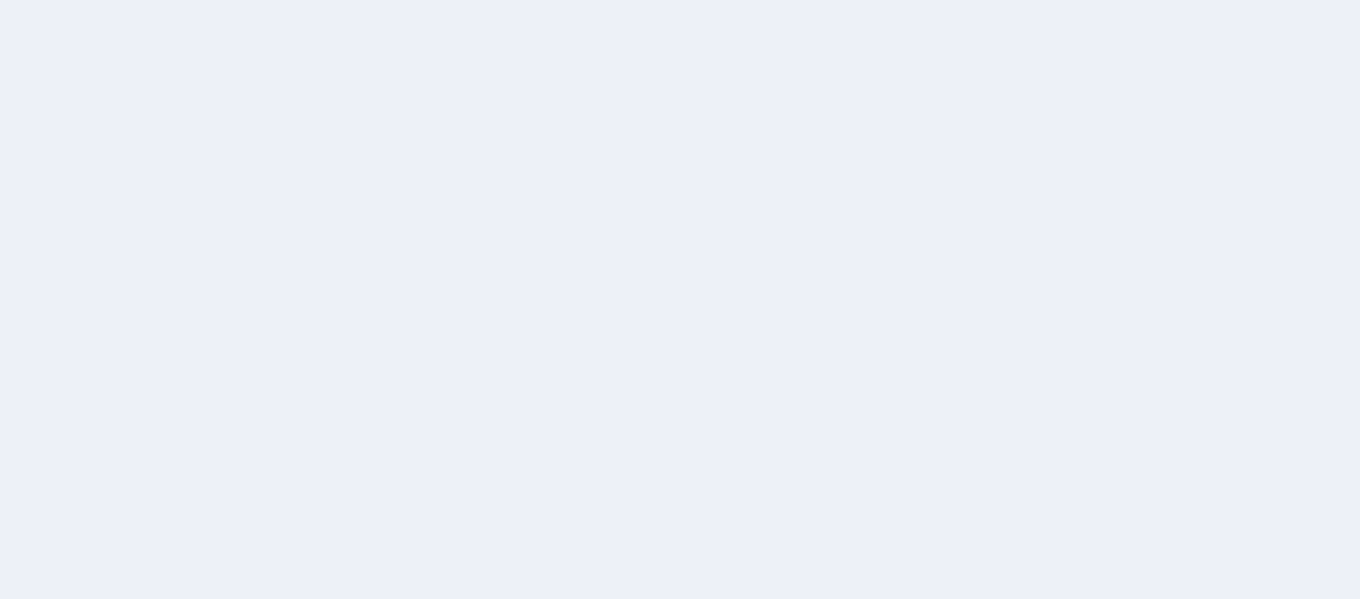 scroll, scrollTop: 0, scrollLeft: 0, axis: both 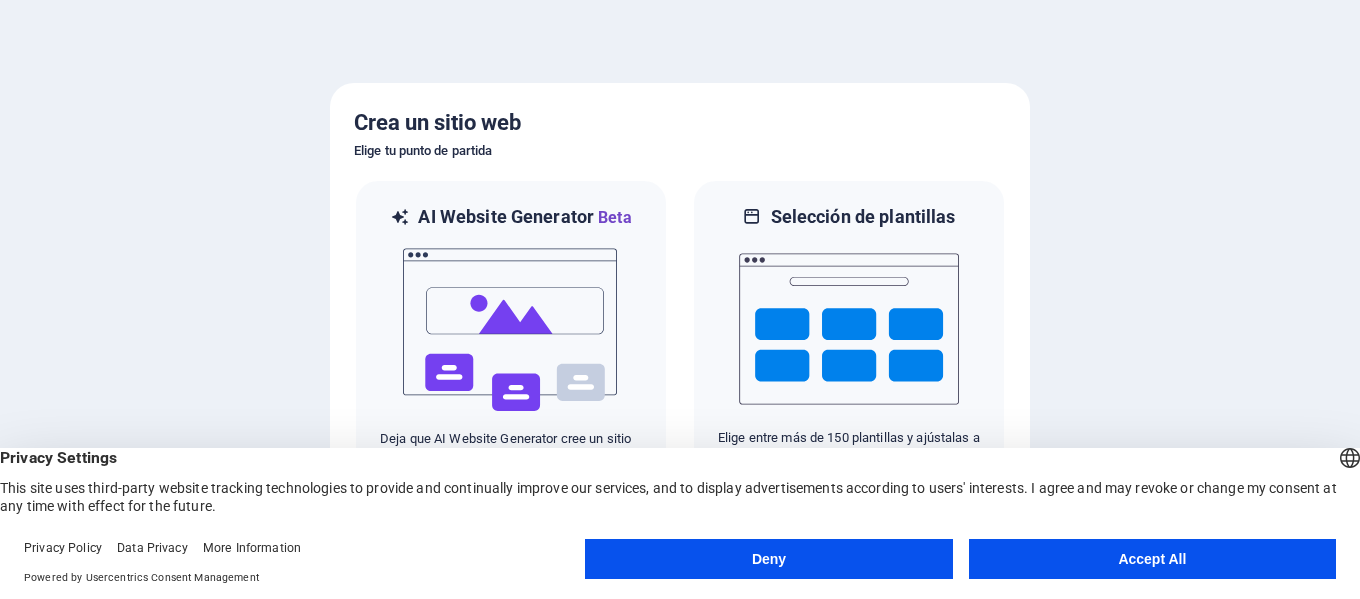 click on "Accept All" at bounding box center [1152, 559] 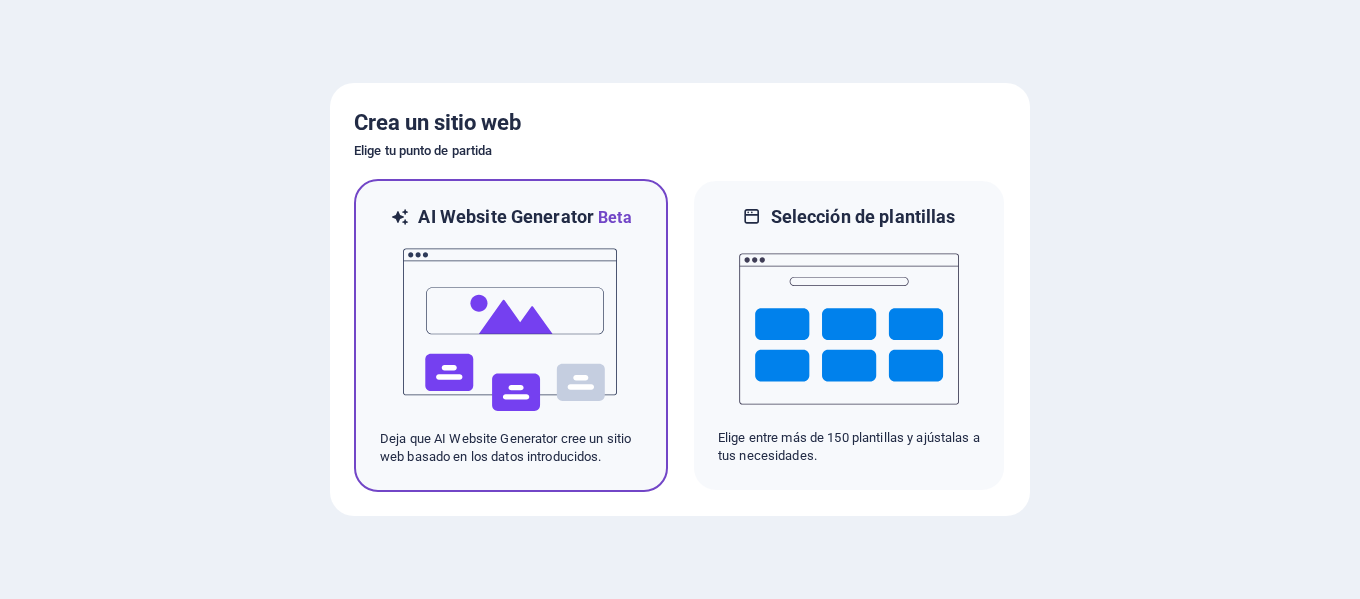 click at bounding box center [511, 330] 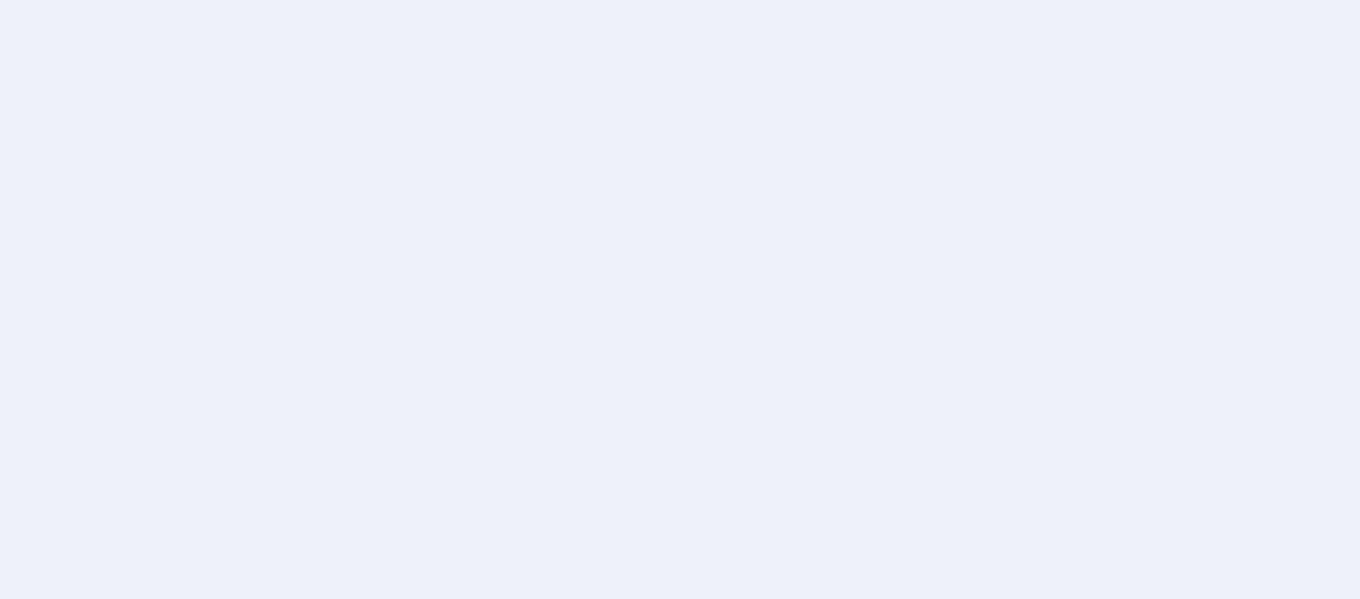 scroll, scrollTop: 0, scrollLeft: 0, axis: both 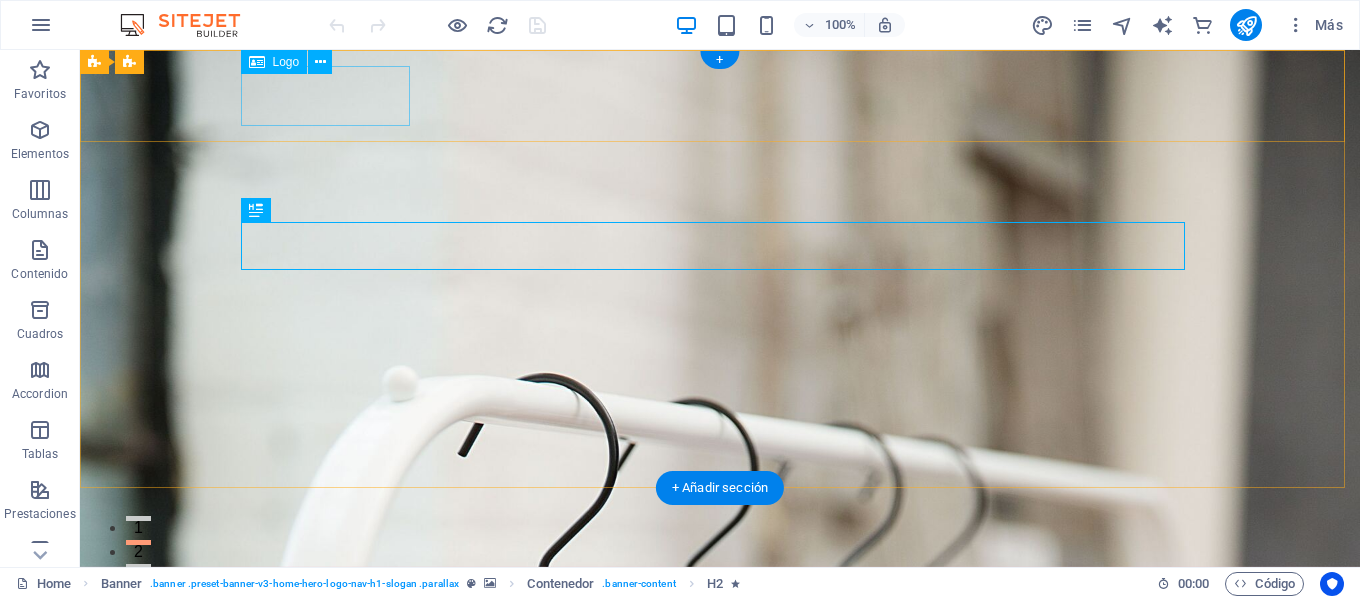 click on "baazar.cl" at bounding box center (720, 594) 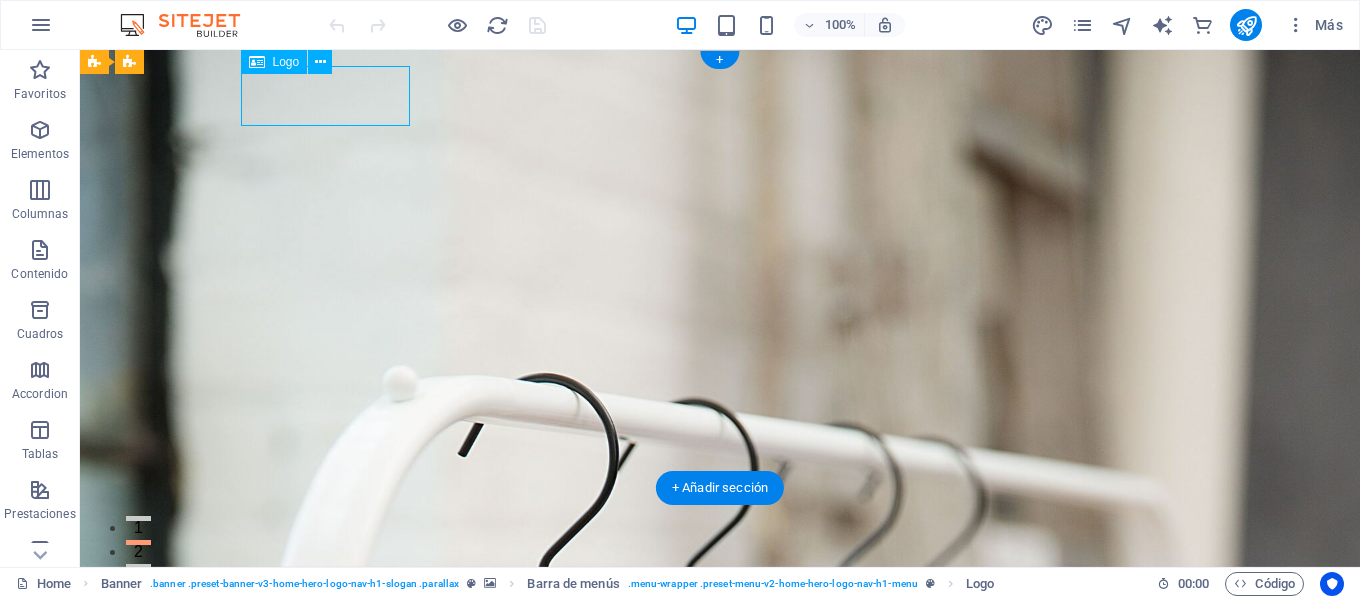 click on "baazar.cl" at bounding box center (720, 594) 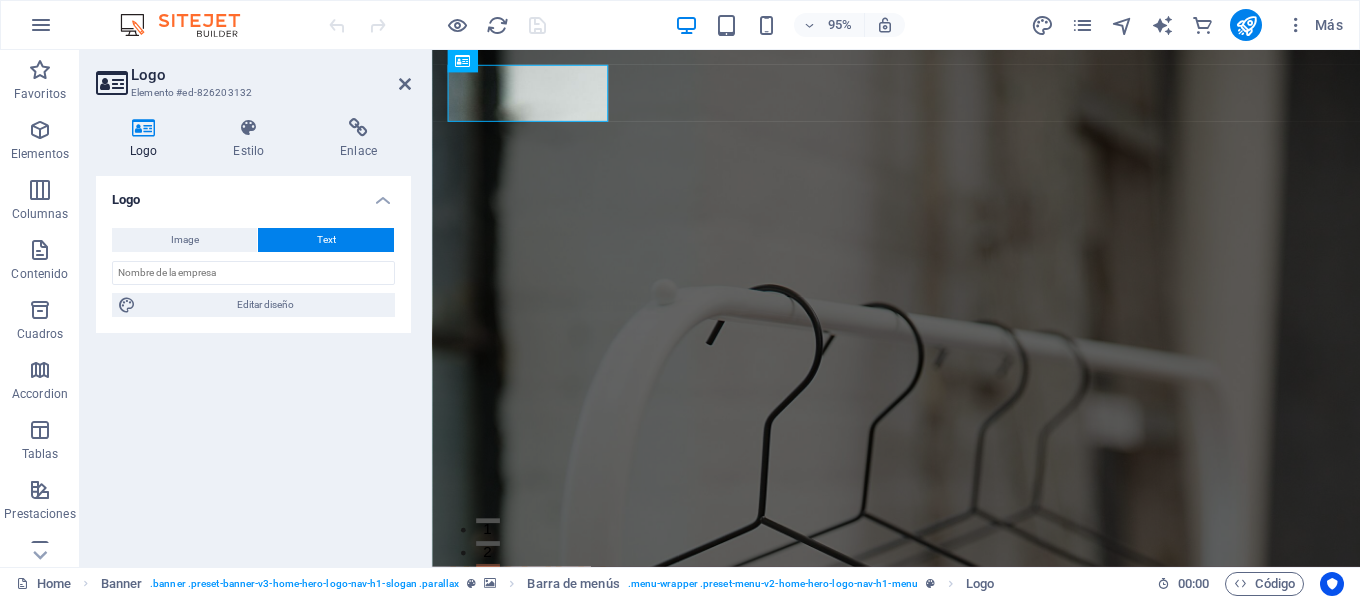 click on "Logo" at bounding box center [253, 194] 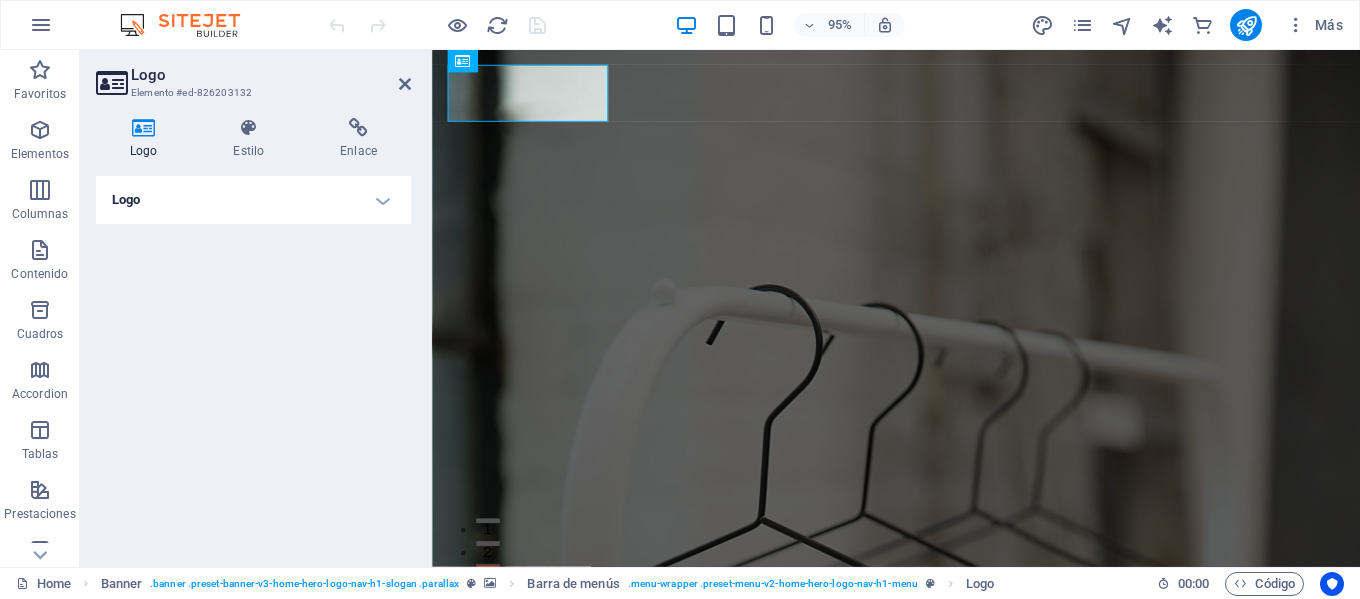 click on "Logo" at bounding box center [253, 200] 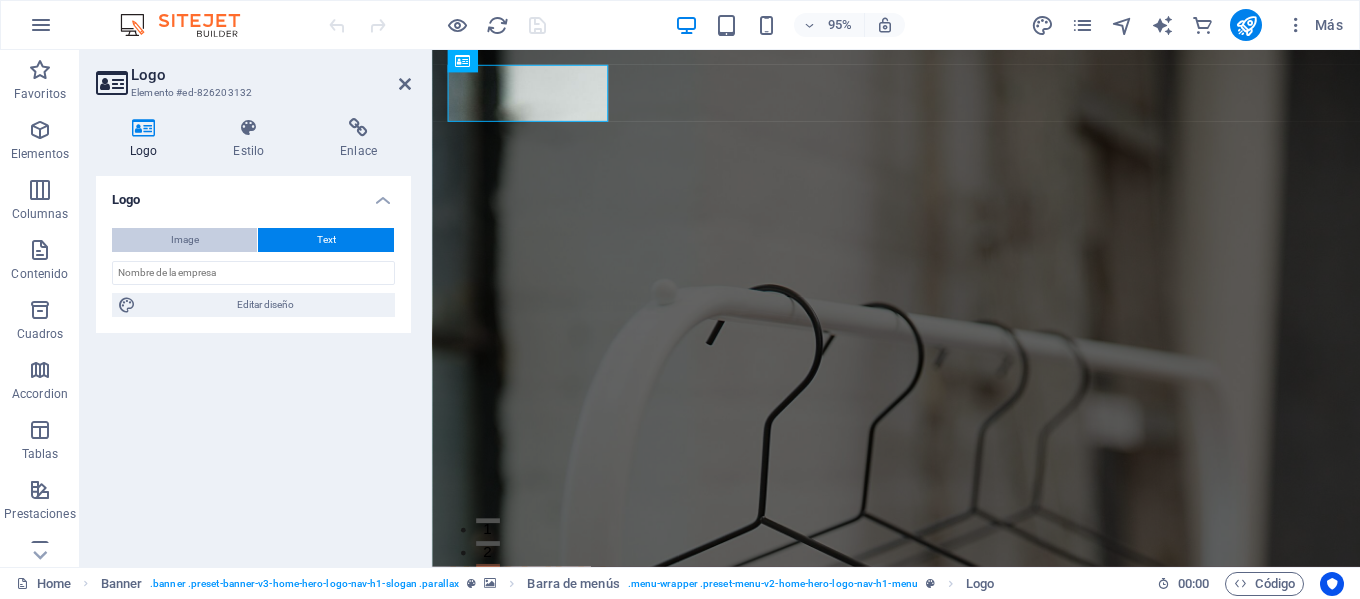 click on "Image" at bounding box center [185, 240] 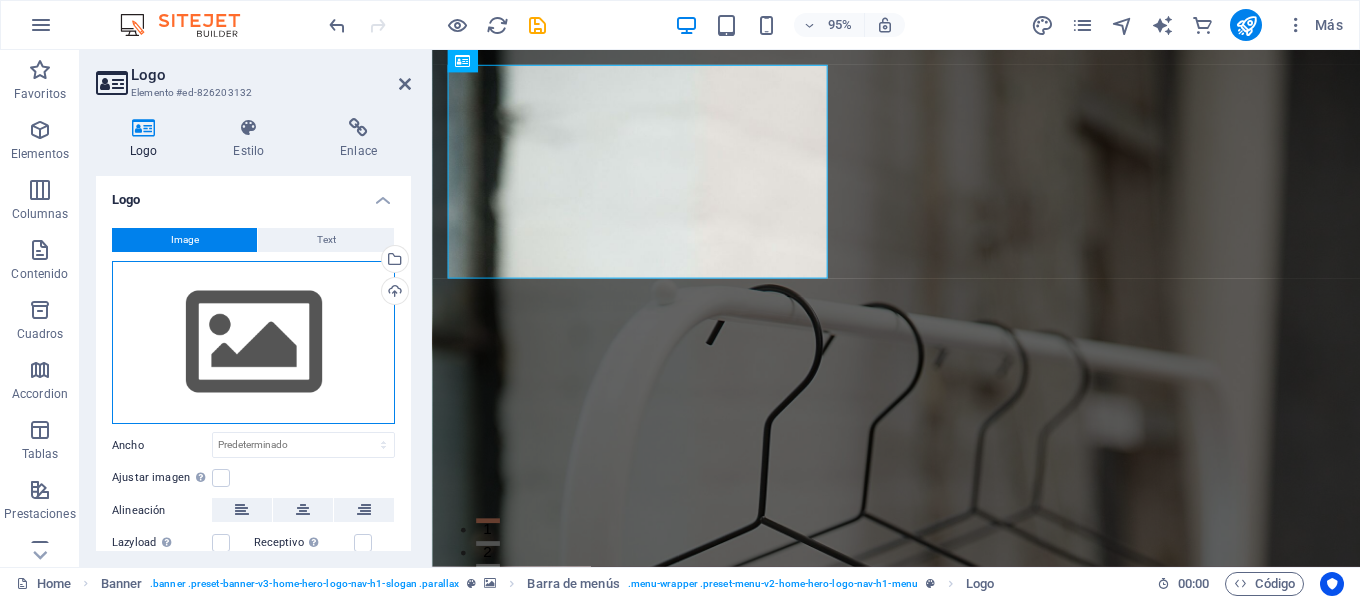 click on "Arrastra archivos aquí, haz clic para escoger archivos o  selecciona archivos de Archivos o de nuestra galería gratuita de fotos y vídeos" at bounding box center (253, 343) 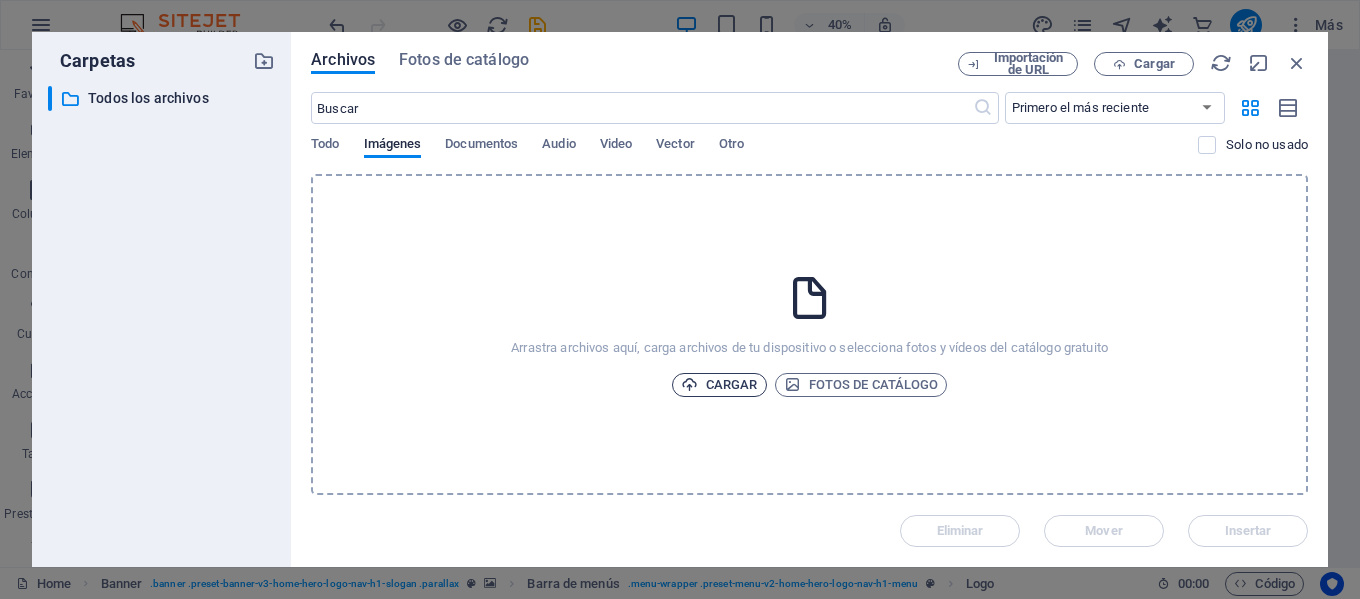 click on "Cargar" at bounding box center (719, 385) 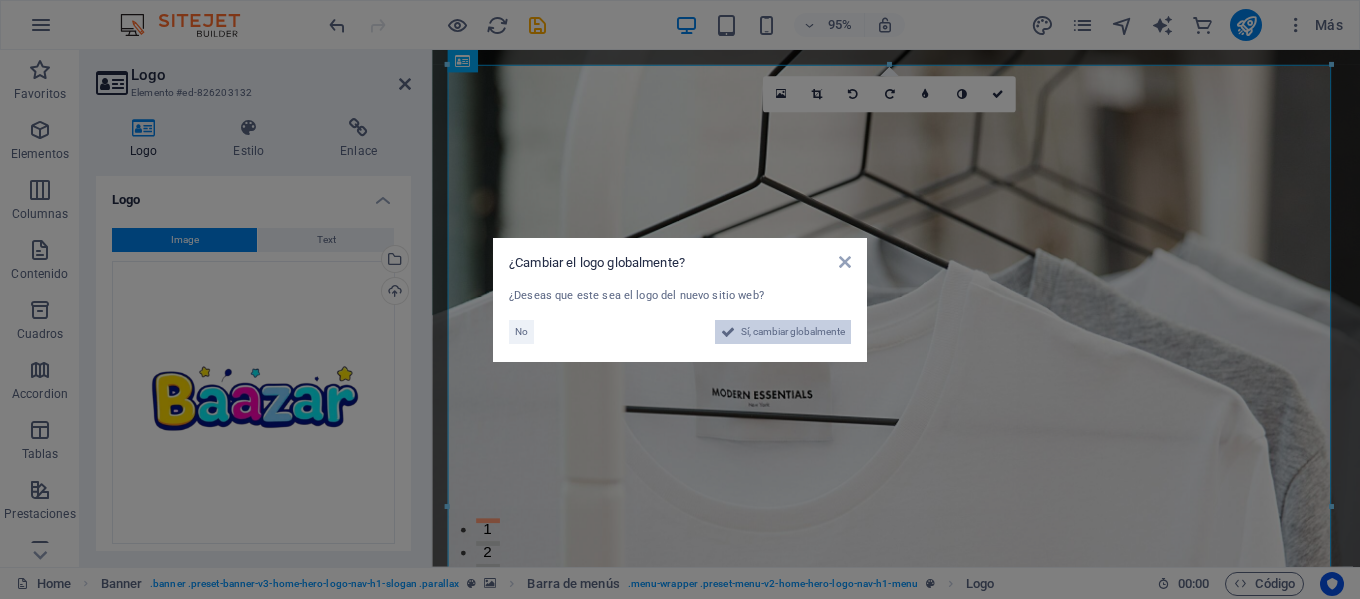 click on "Sí, cambiar globalmente" at bounding box center (793, 332) 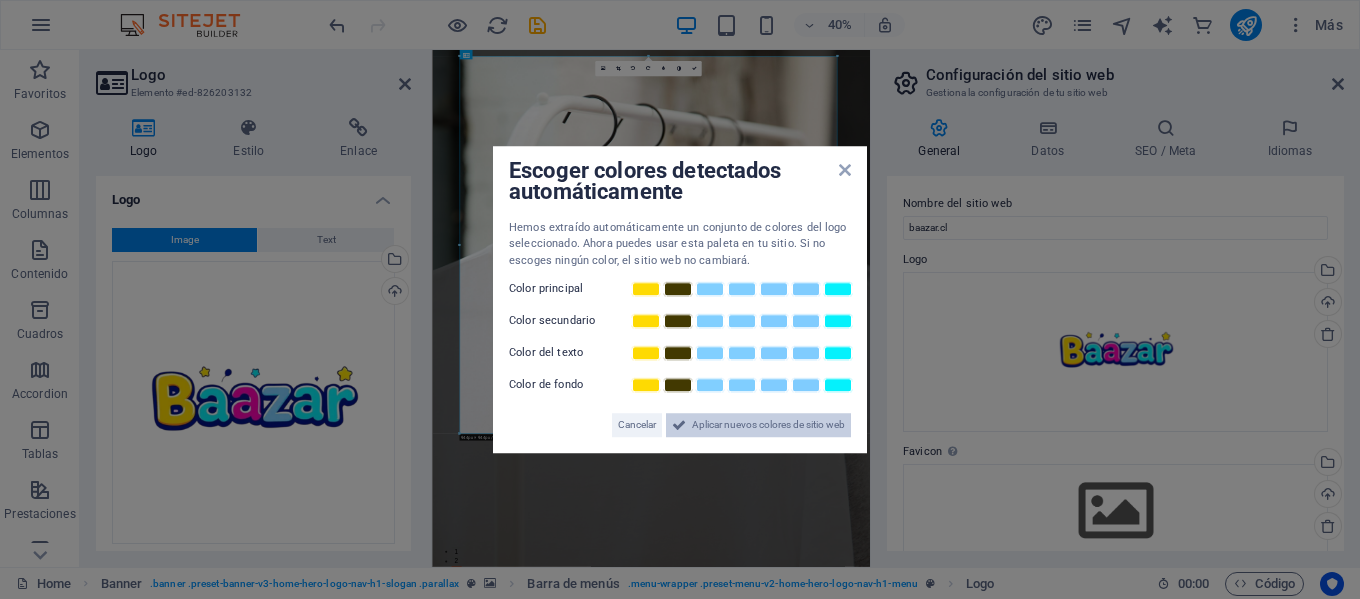 click on "Aplicar nuevos colores de sitio web" at bounding box center (768, 425) 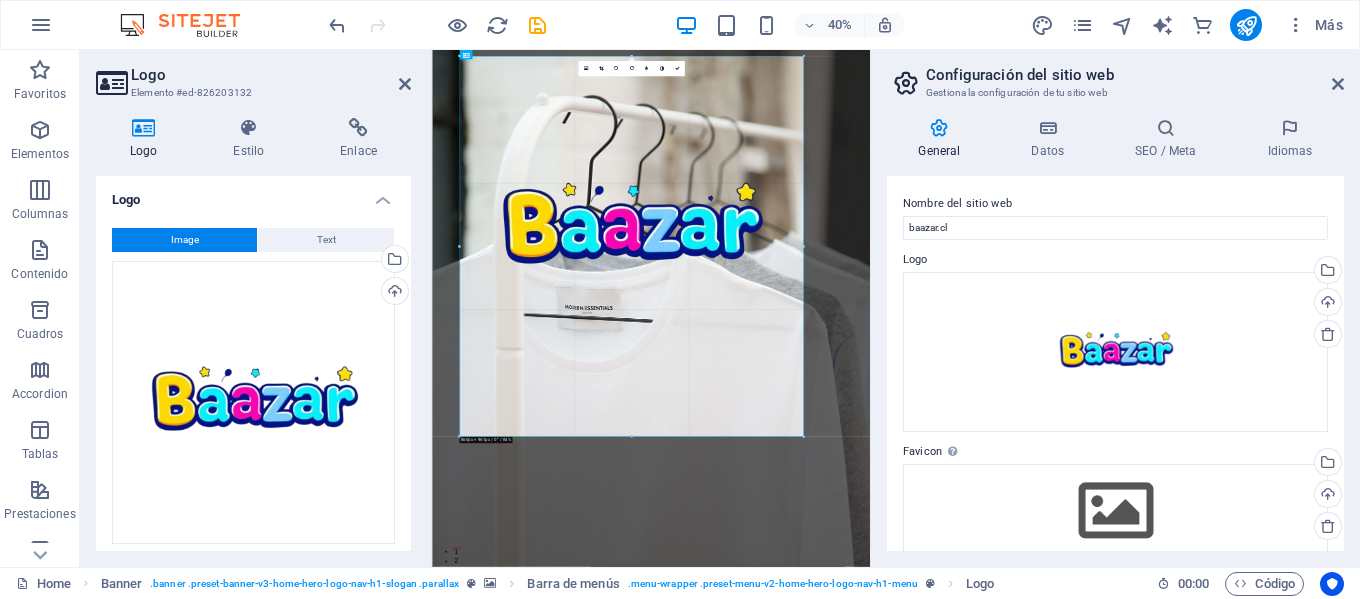 drag, startPoint x: 836, startPoint y: 431, endPoint x: 785, endPoint y: 142, distance: 293.4655 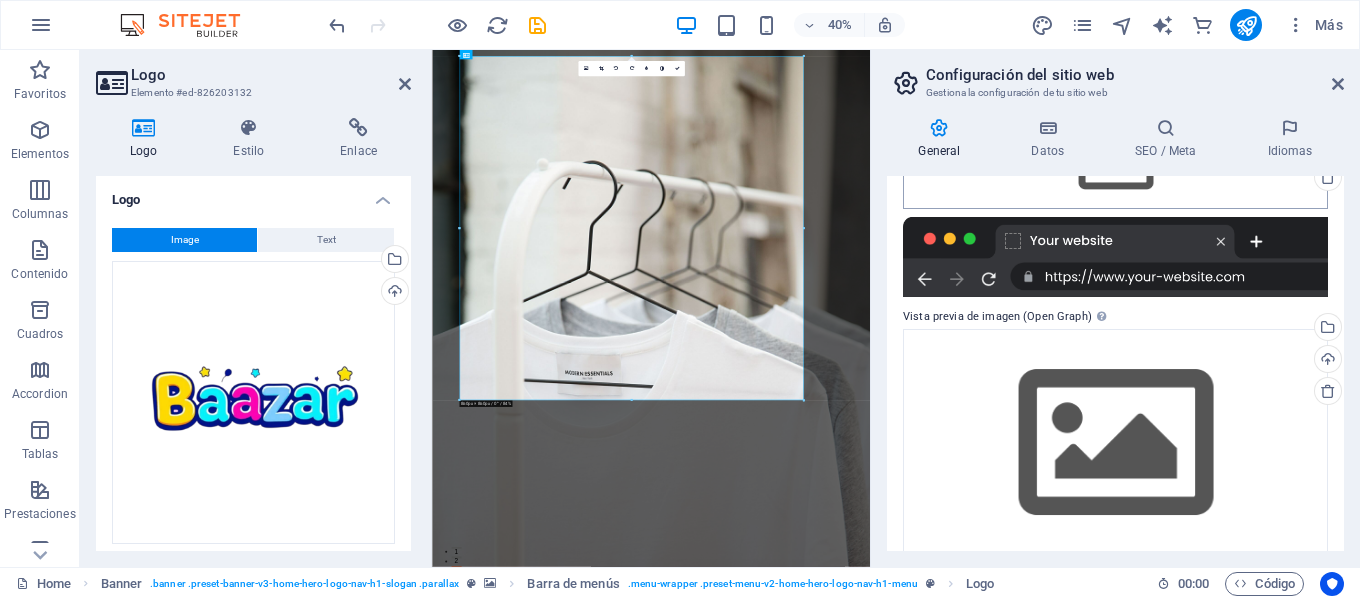scroll, scrollTop: 372, scrollLeft: 0, axis: vertical 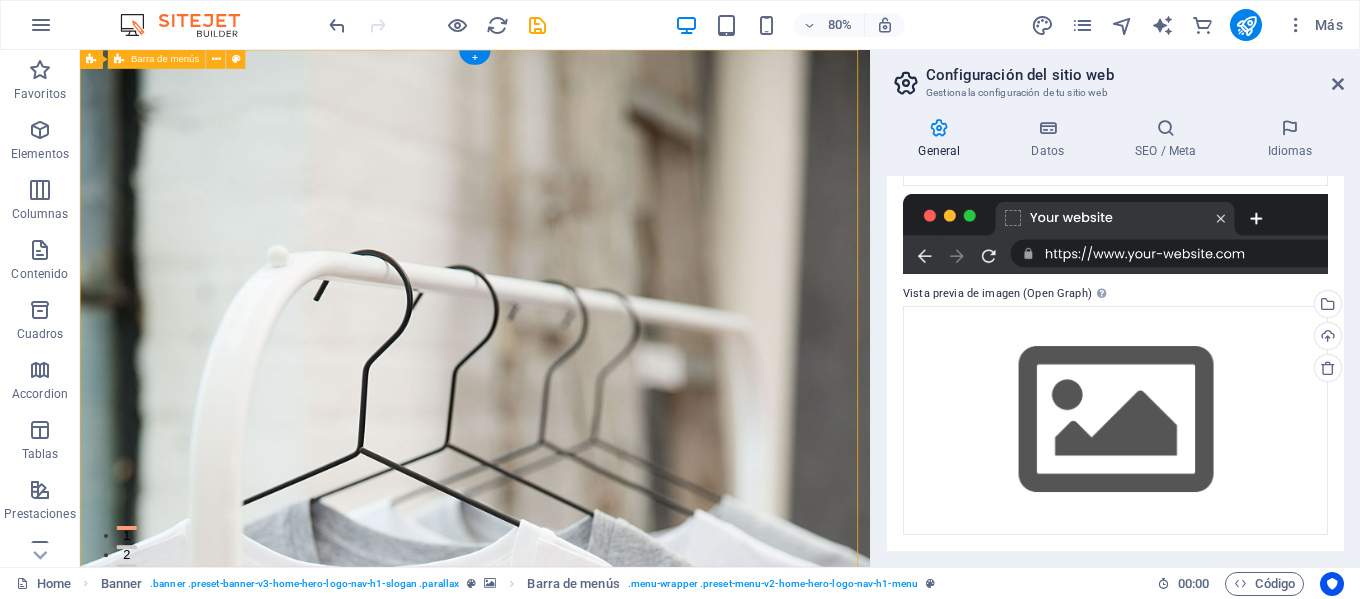 drag, startPoint x: 142, startPoint y: 922, endPoint x: 578, endPoint y: 407, distance: 674.7748 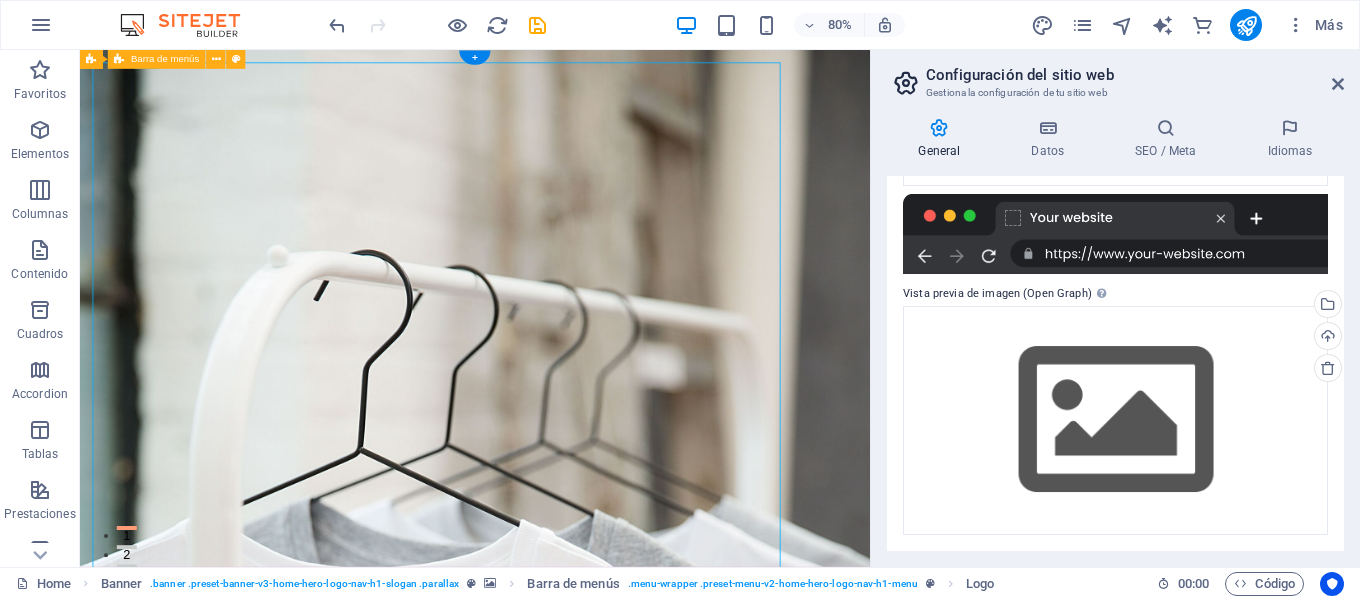 click at bounding box center [574, 1788] 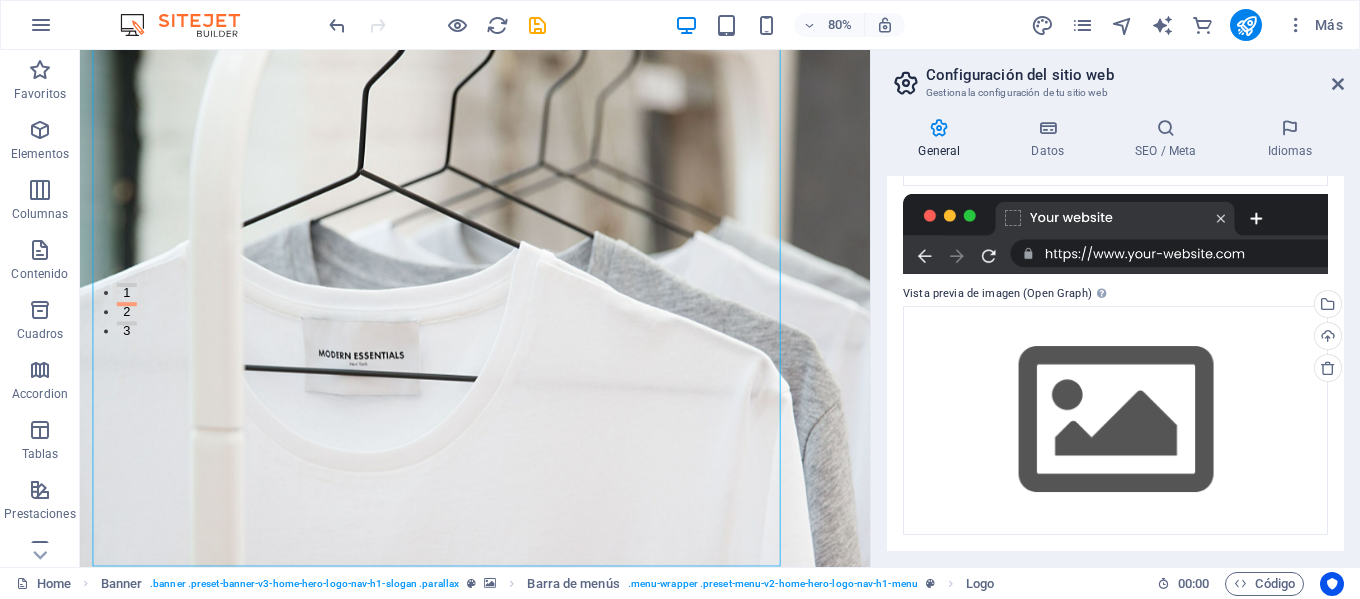scroll, scrollTop: 500, scrollLeft: 0, axis: vertical 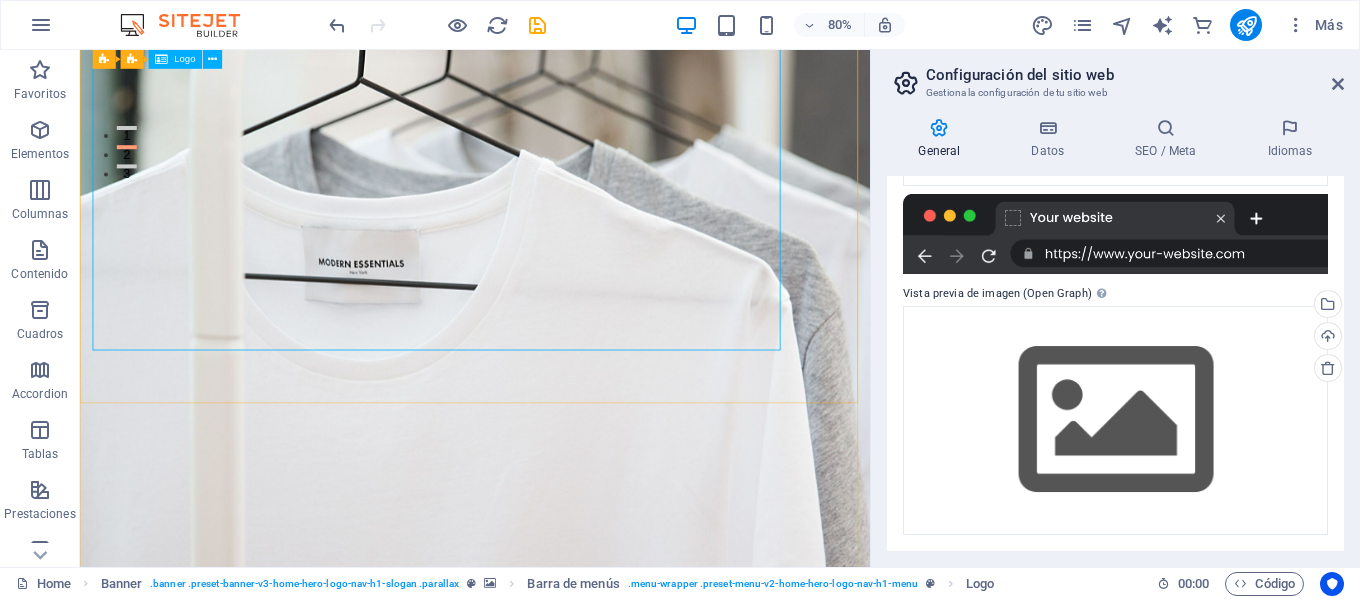 drag, startPoint x: 953, startPoint y: 421, endPoint x: 917, endPoint y: 412, distance: 37.107952 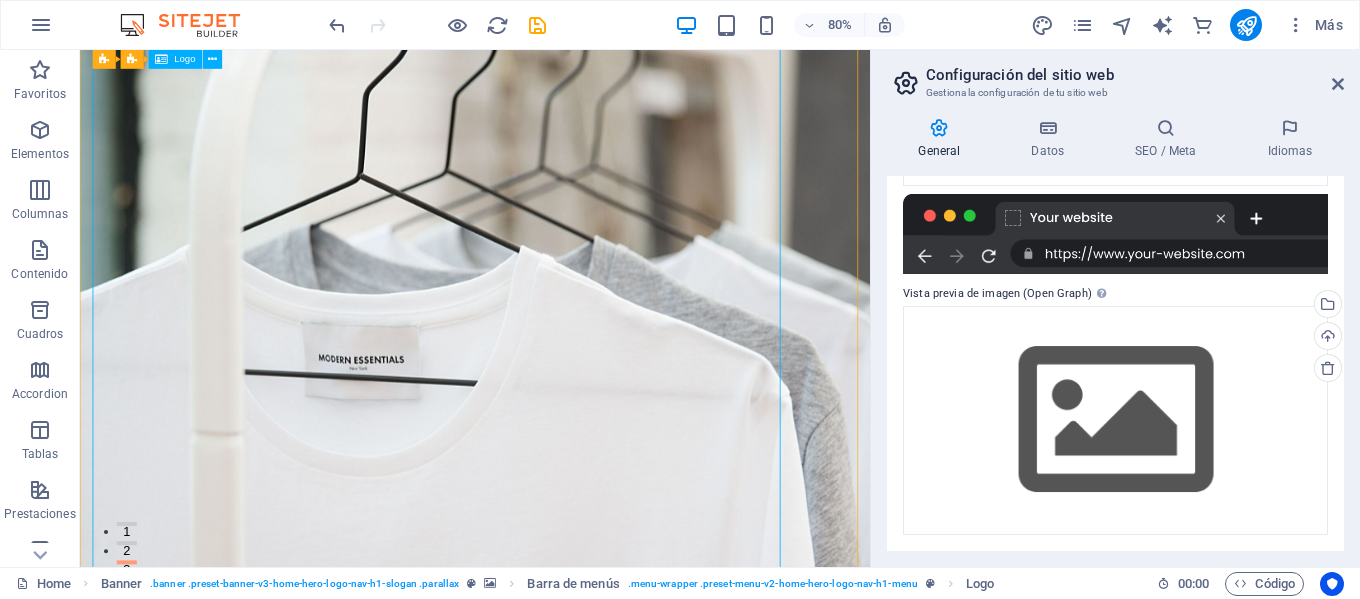 scroll, scrollTop: 0, scrollLeft: 0, axis: both 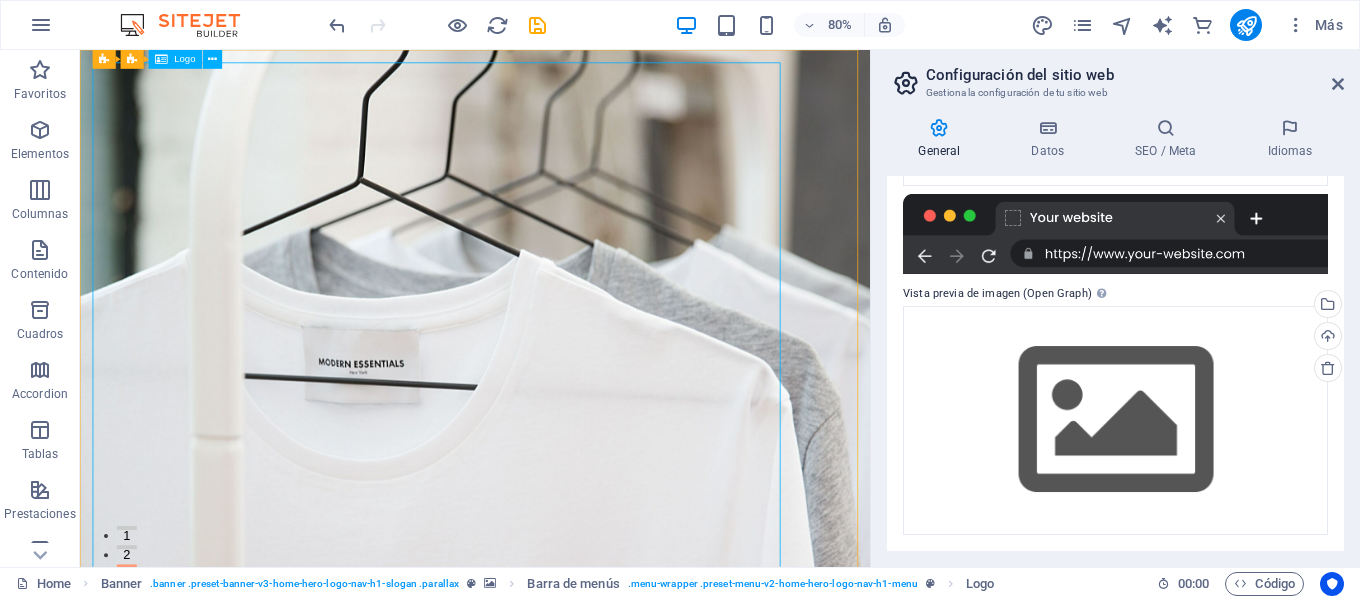 click on "Logo" at bounding box center [175, 59] 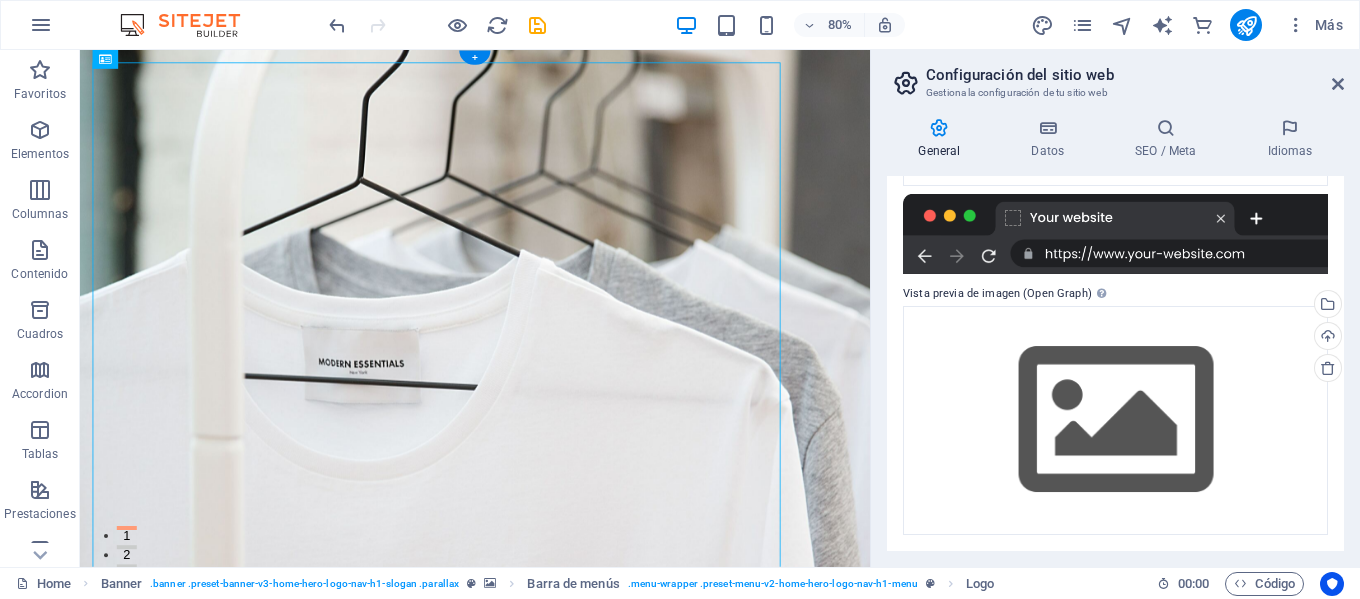 drag, startPoint x: 252, startPoint y: 110, endPoint x: 212, endPoint y: 337, distance: 230.49728 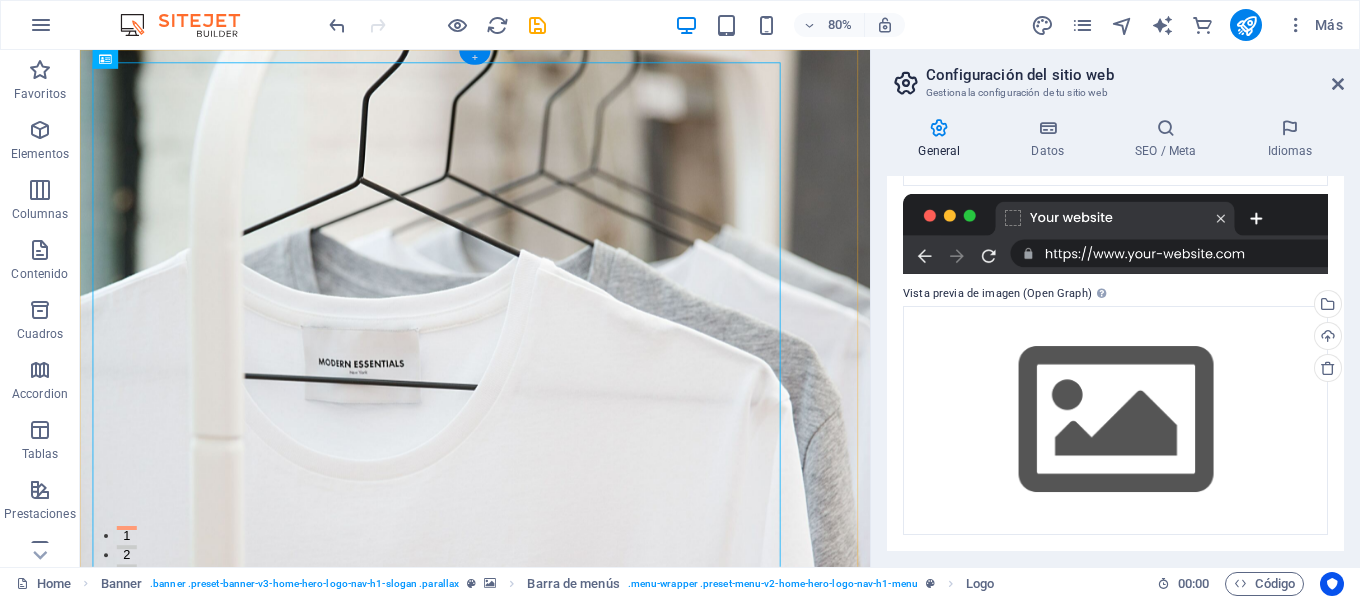 click on "+" at bounding box center [474, 58] 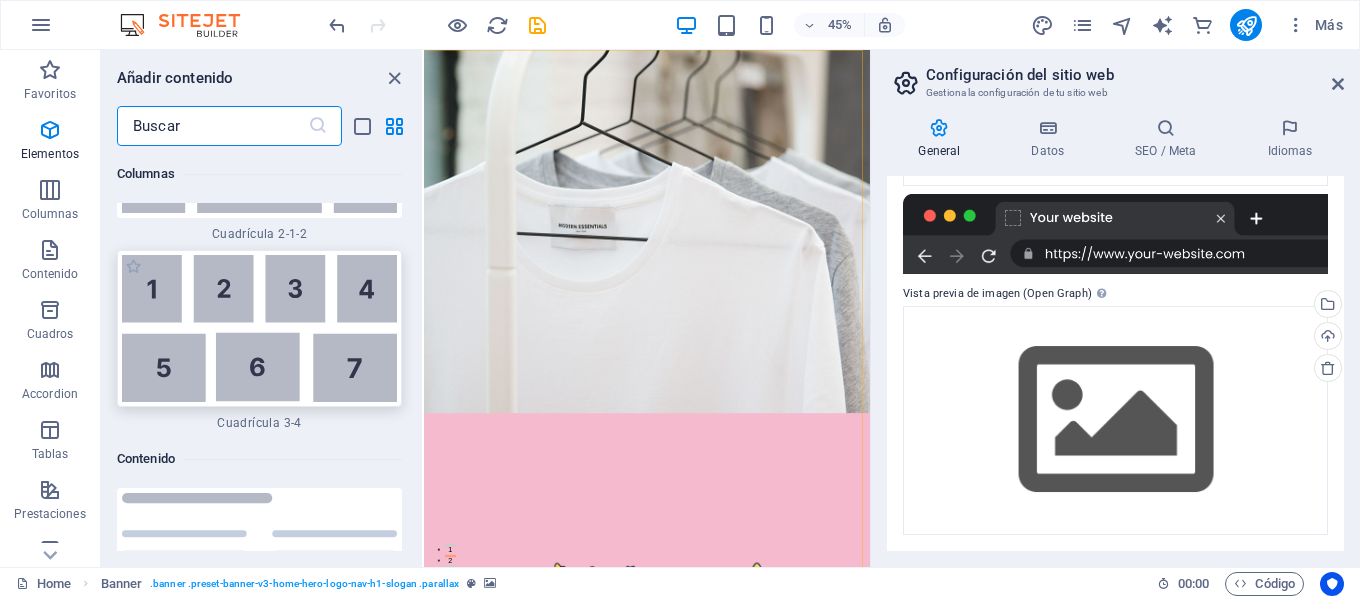 scroll, scrollTop: 6526, scrollLeft: 0, axis: vertical 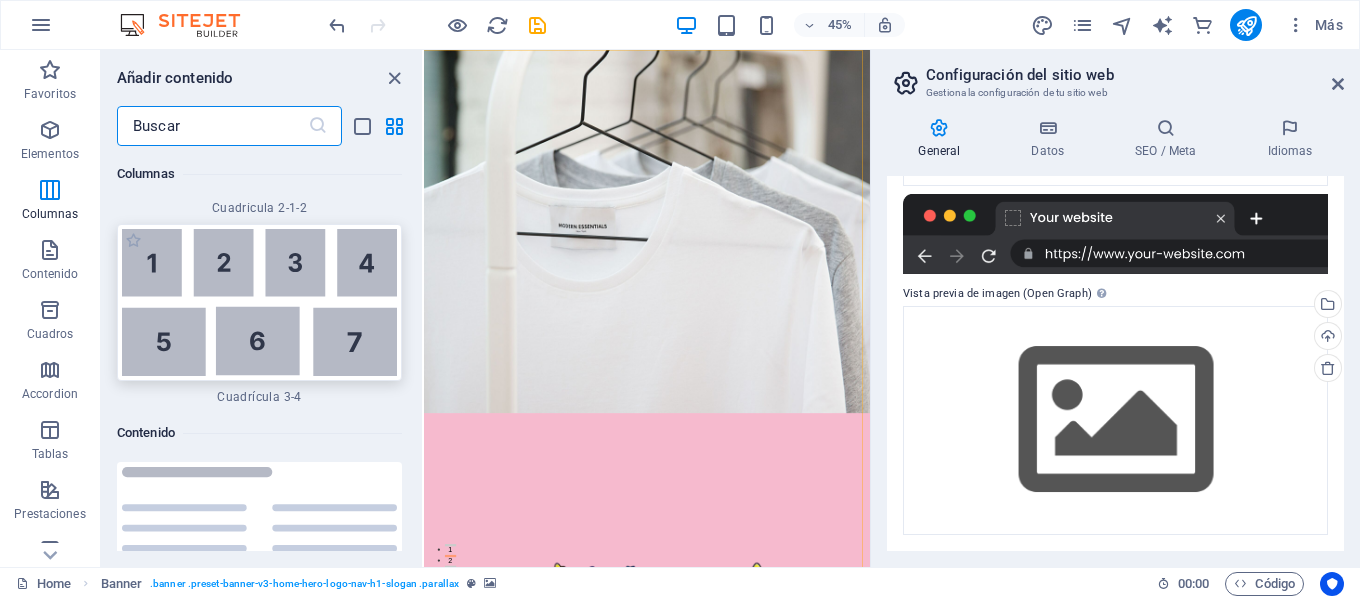 click at bounding box center (259, 302) 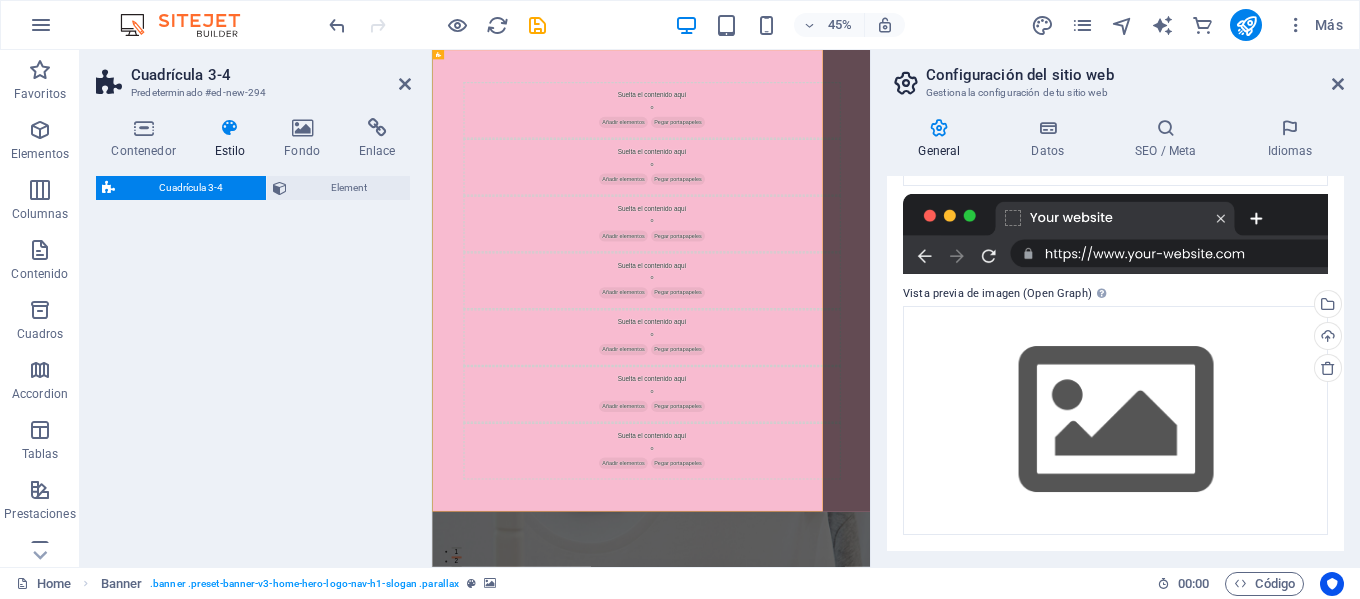 click on "Cuadrícula 3-4 Element" at bounding box center (253, 363) 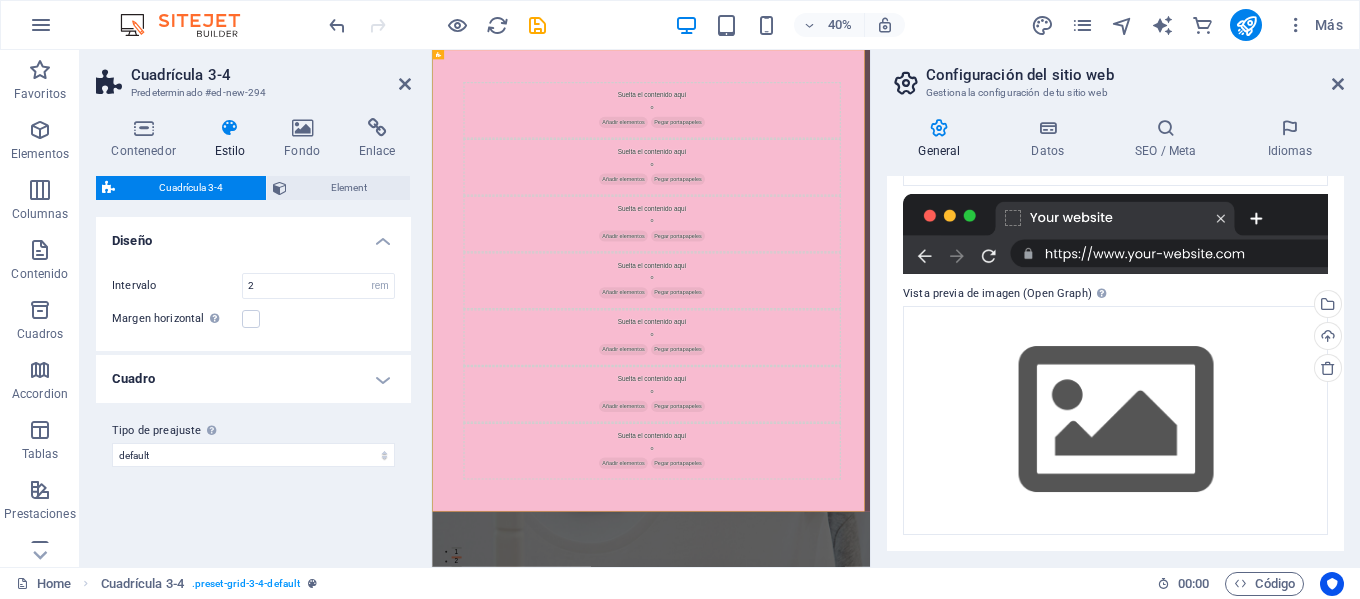 click on "Cuadrícula 3-4" at bounding box center (190, 188) 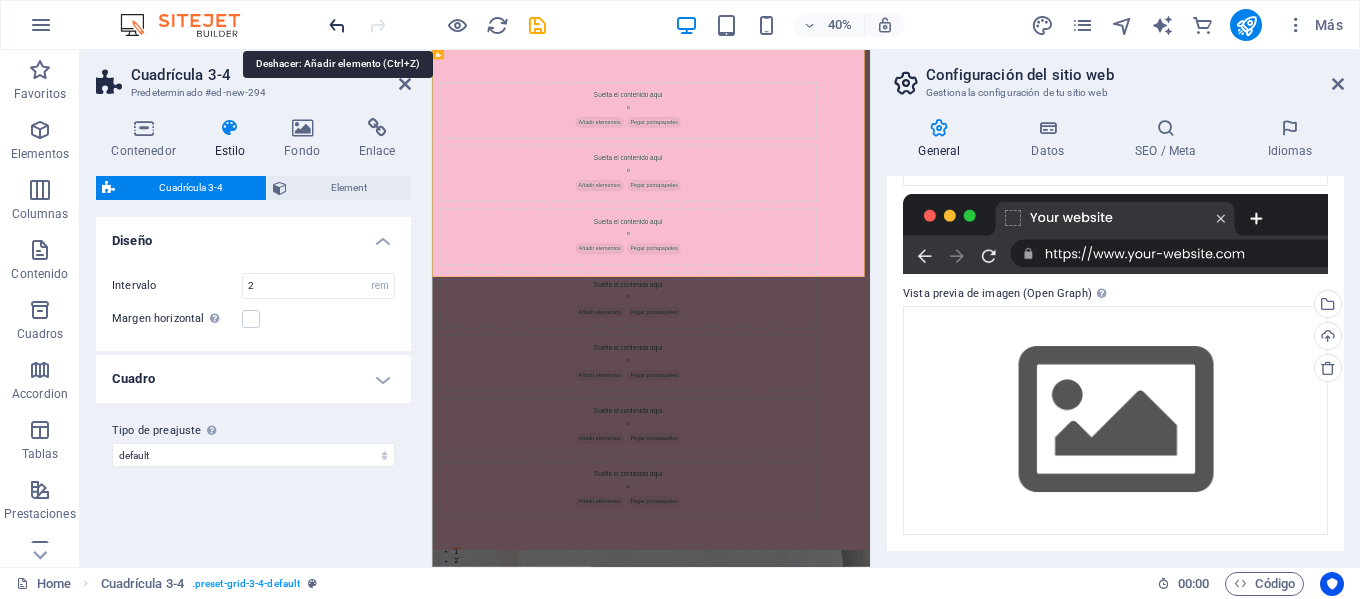 click at bounding box center (337, 25) 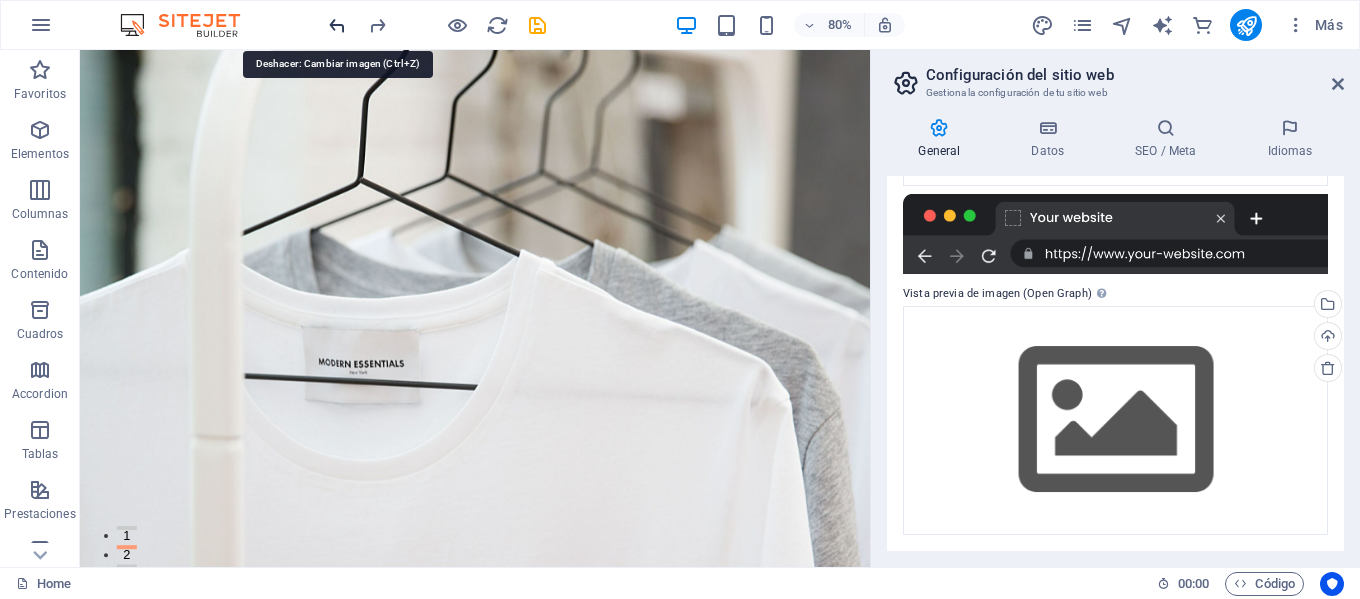 click at bounding box center [337, 25] 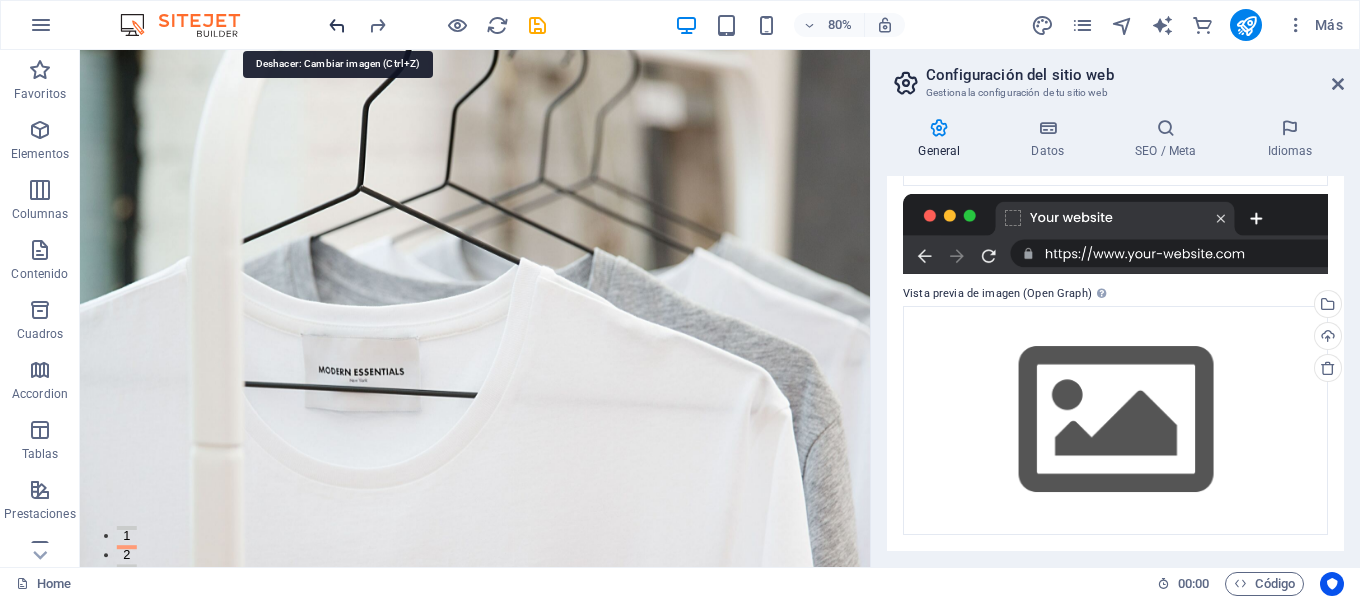 click at bounding box center [337, 25] 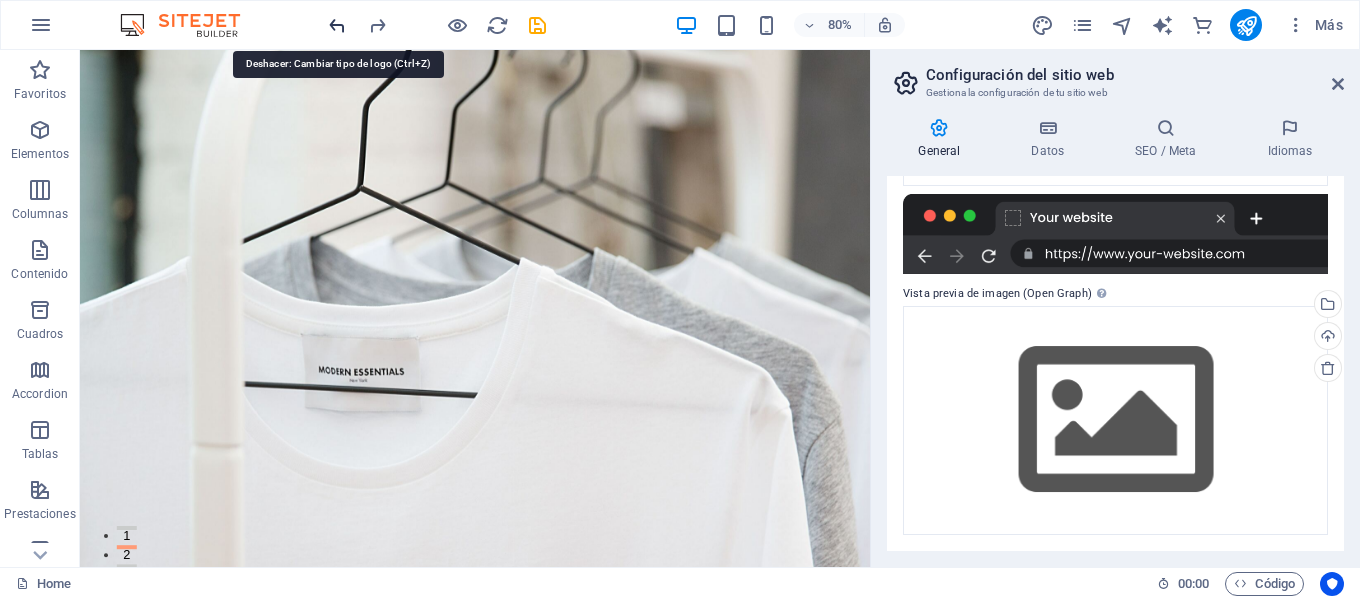 click at bounding box center (337, 25) 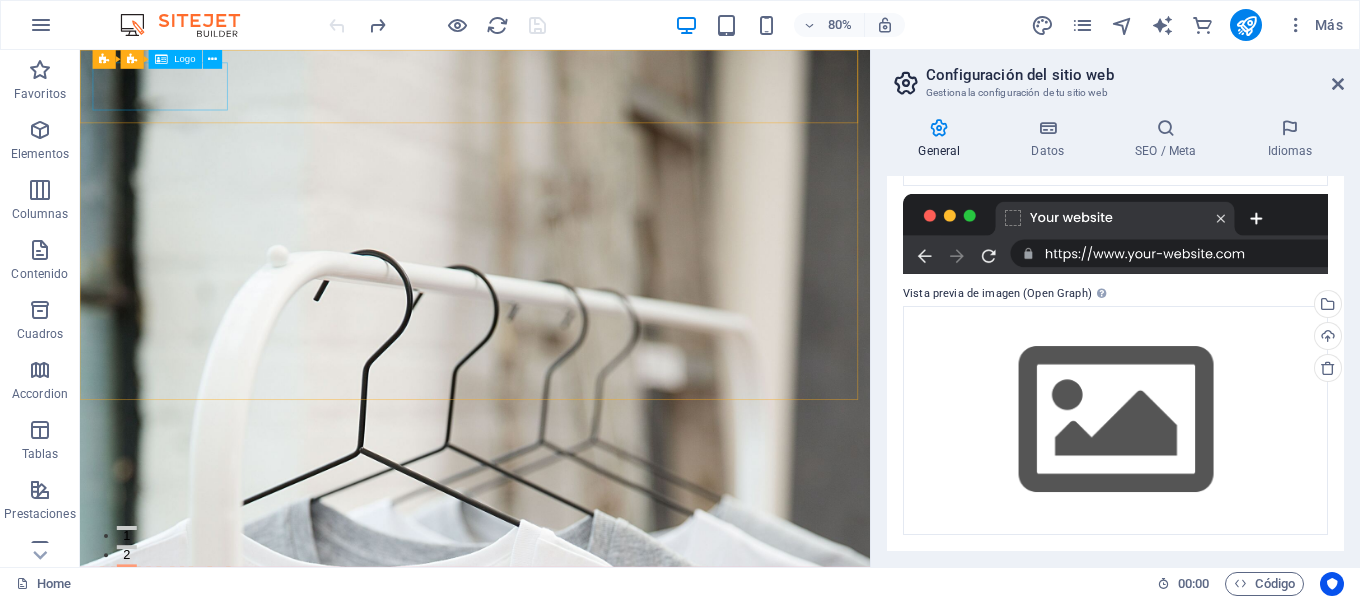 click on "Logo" at bounding box center [184, 60] 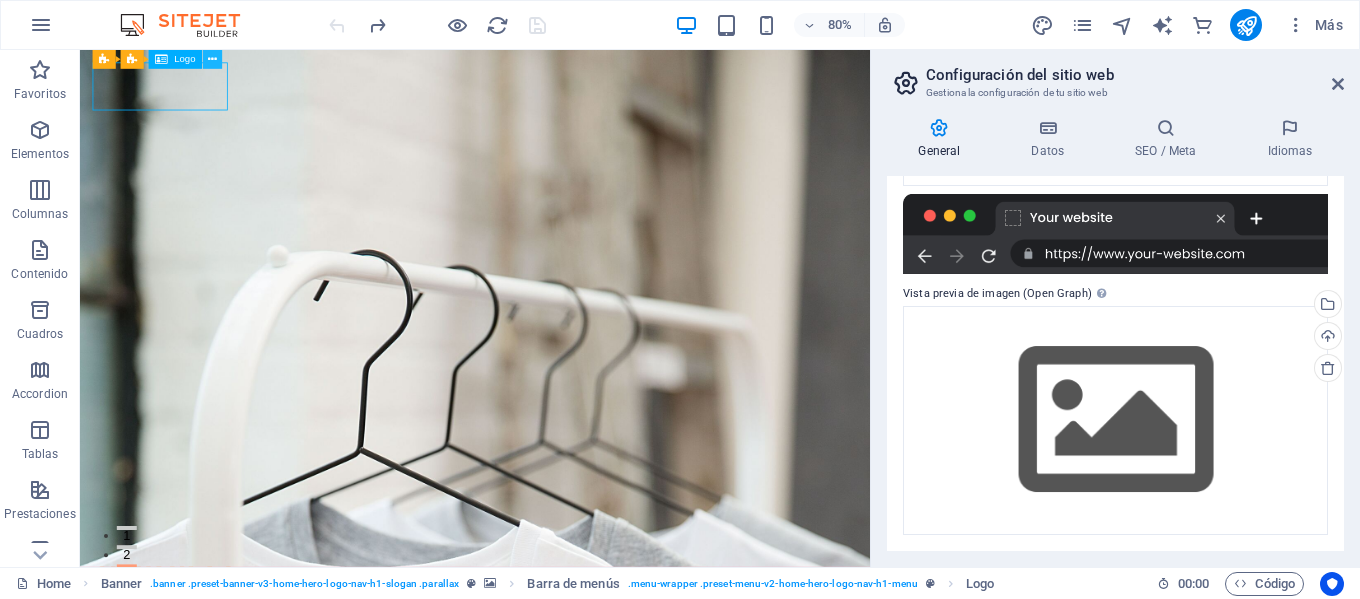 click at bounding box center [212, 59] 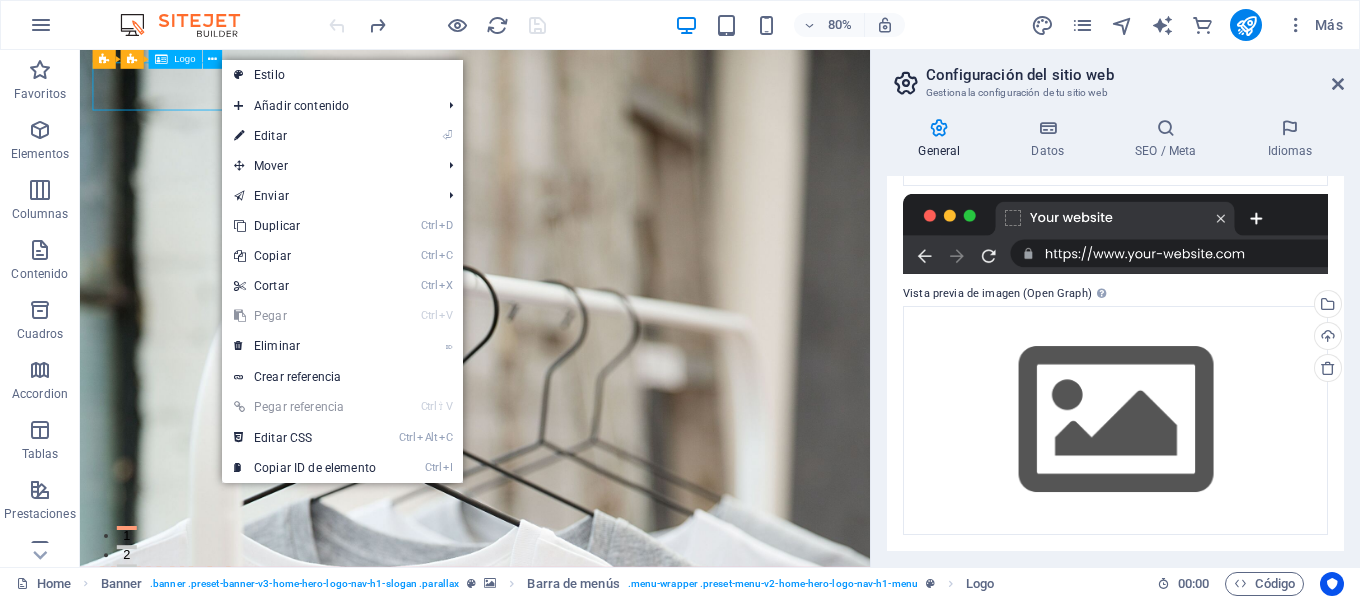 click on "Logo" at bounding box center [175, 59] 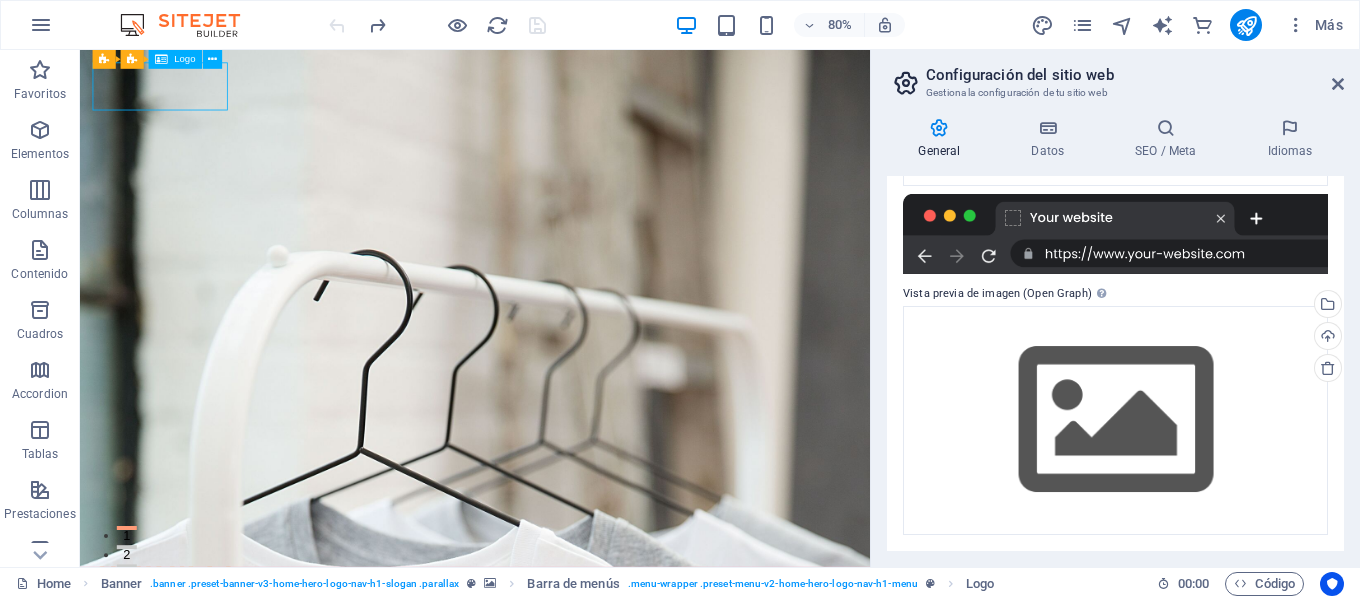 click on "Logo" at bounding box center [184, 60] 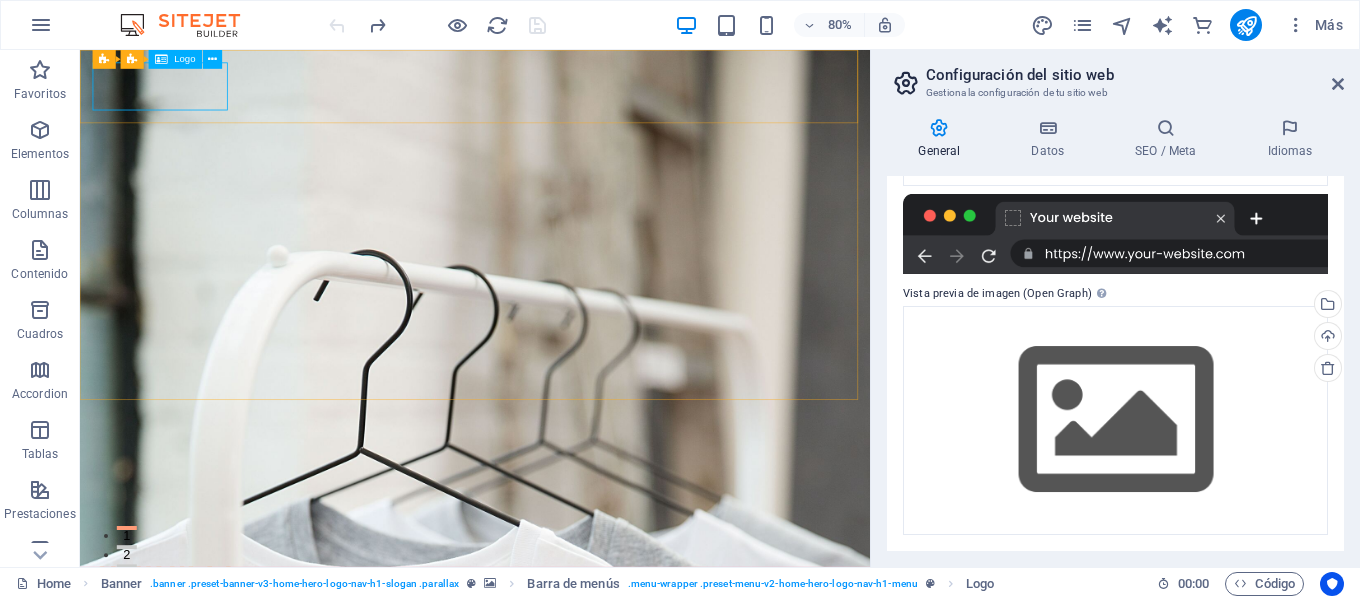 click on "Logo" at bounding box center [175, 59] 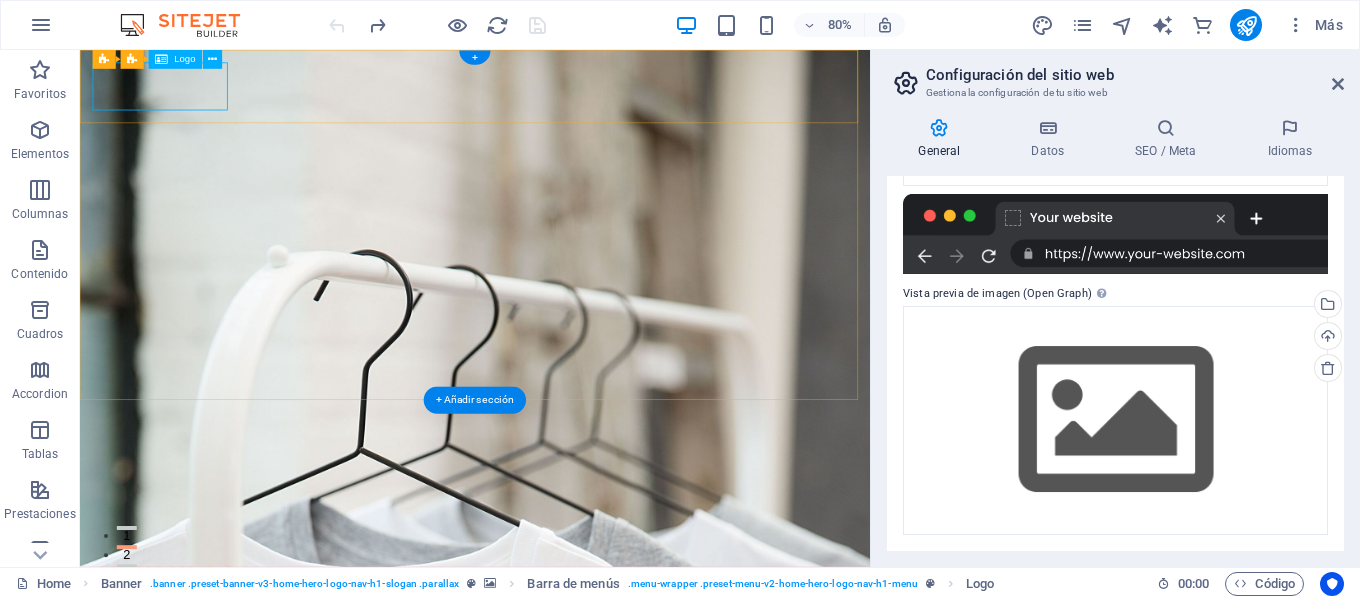 click on "baazar.cl" at bounding box center [574, 690] 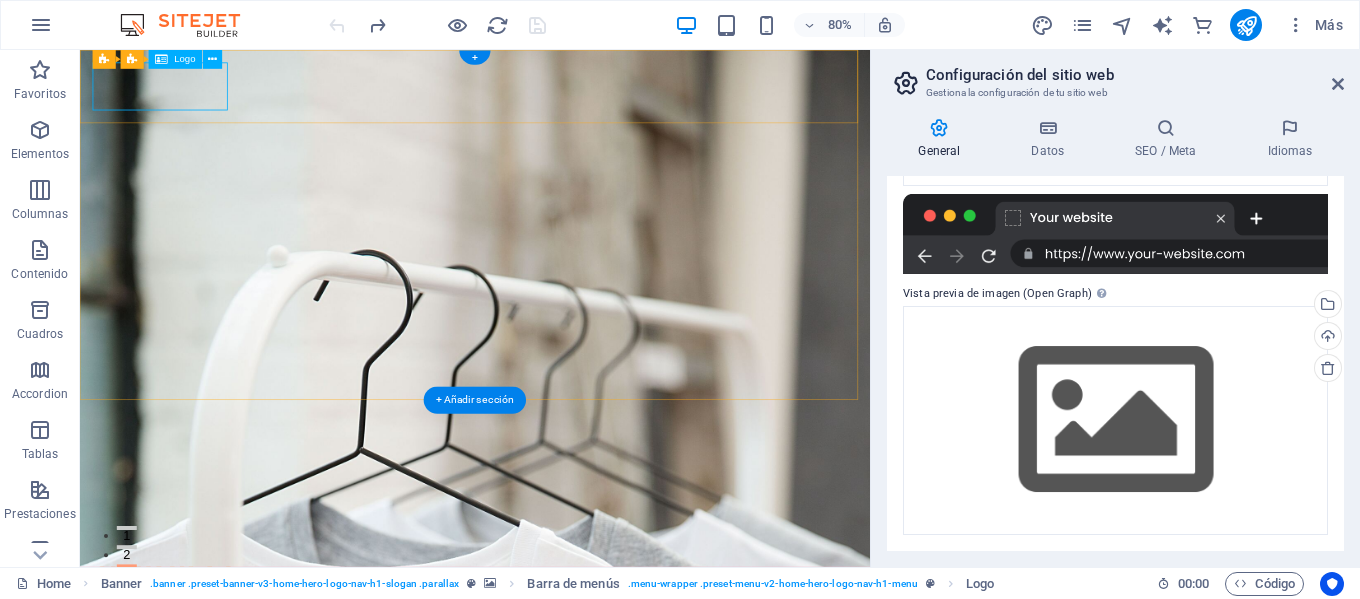 click on "baazar.cl" at bounding box center (574, 690) 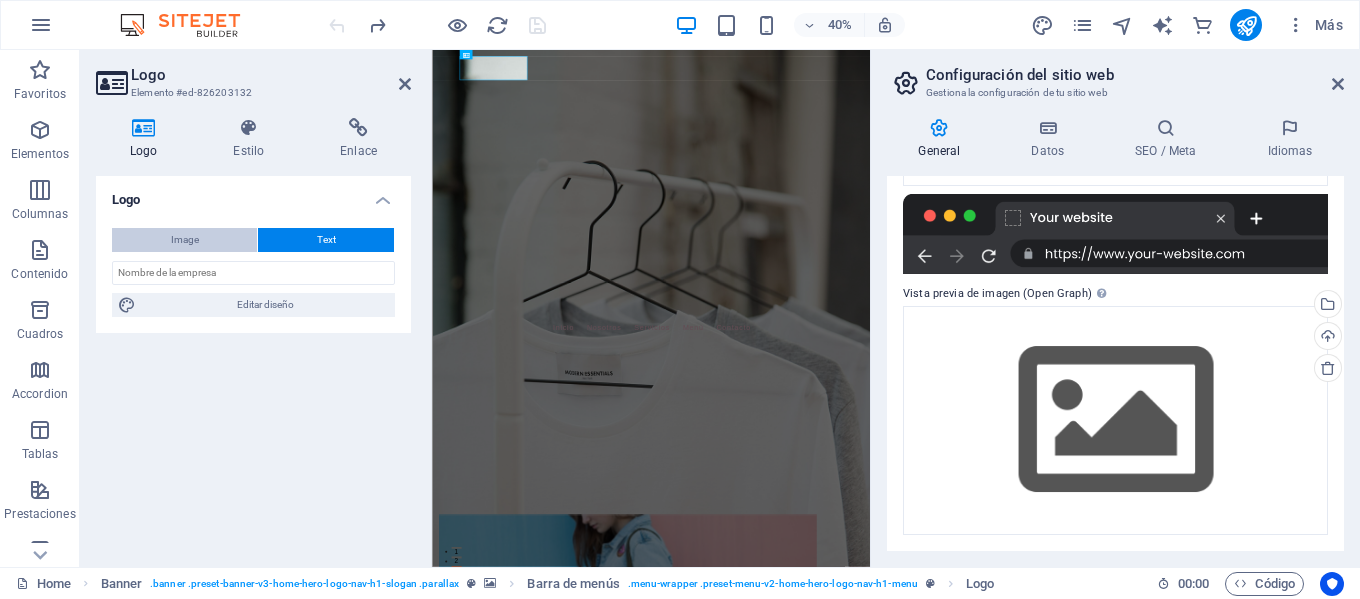 click on "Image" at bounding box center [184, 240] 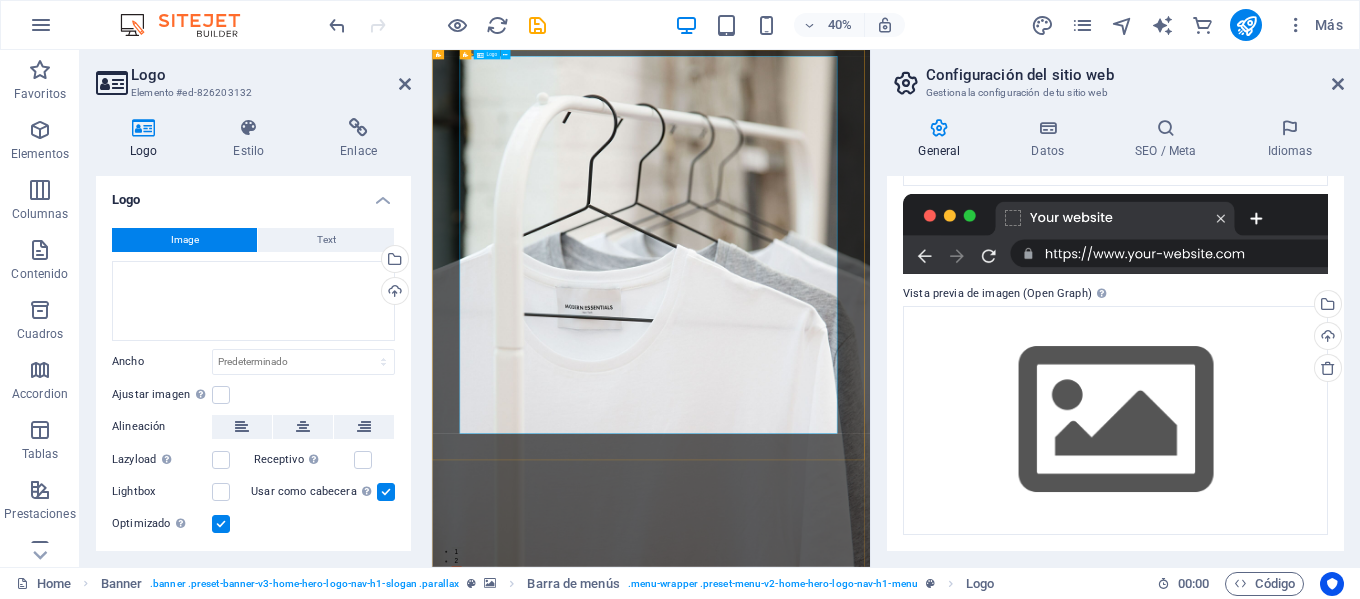 click at bounding box center [980, 1851] 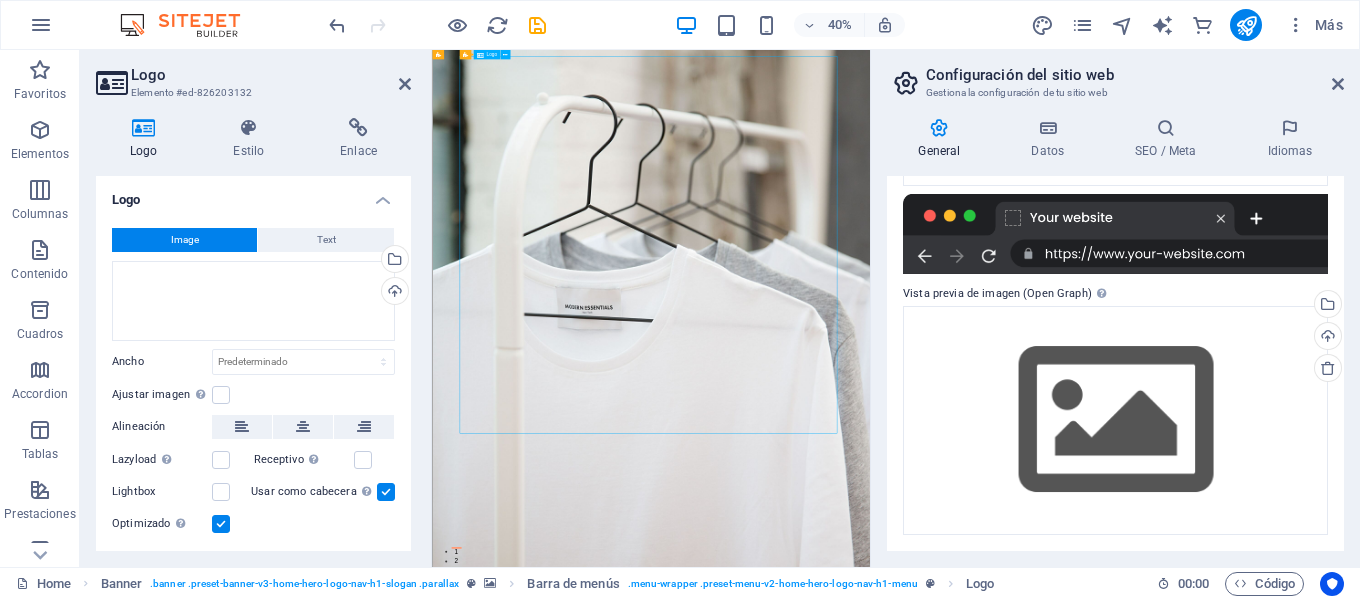 click at bounding box center [980, 1851] 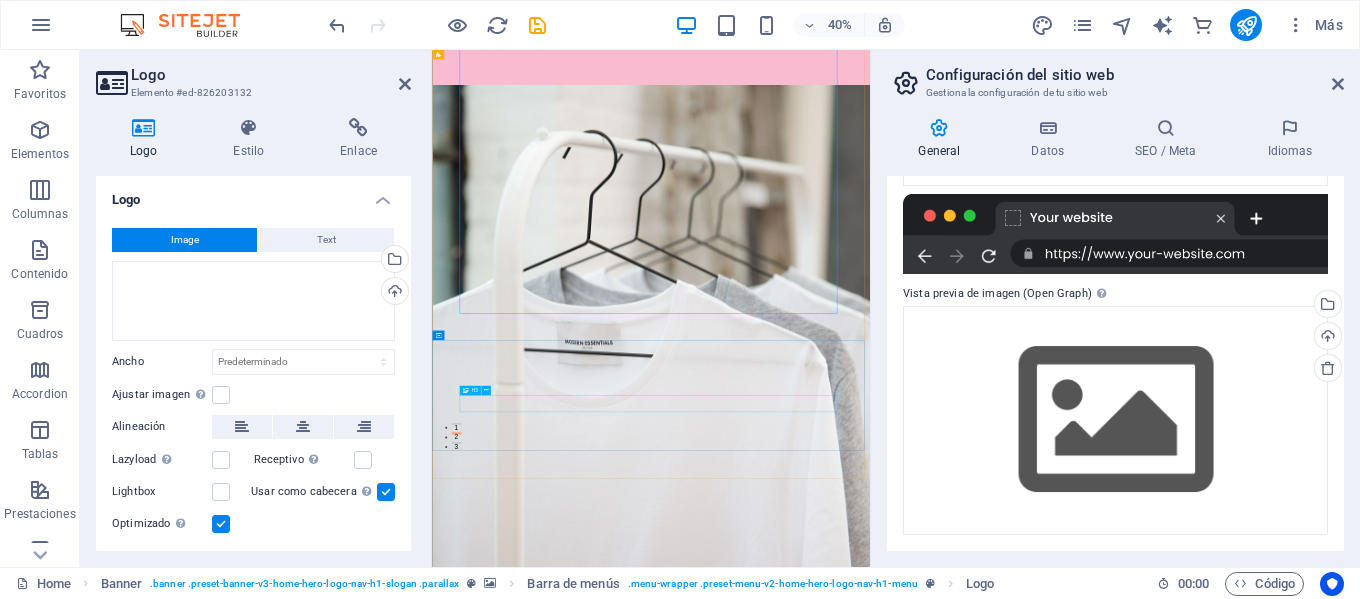 scroll, scrollTop: 300, scrollLeft: 0, axis: vertical 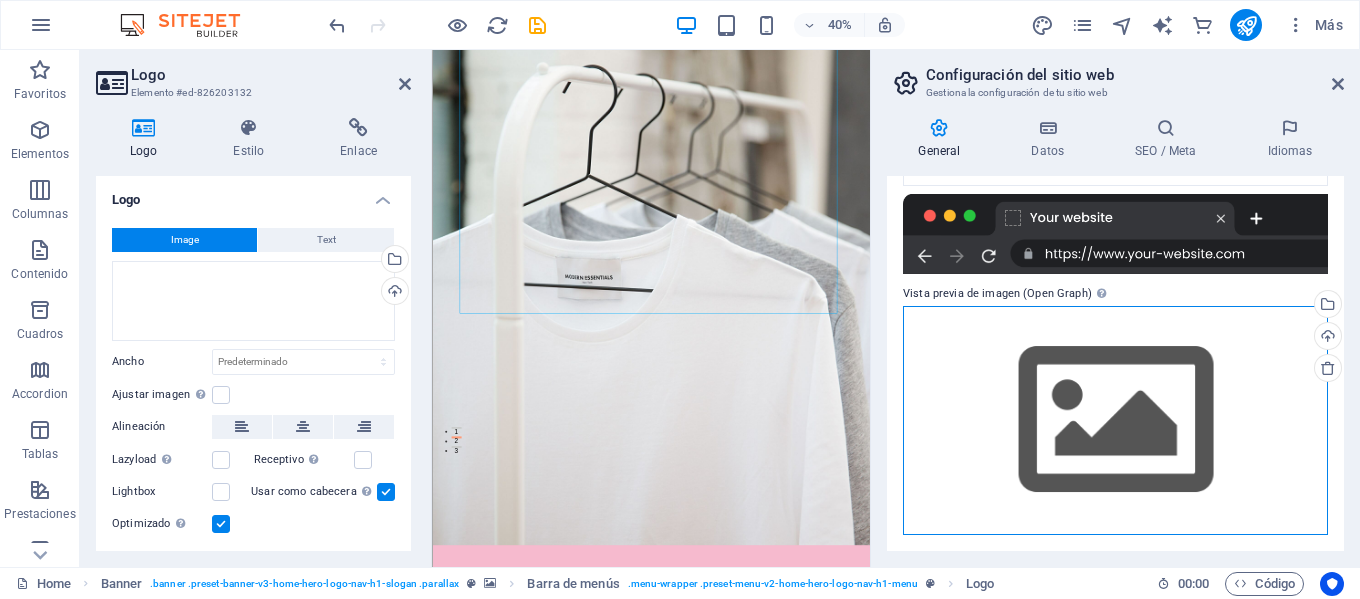 click on "Arrastra archivos aquí, haz clic para escoger archivos o  selecciona archivos de Archivos o de nuestra galería gratuita de fotos y vídeos" at bounding box center [1115, 420] 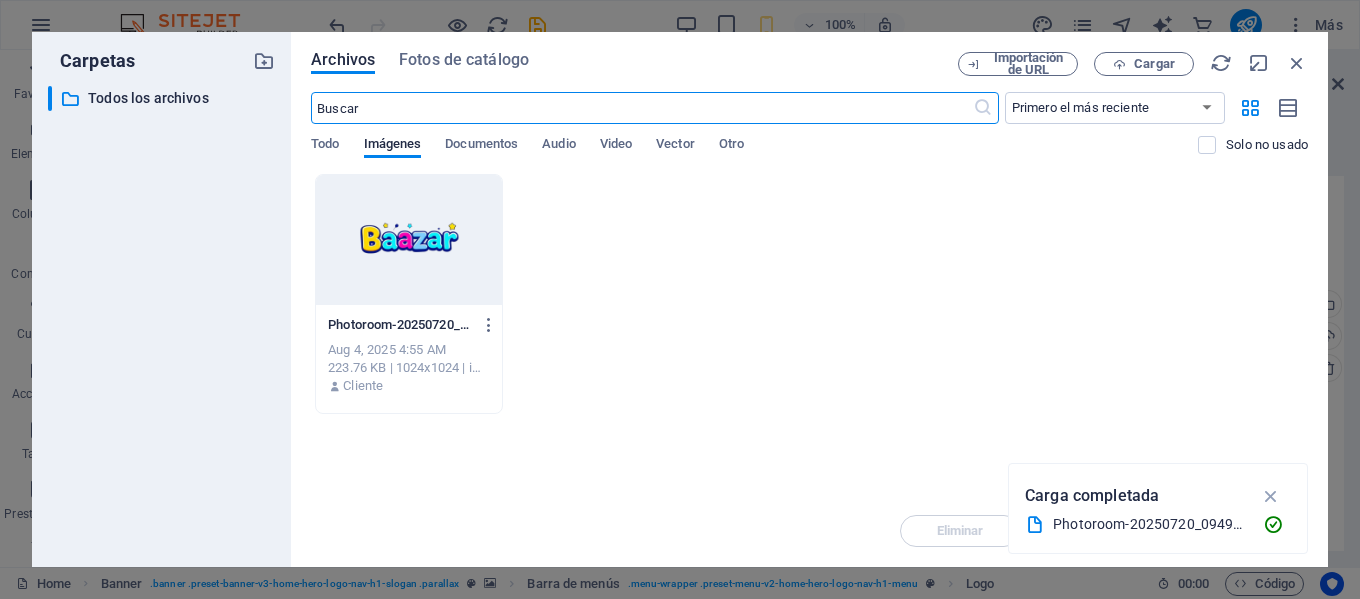 scroll, scrollTop: 0, scrollLeft: 0, axis: both 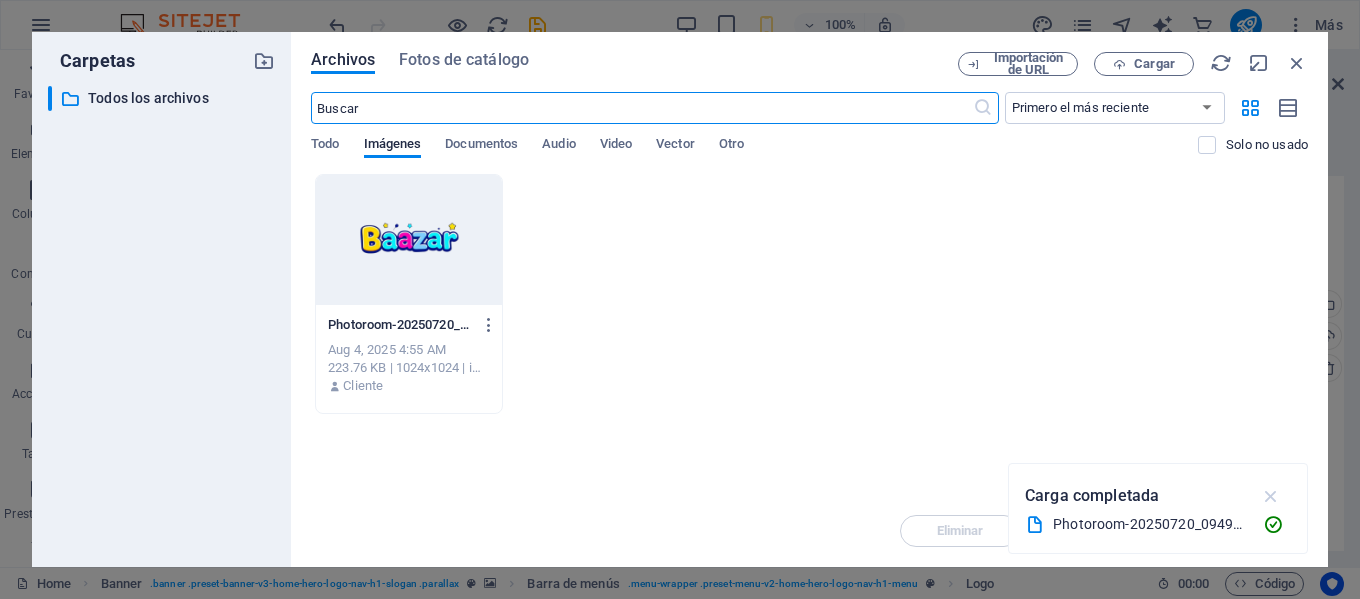 click at bounding box center (1271, 496) 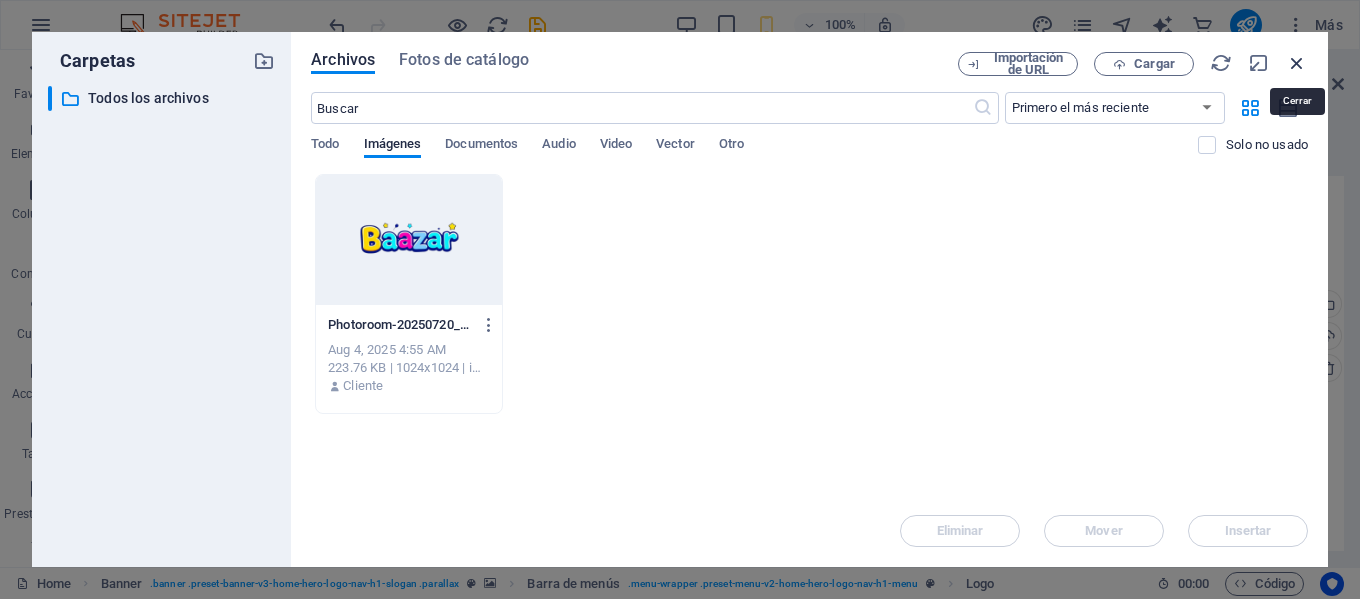 click at bounding box center [1297, 63] 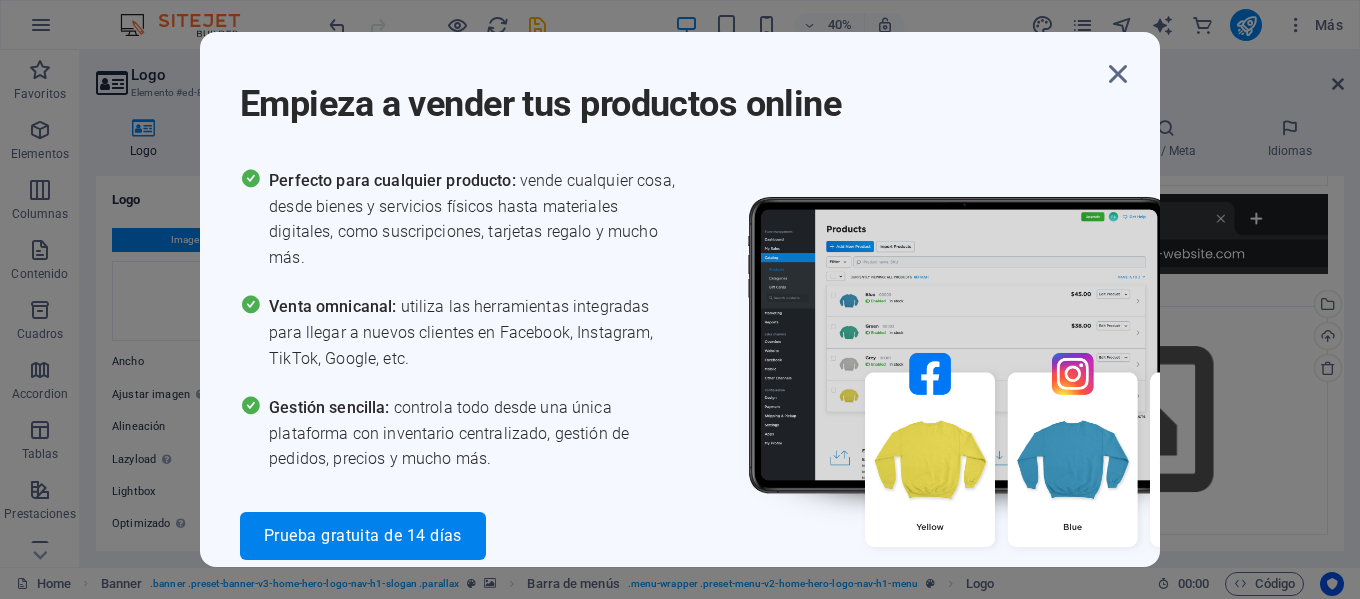 scroll, scrollTop: 1000, scrollLeft: 0, axis: vertical 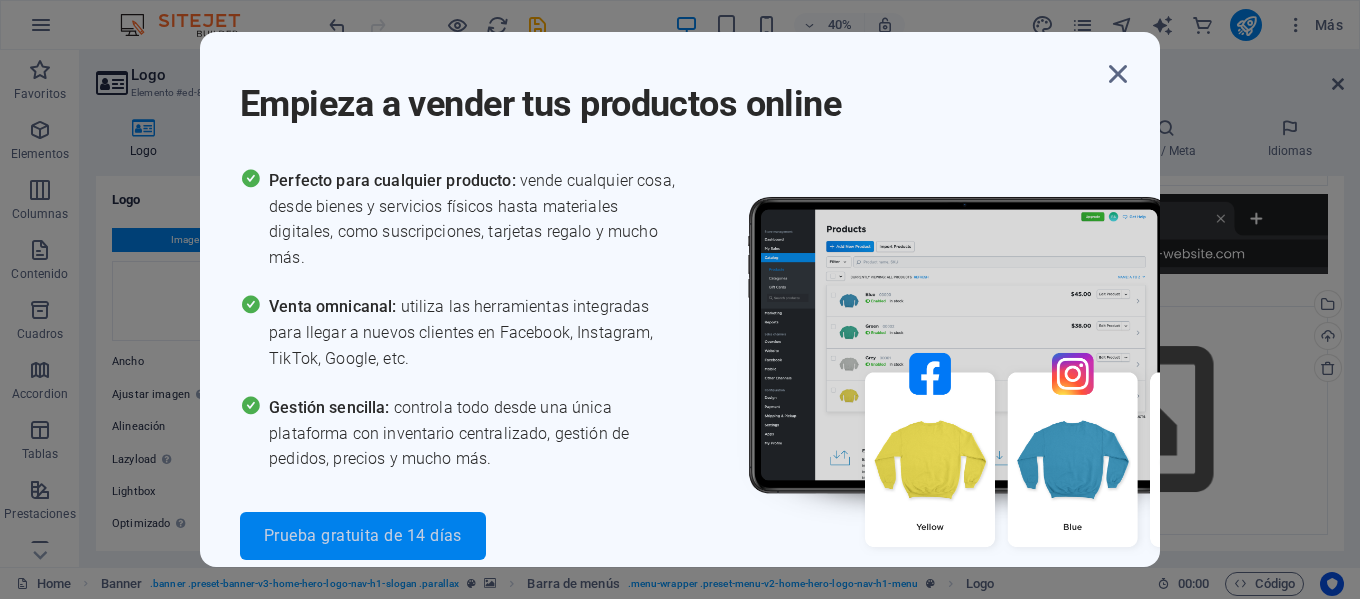 click on "Prueba gratuita de 14 días" at bounding box center (363, 536) 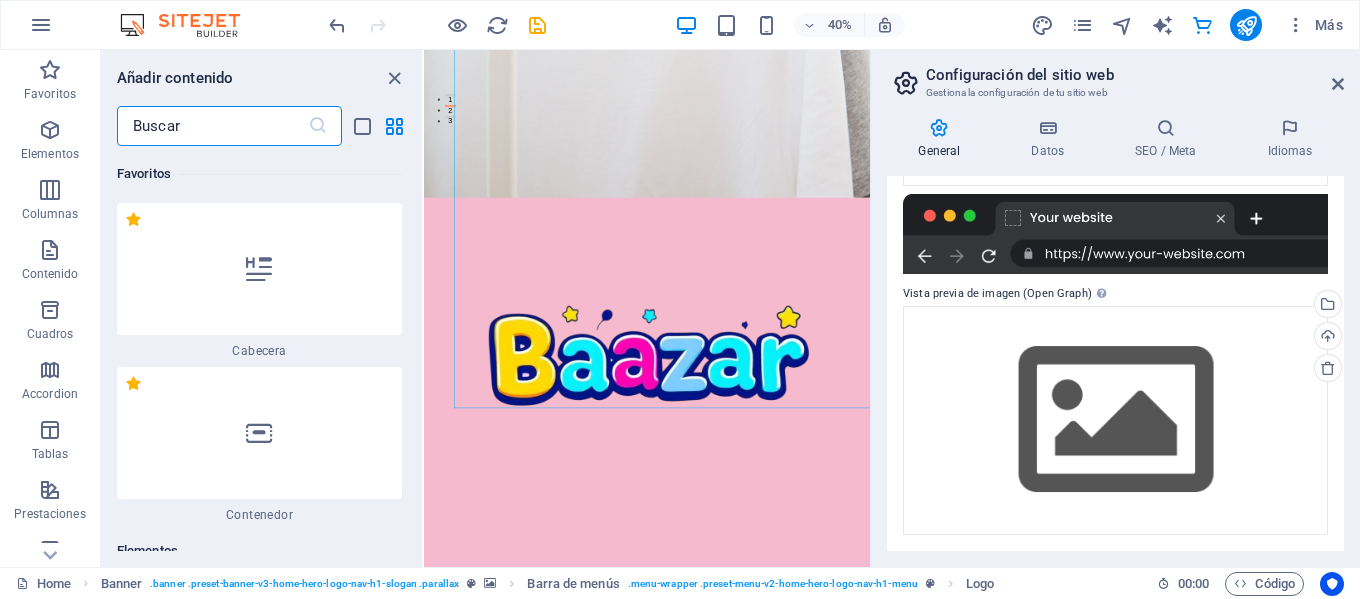 scroll, scrollTop: 164, scrollLeft: 0, axis: vertical 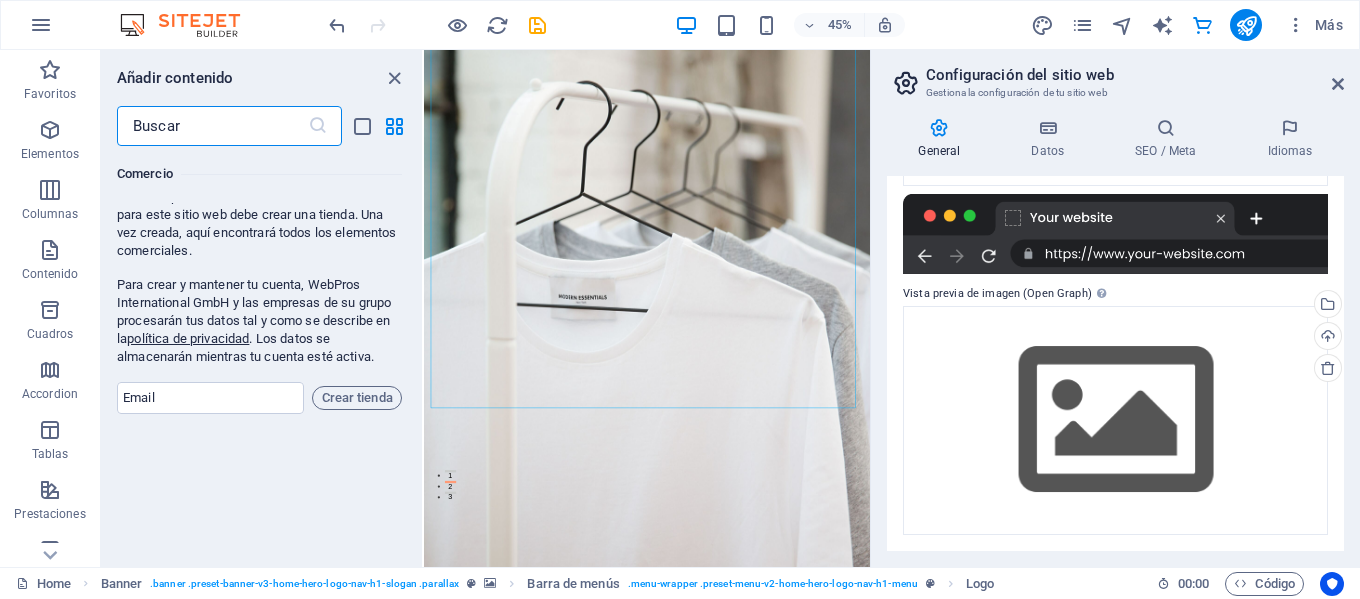 click on "Favoritos 1 Star Cabecera 1 Star Contenedor Elementos 1 Star Cabecera 1 Star Texto 1 Star Imagen 1 Star Contenedor 1 Star Separador 1 Star Separador 1 Star HTML 1 Star Icono 1 Star Botón 1 Star Logo 1 Star SVG 1 Star Control deslizante de imágenes 1 Star Control deslizante 1 Star Galería 1 Star Menú 1 Star Mapa 1 Star Facebook 1 Star Video 1 Star YouTube 1 Star Vimeo 1 Star Documento 1 Star Audio 1 Star Iframe 1 Star Privacidad 1 Star Idiomas Columnas 1 Star Contenedor 1 Star 2 columnas 1 Star 3 columnas 1 Star 4 columnas 1 Star 5 columnas 1 Star 6 columnas 1 Star 40-60 1 Star 20-80 1 Star 80-20 1 Star 30-70 1 Star 70-30 1 Star Columnas desiguales 1 Star 25-25-50 1 Star 25-50-25 1 Star 50-25-25 1 Star 20-60-20 1 Star 50-16-16-16 1 Star 16-16-16-50 1 Star Cuadrícula 2-1 1 Star Cuadrícula 1-2 1 Star Cuadrícula 3-1 1 Star Cuadrícula 1-3 1 Star Grid 4-1 1 Star Cuadrícula 1-4 1 Star Cuadrícula 1-2-1 1 Star Cuadrícula 1-1-2 1 Star Cuadrícula 2h-2v 1 Star Cuadrícula 2v-2h 1 Star Cuadrícula 2-1-2 1 Star" at bounding box center (261, 348) 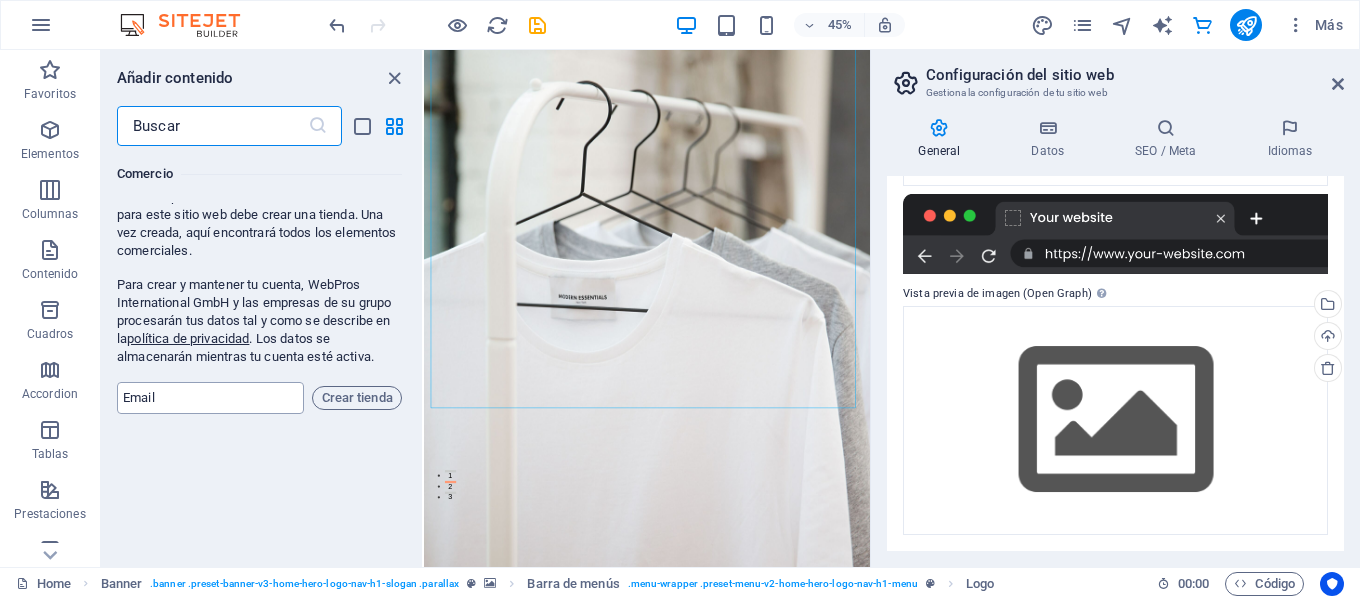 click at bounding box center (210, 398) 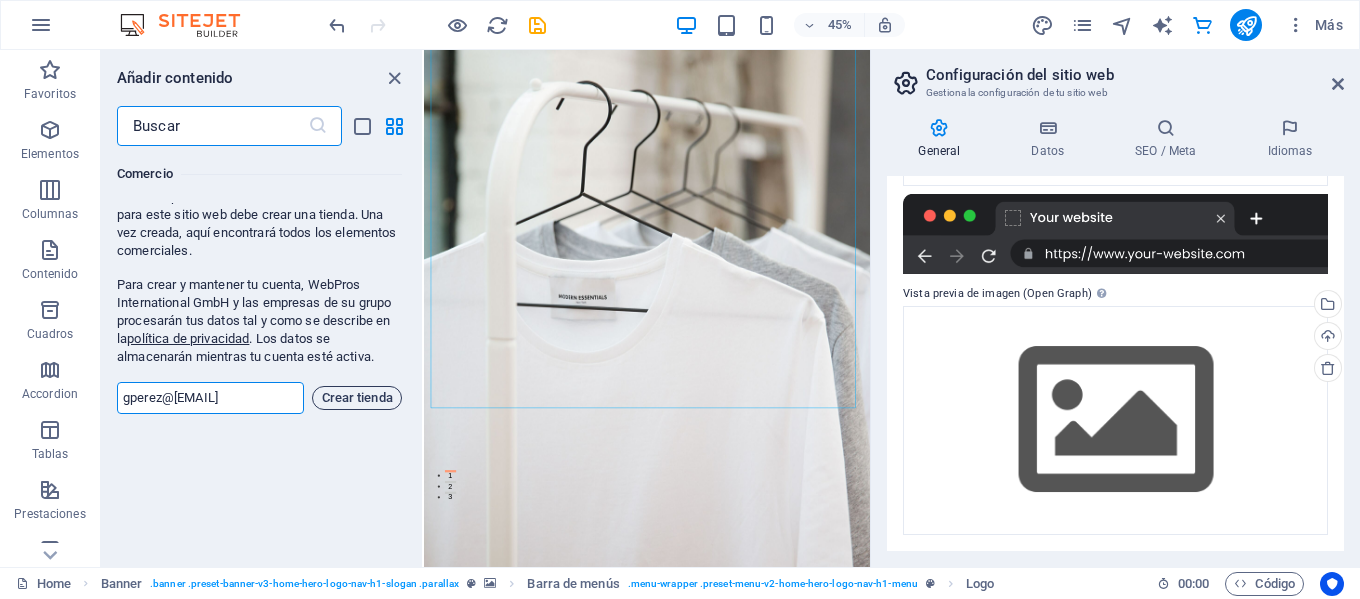 type on "gperez@[EMAIL]" 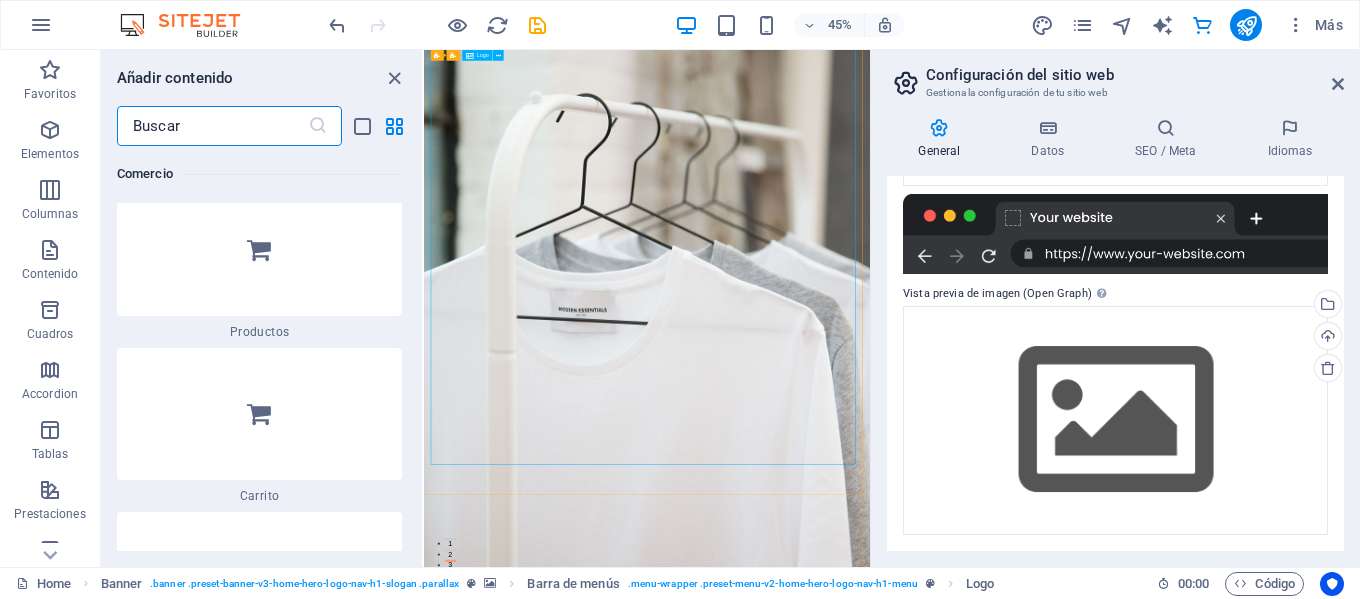 scroll, scrollTop: 0, scrollLeft: 0, axis: both 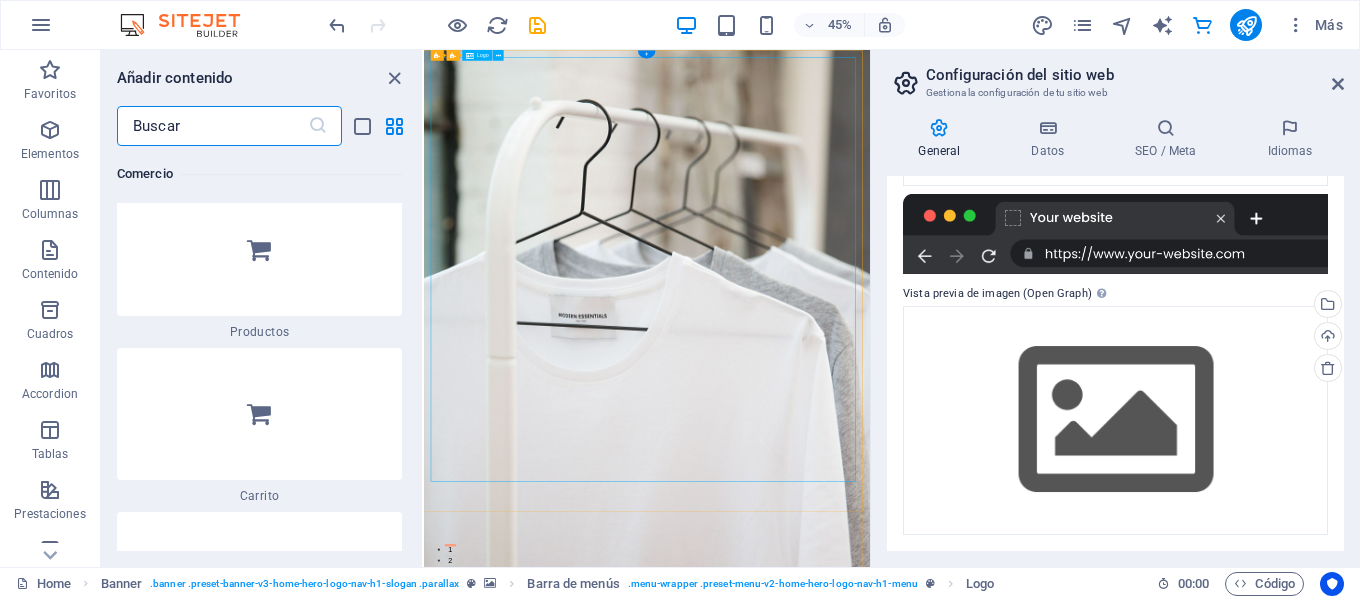 click at bounding box center [920, 1743] 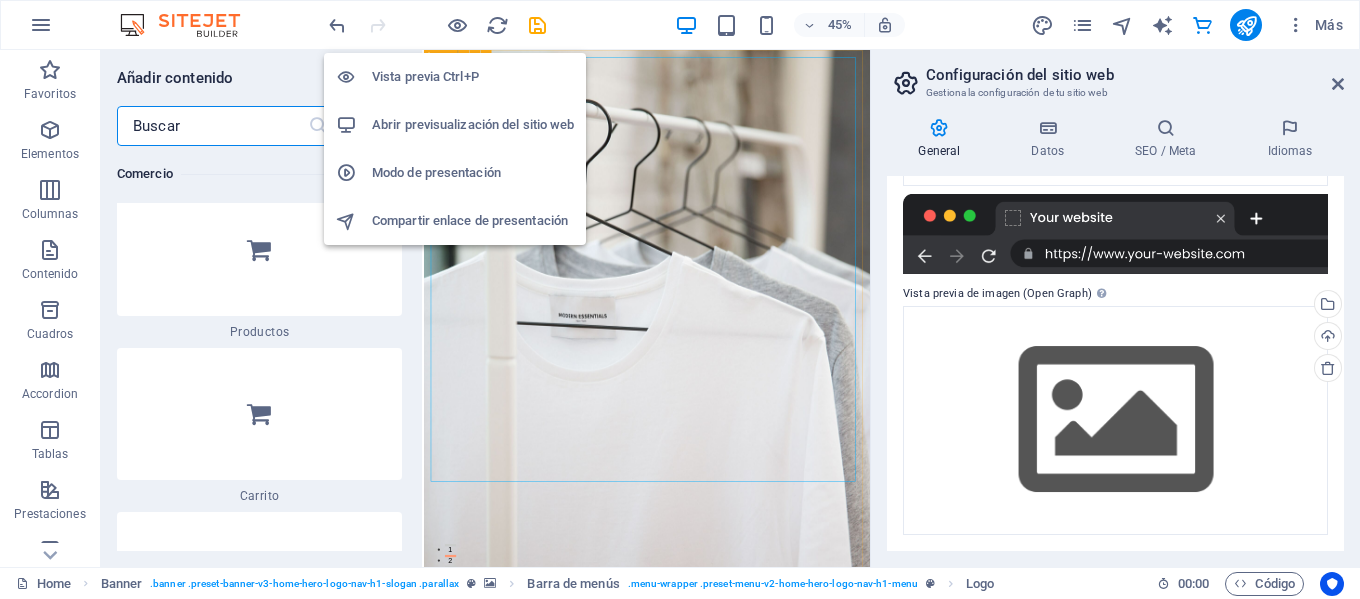 click on "Vista previa Ctrl+P" at bounding box center (473, 77) 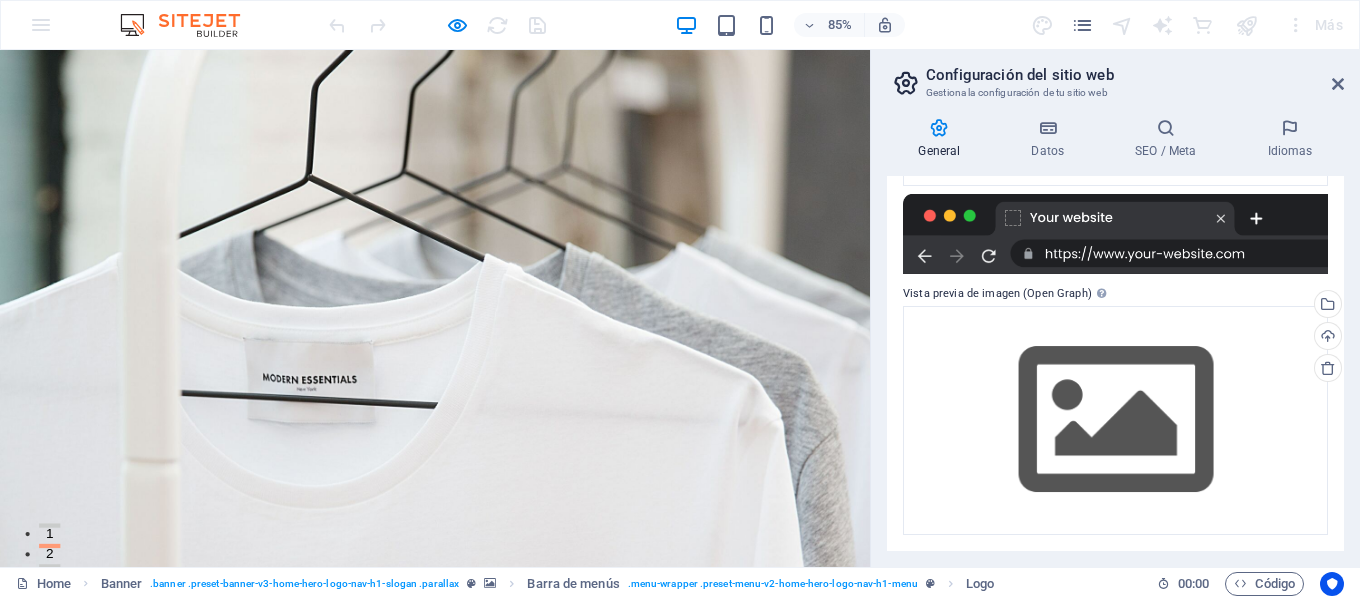 click on "Configuración del sitio web Gestiona la configuración de tu sitio web  General  Datos  SEO / Meta  Idiomas Nombre del sitio web baazar.cl Logo Arrastra archivos aquí, haz clic para escoger archivos o  selecciona archivos de Archivos o de nuestra galería gratuita de fotos y vídeos Selecciona archivos del administrador de archivos, de la galería de fotos o carga archivo(s) Cargar Favicon Define aquí el favicon de tu sitio web. Un favicon es un pequeño icono que se muestra en la pestaña del navegador al lado del título de tu sitio web. Este ayuda a los visitantes a identificar tu sitio web. Arrastra archivos aquí, haz clic para escoger archivos o  selecciona archivos de Archivos o de nuestra galería gratuita de fotos y vídeos Selecciona archivos del administrador de archivos, de la galería de fotos o carga archivo(s) Cargar Vista previa de imagen (Open Graph) Esta imagen se mostrará cuando el sitio web se comparta en redes sociales Arrastra archivos aquí, haz clic para escoger archivos o  Cargar" at bounding box center (1115, 308) 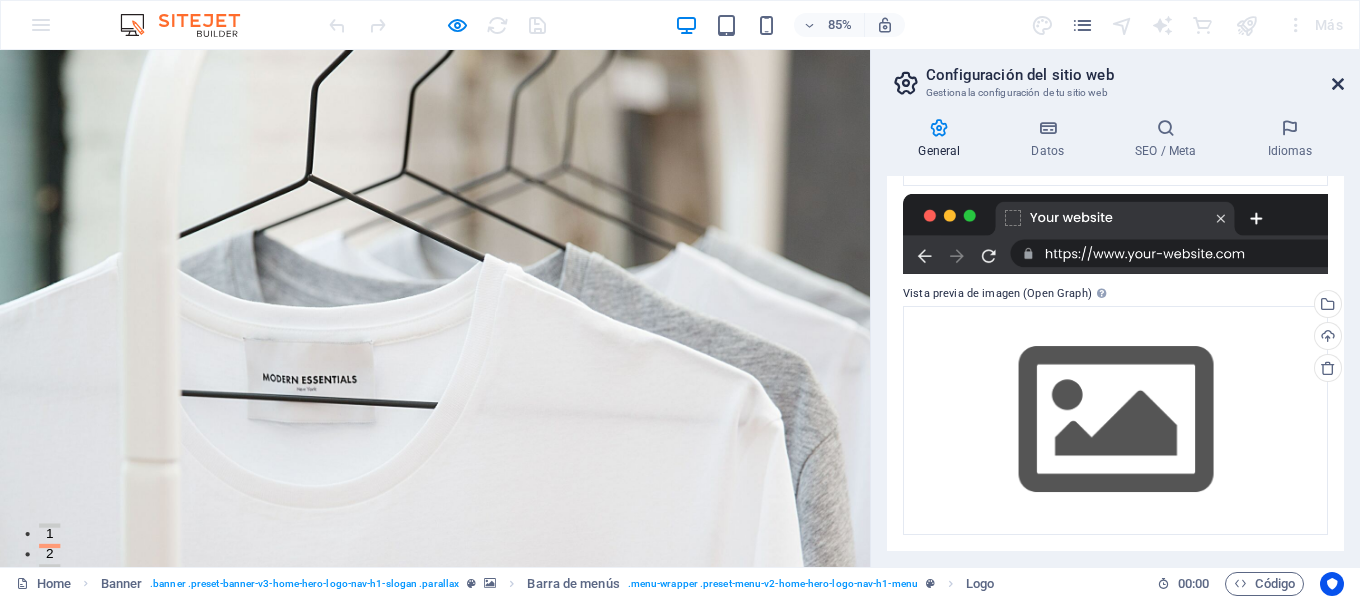 click at bounding box center (1338, 84) 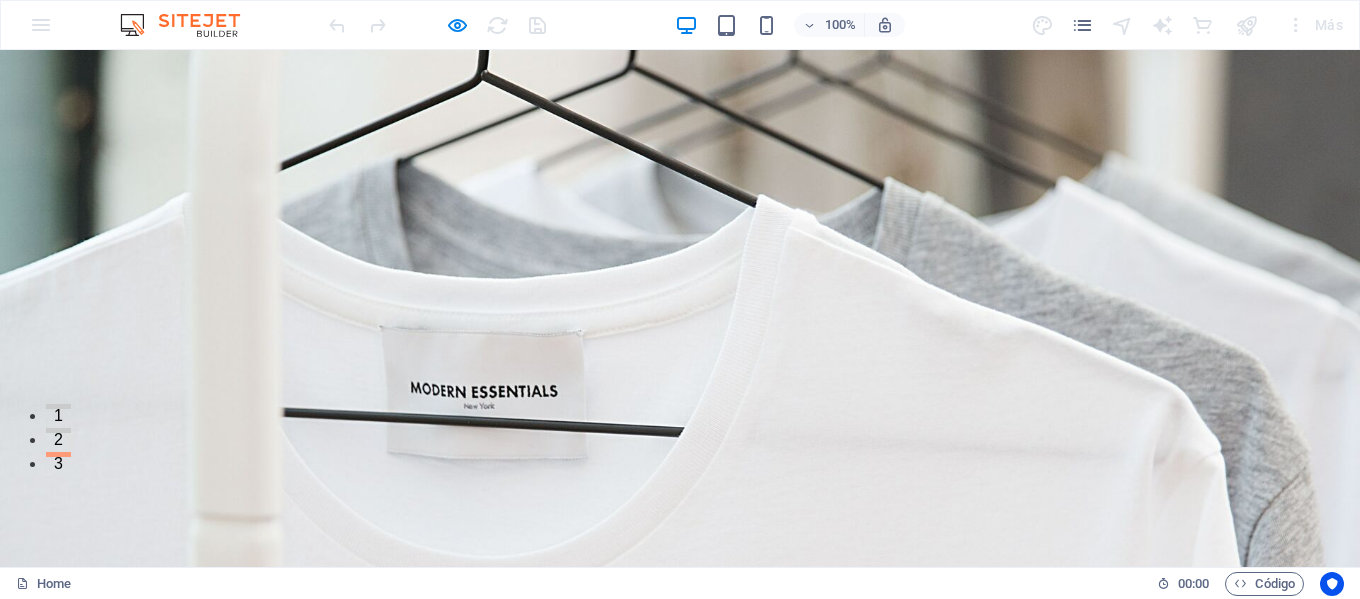 scroll, scrollTop: 0, scrollLeft: 0, axis: both 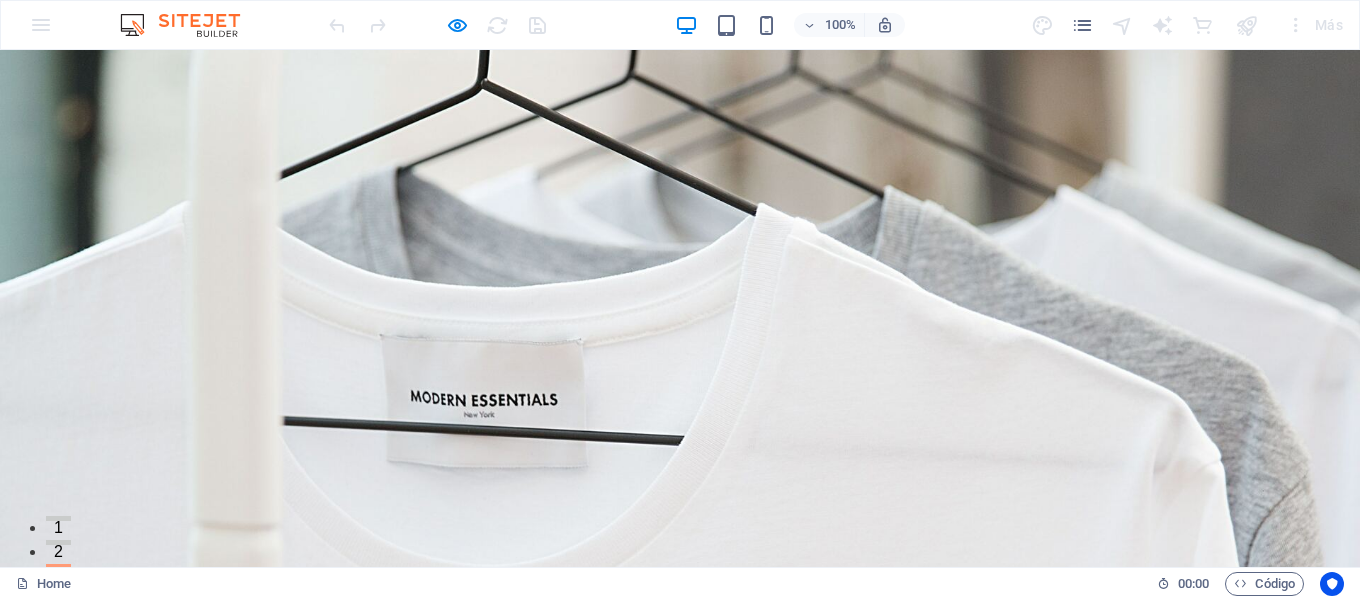 click at bounding box center [190, 25] 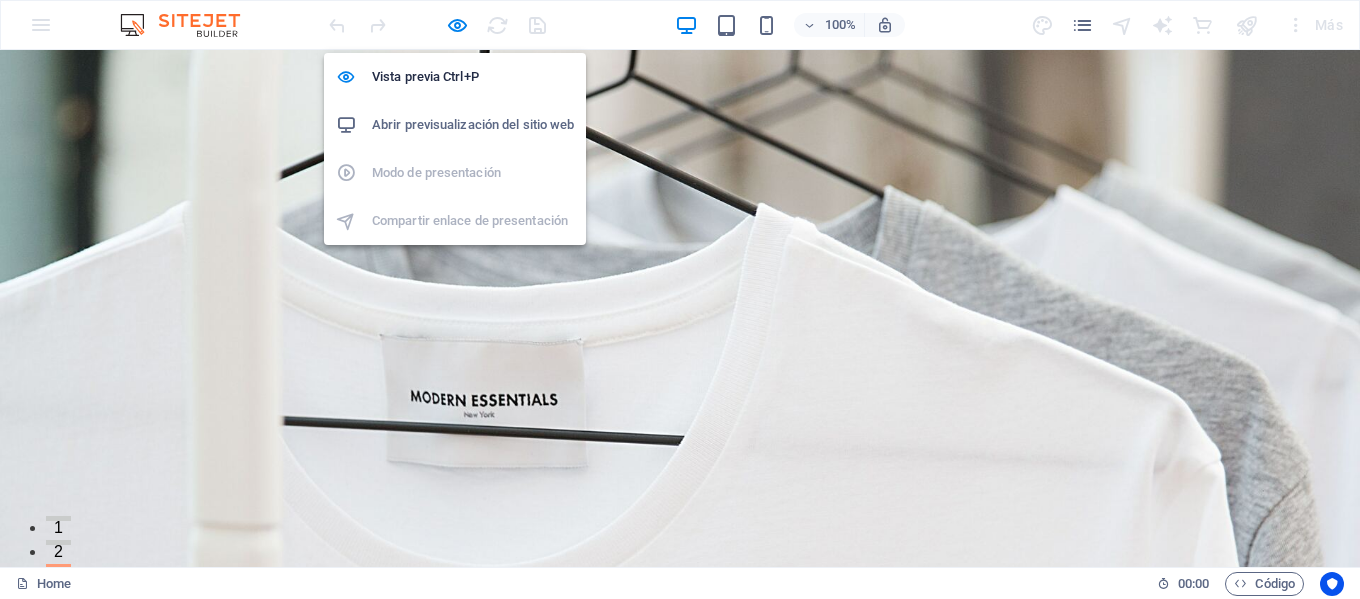 click on "Abrir previsualización del sitio web" at bounding box center (473, 125) 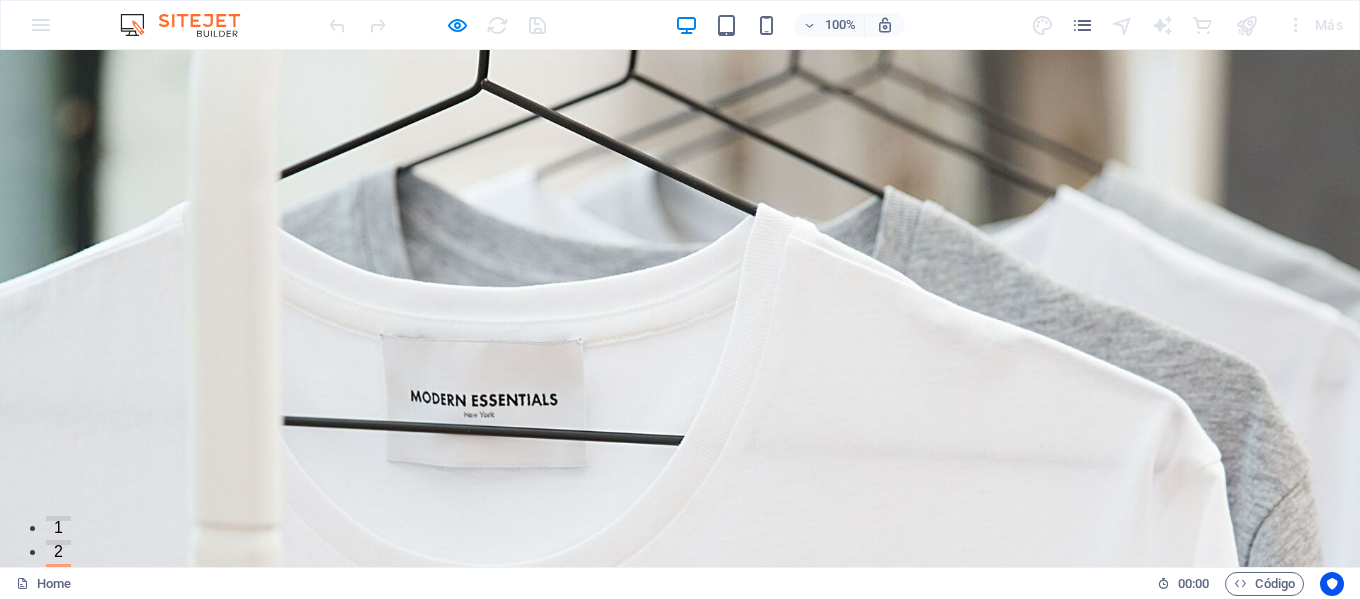 click at bounding box center [680, 1269] 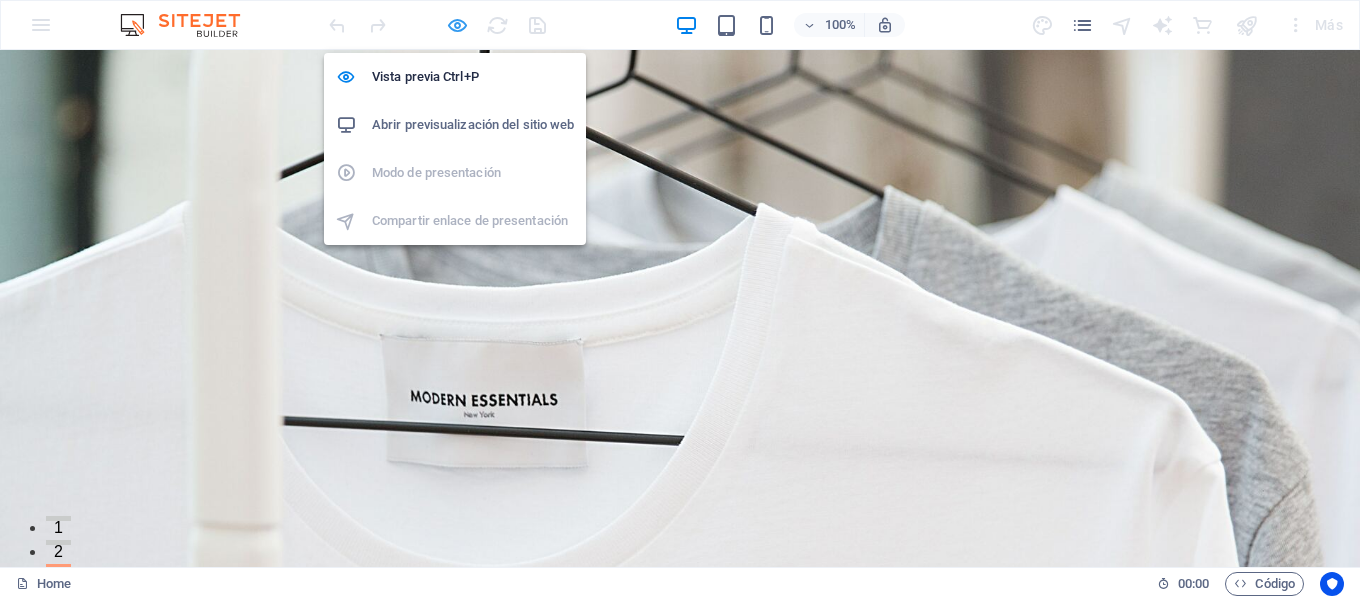 click at bounding box center (457, 25) 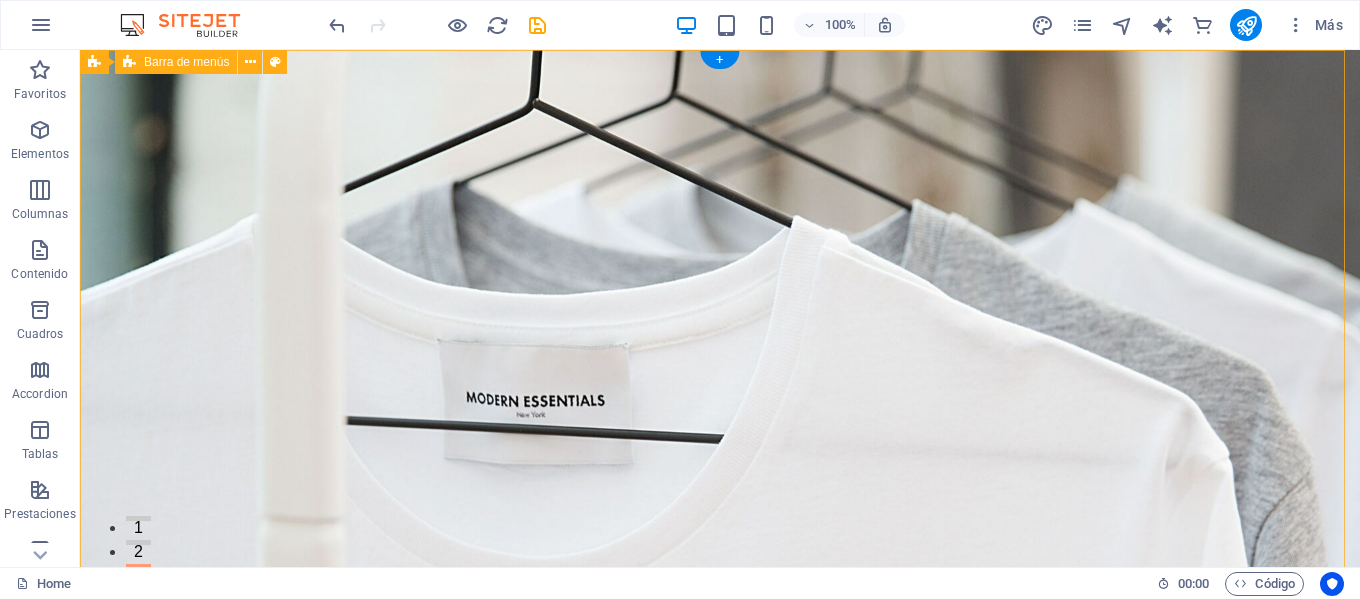 click on "Inicio Nosotros Servicios Menú Contacto" at bounding box center (720, 1294) 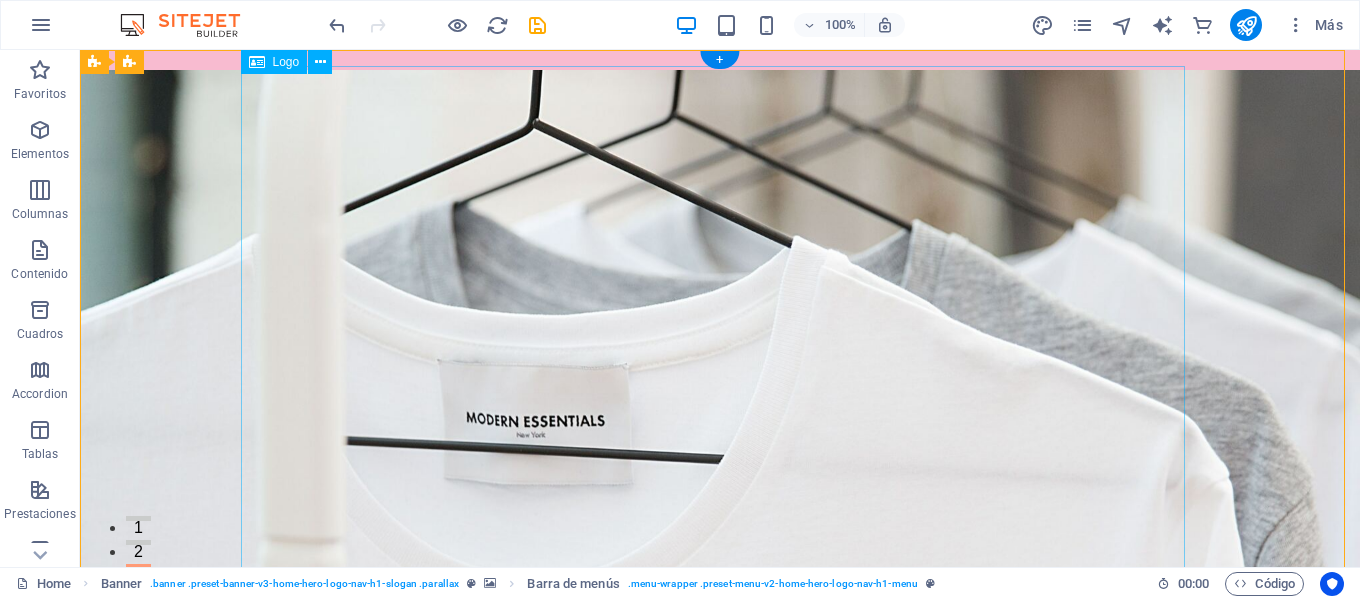 scroll, scrollTop: 100, scrollLeft: 0, axis: vertical 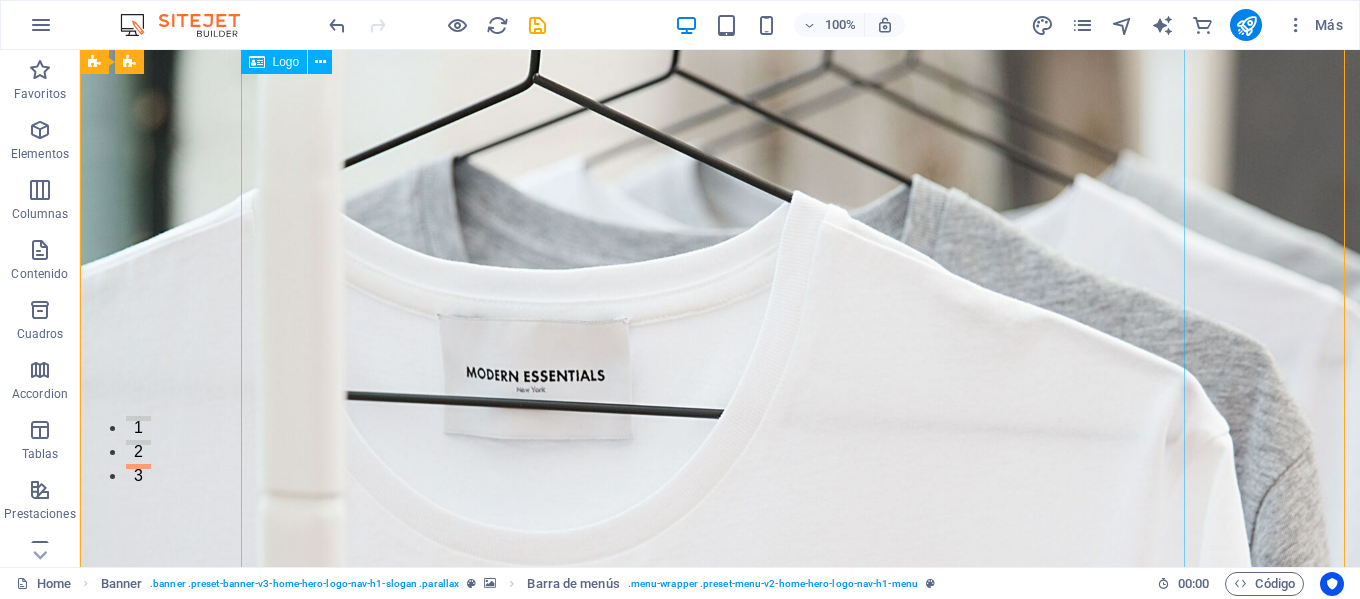 click at bounding box center (720, 1169) 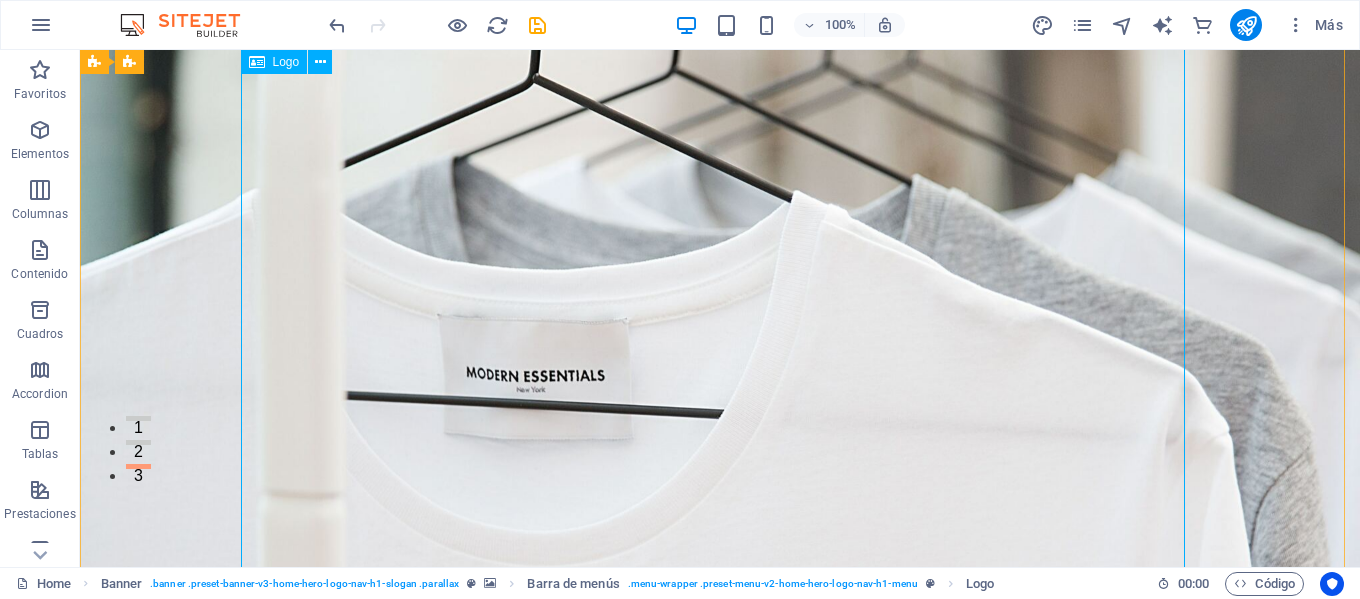 click on "Logo" at bounding box center (286, 62) 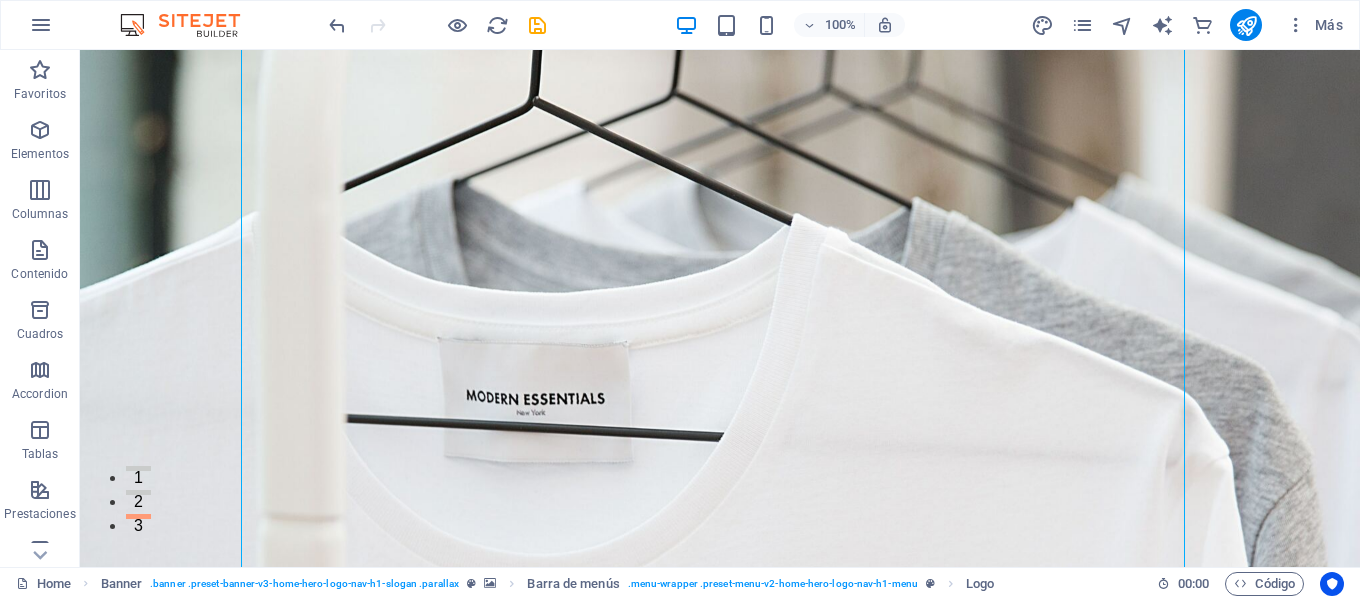 scroll, scrollTop: 46, scrollLeft: 0, axis: vertical 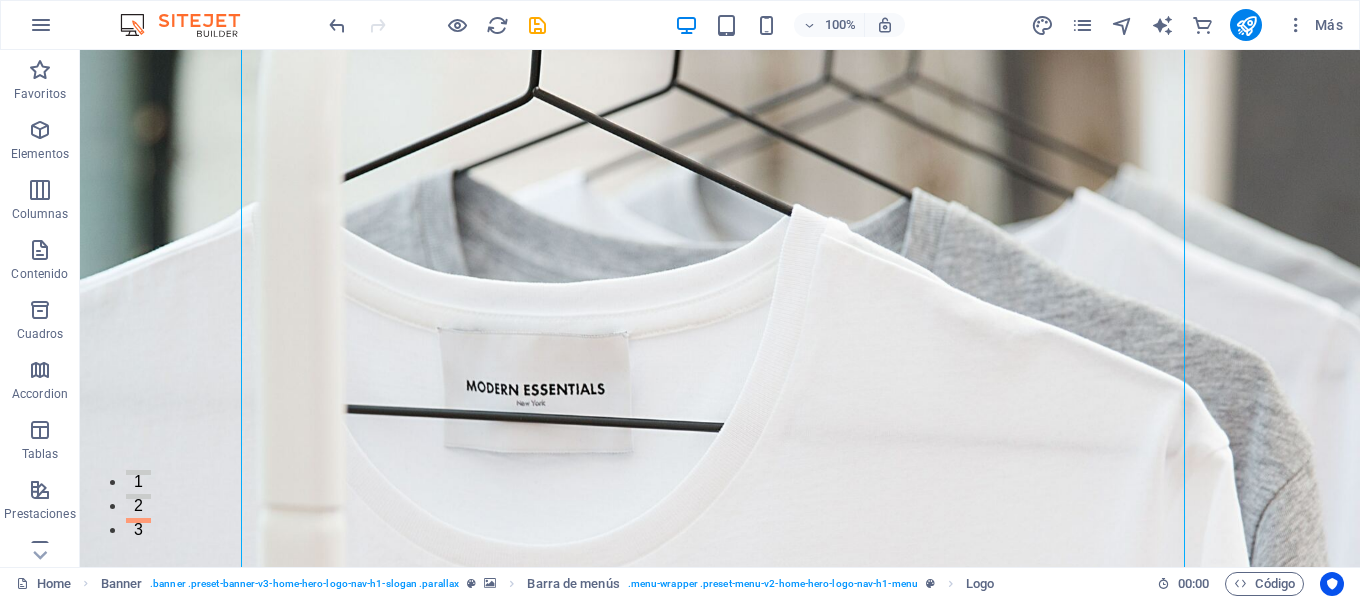 drag, startPoint x: 364, startPoint y: 114, endPoint x: 453, endPoint y: 314, distance: 218.90866 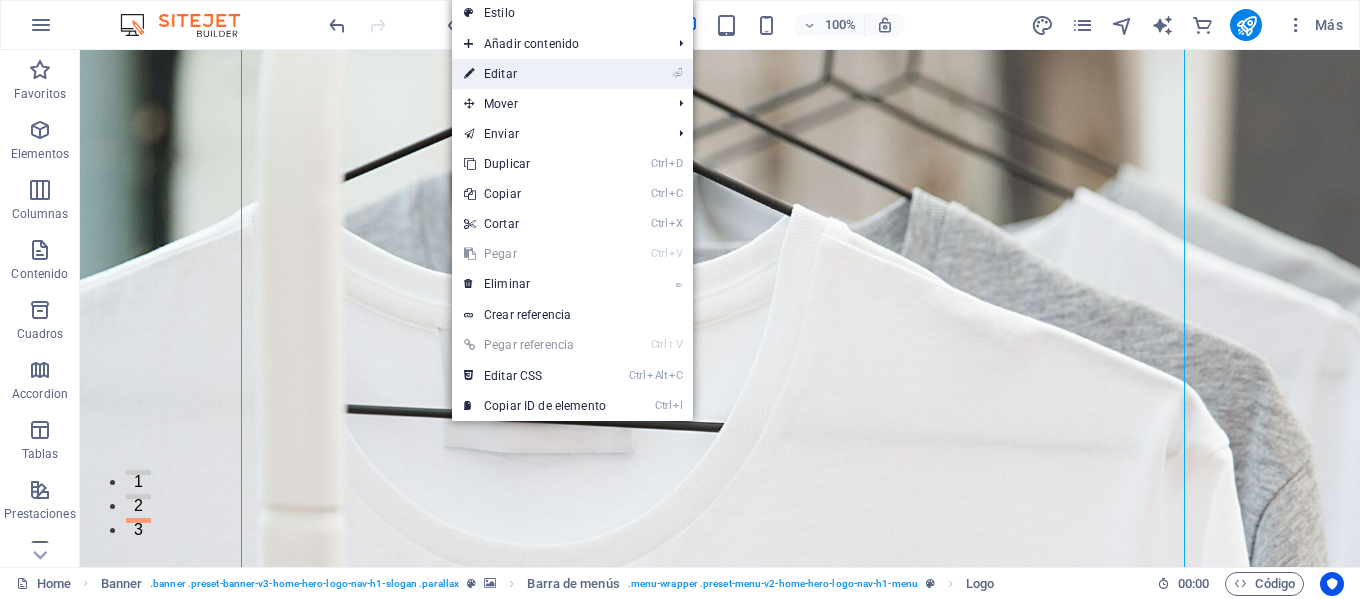 click on "⏎  Editar" at bounding box center (535, 74) 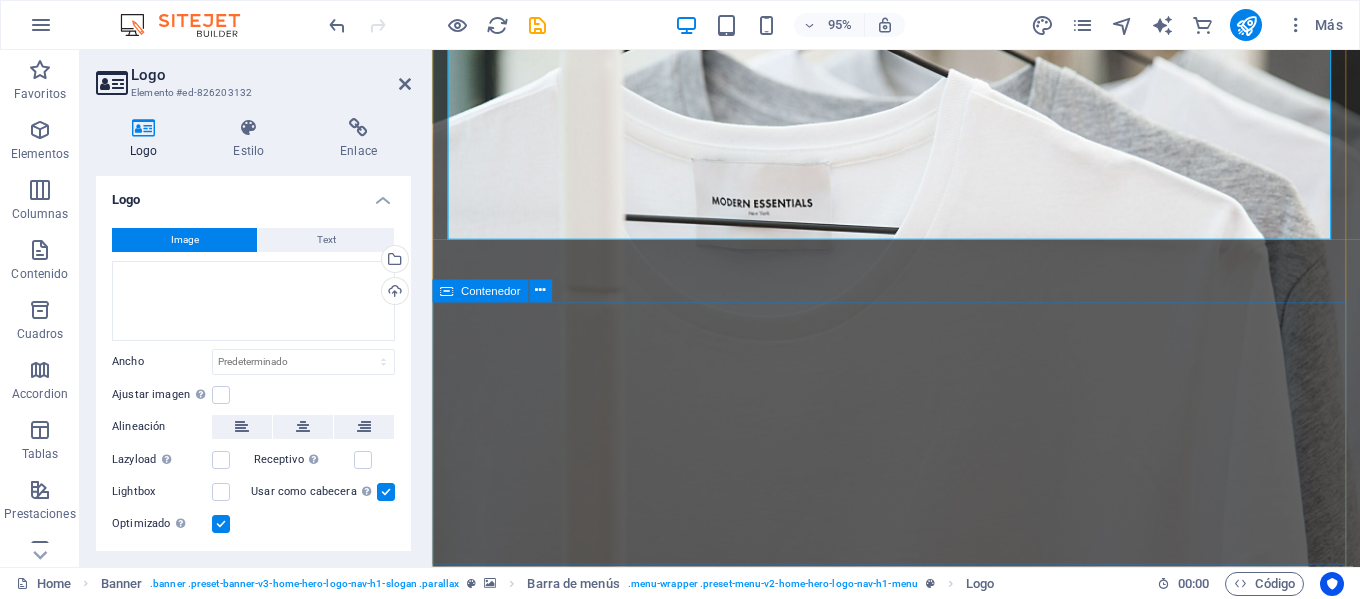 scroll, scrollTop: 746, scrollLeft: 0, axis: vertical 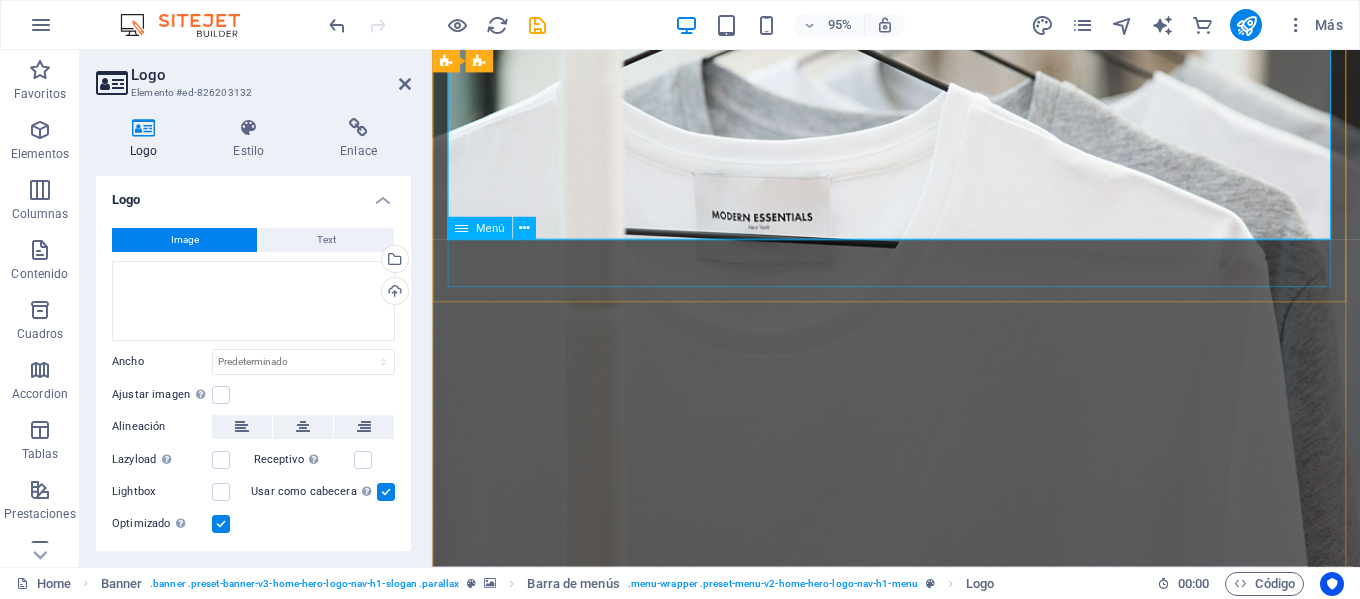 click at bounding box center [461, 228] 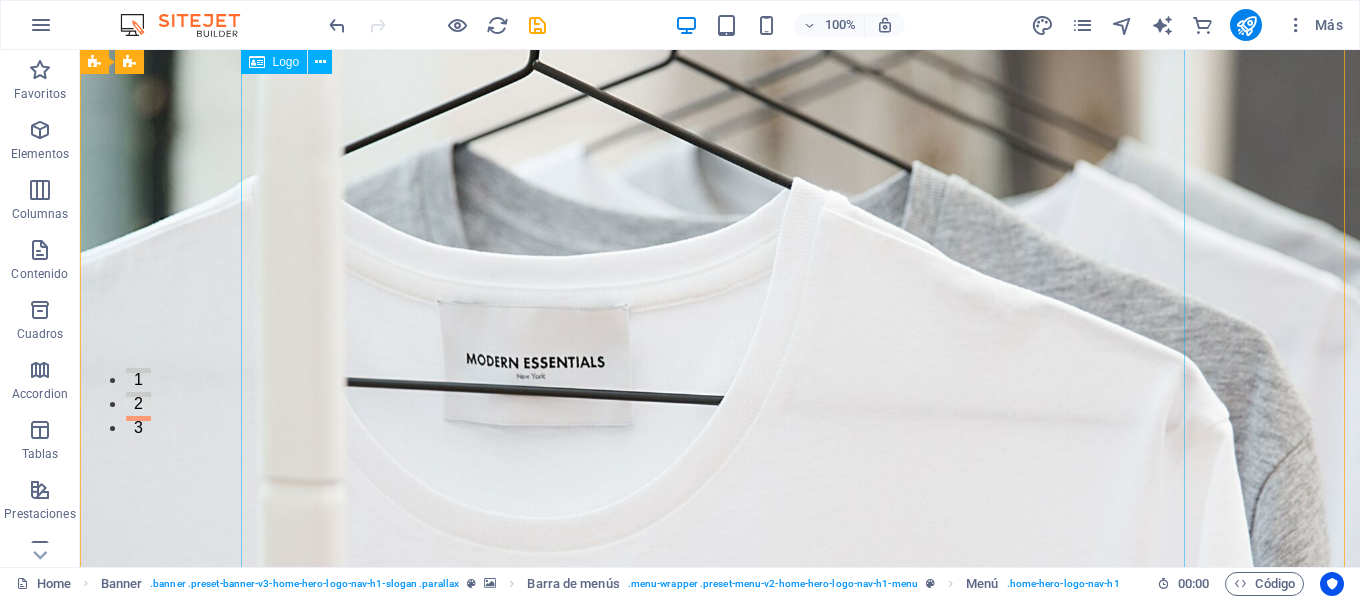 scroll, scrollTop: 146, scrollLeft: 0, axis: vertical 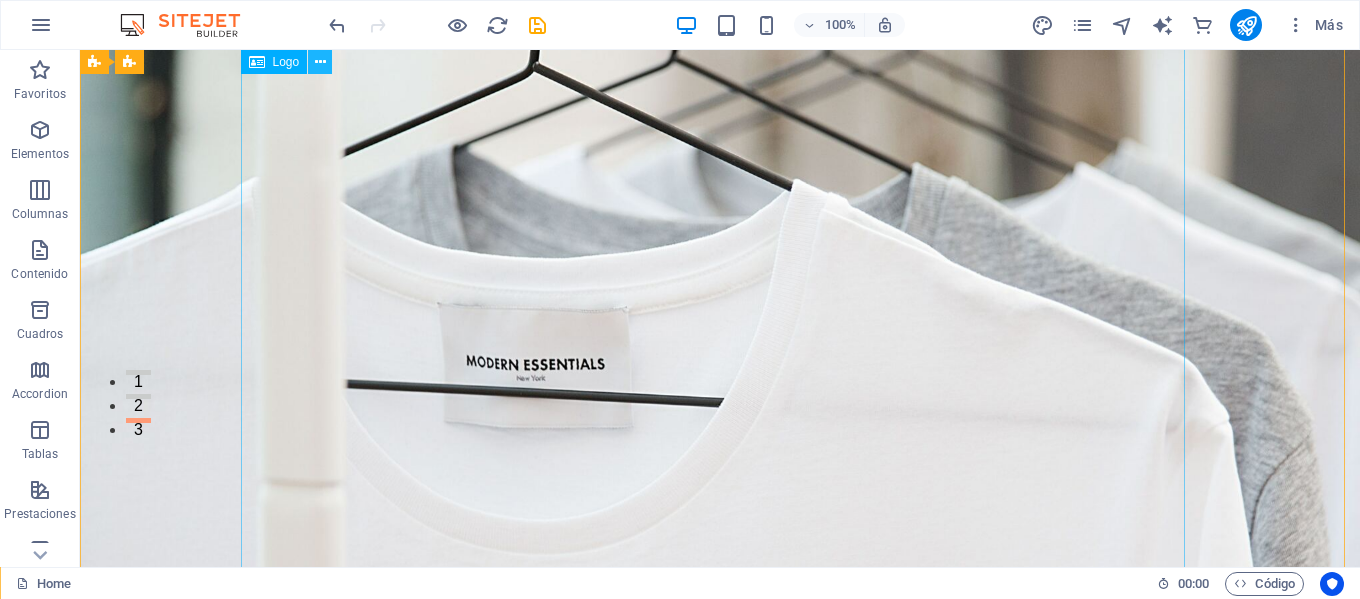 click at bounding box center [320, 62] 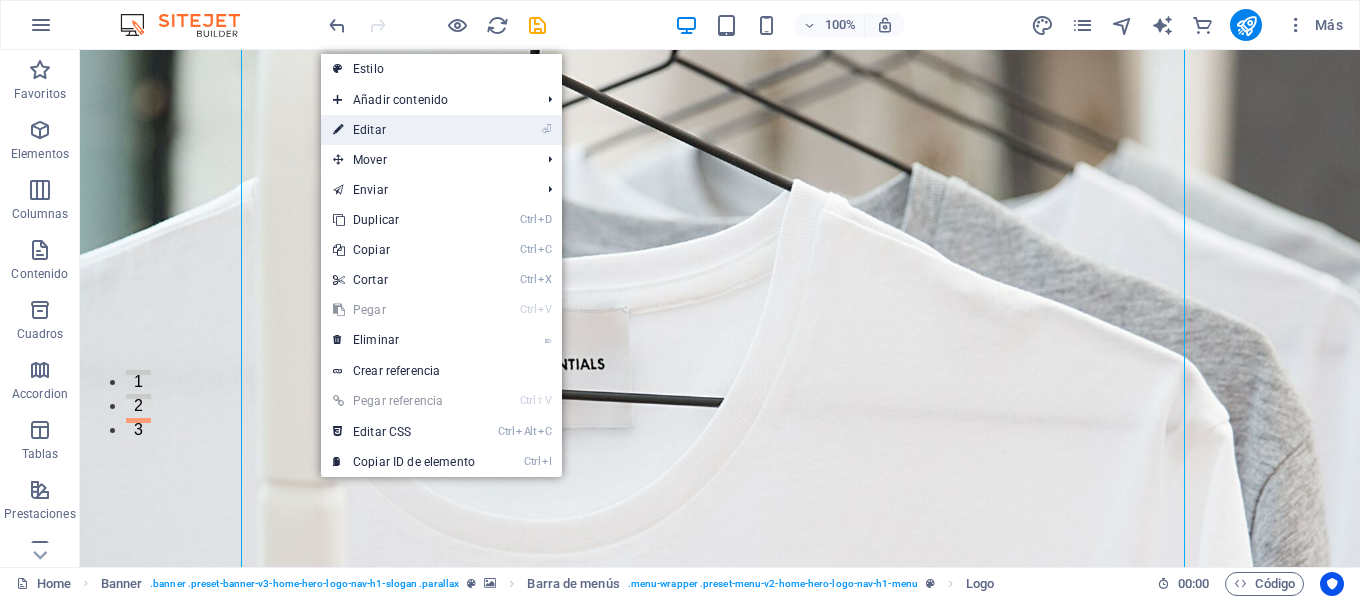click on "⏎  Editar" at bounding box center (404, 130) 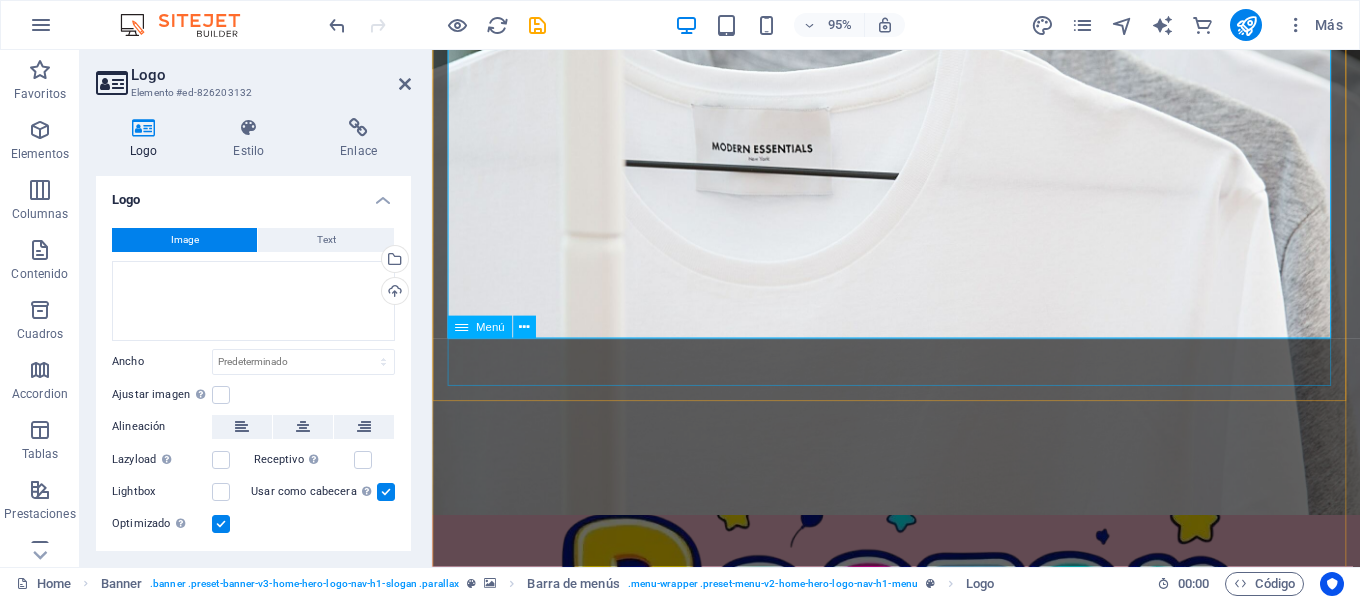 scroll, scrollTop: 646, scrollLeft: 0, axis: vertical 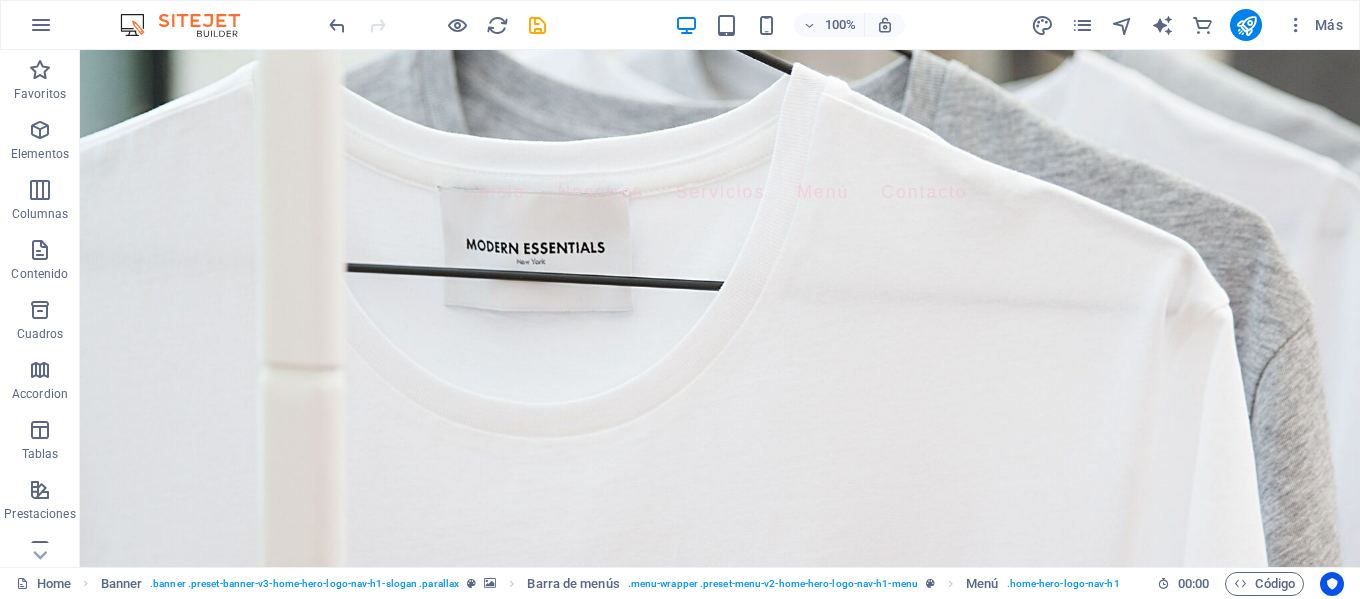 drag, startPoint x: 531, startPoint y: 381, endPoint x: 522, endPoint y: 226, distance: 155.26108 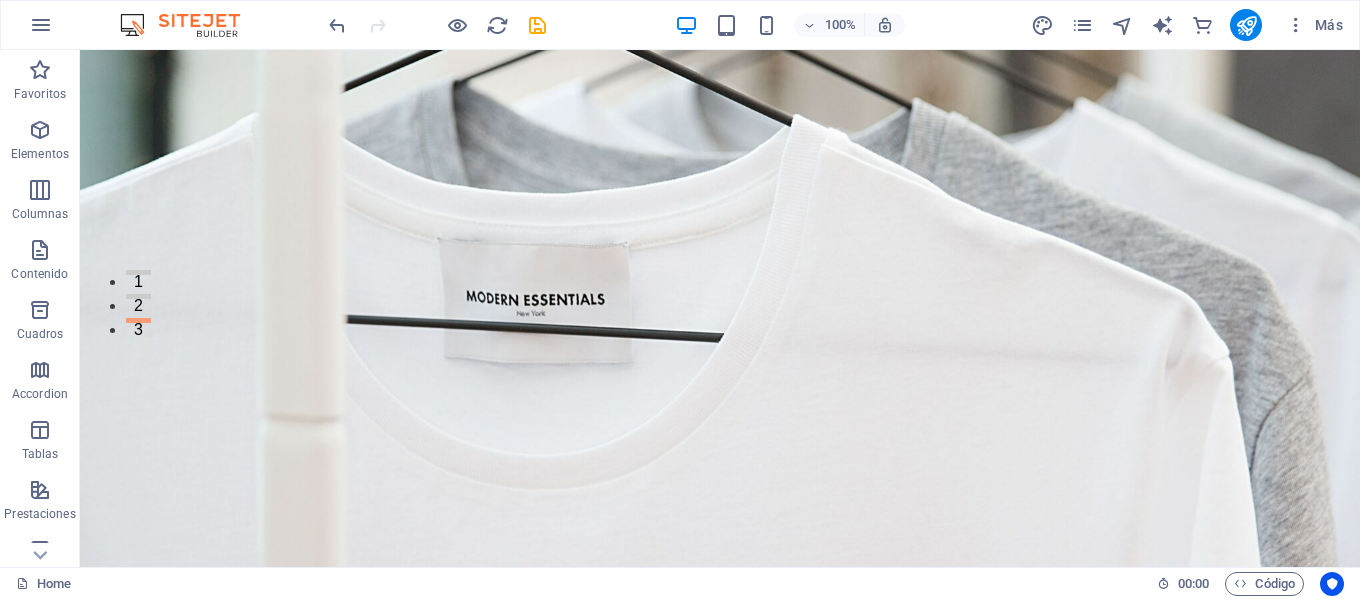 scroll, scrollTop: 0, scrollLeft: 0, axis: both 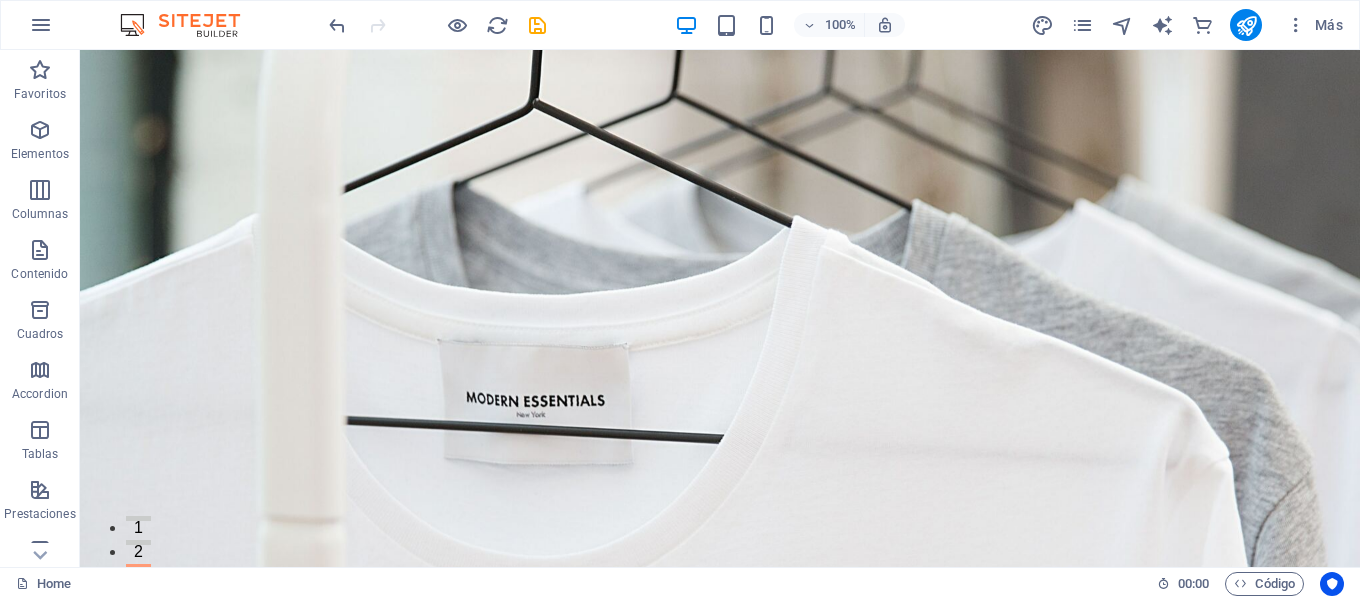 click on "100% Más" at bounding box center (680, 25) 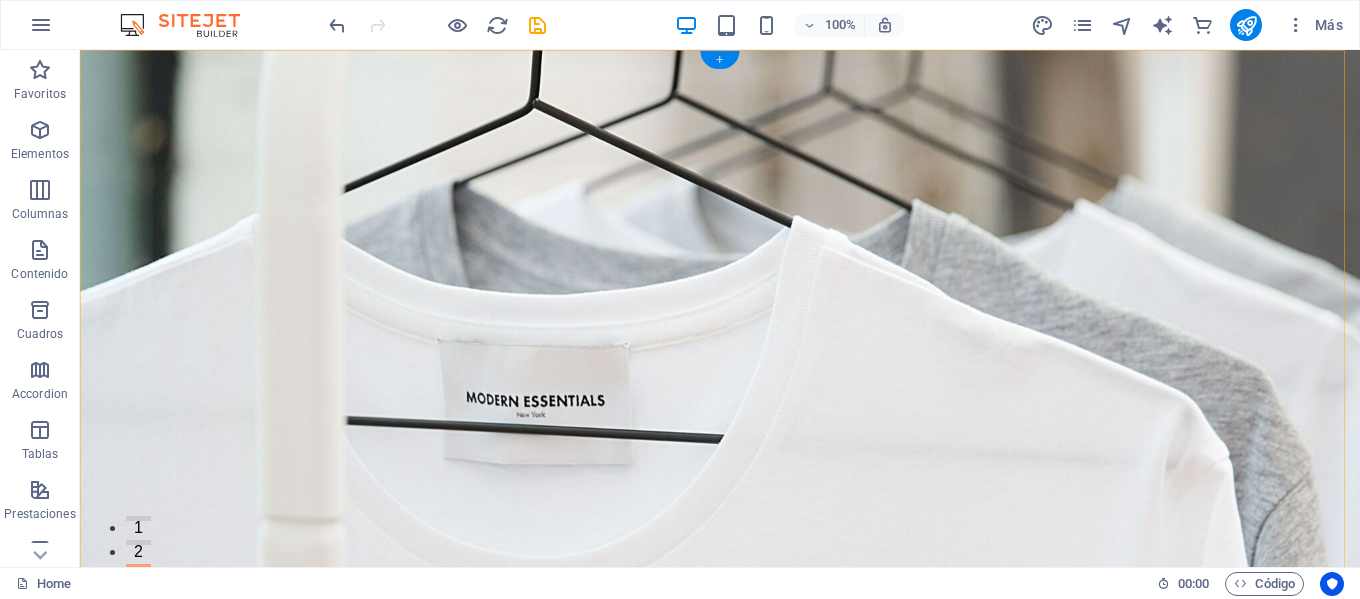 click on "+" at bounding box center [719, 60] 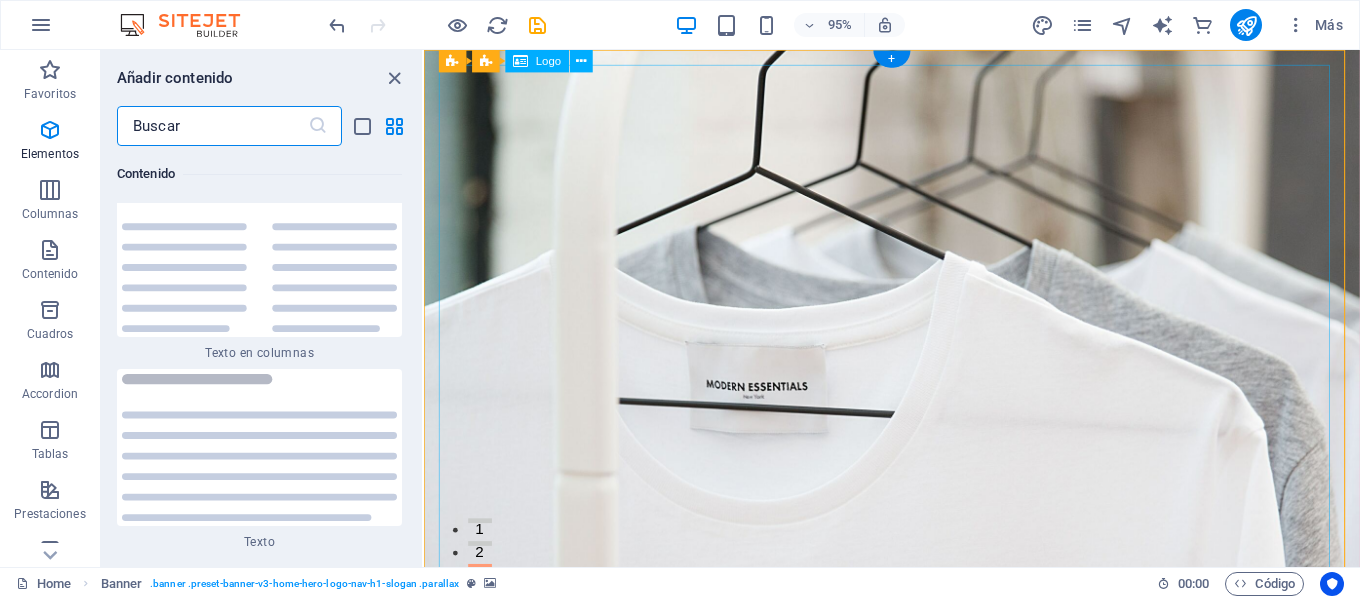 scroll, scrollTop: 6808, scrollLeft: 0, axis: vertical 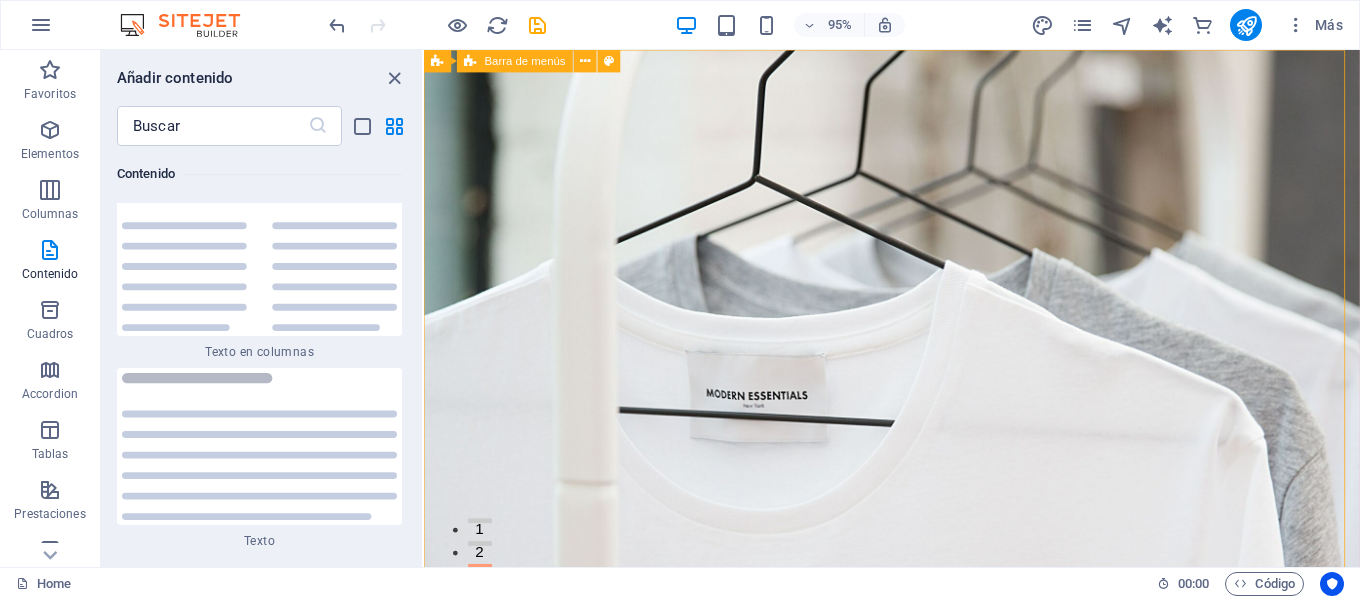 click on "Barra de menús" at bounding box center (525, 61) 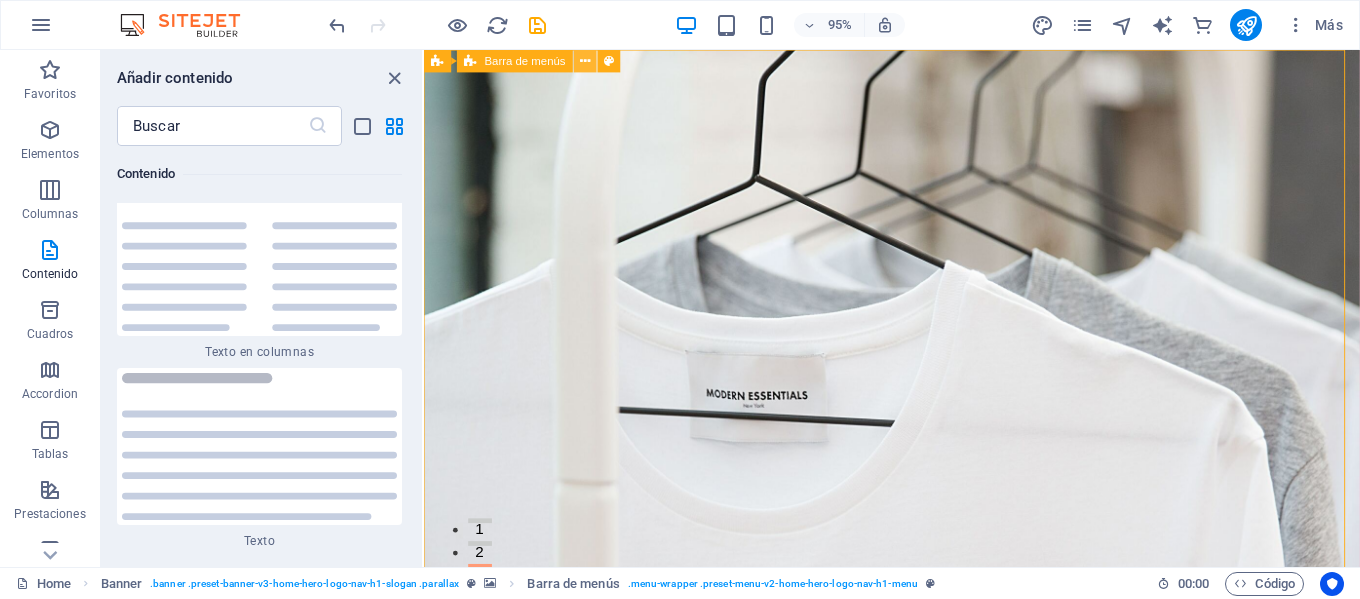 click at bounding box center (586, 61) 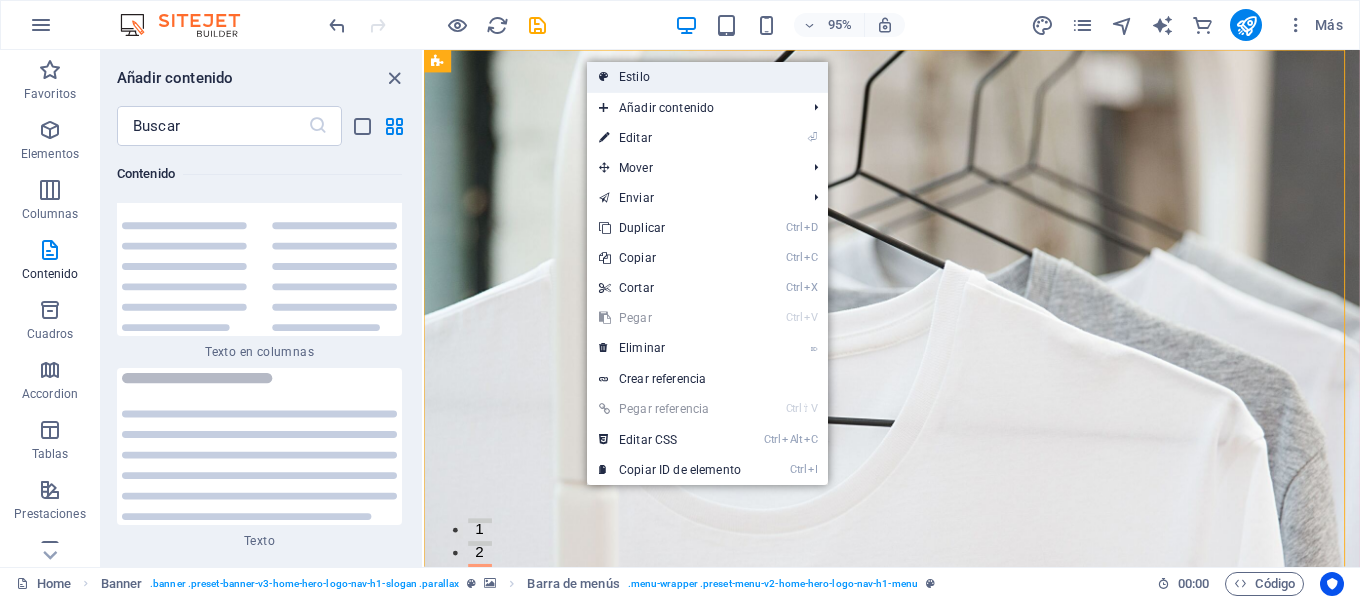 click on "Estilo" at bounding box center (707, 77) 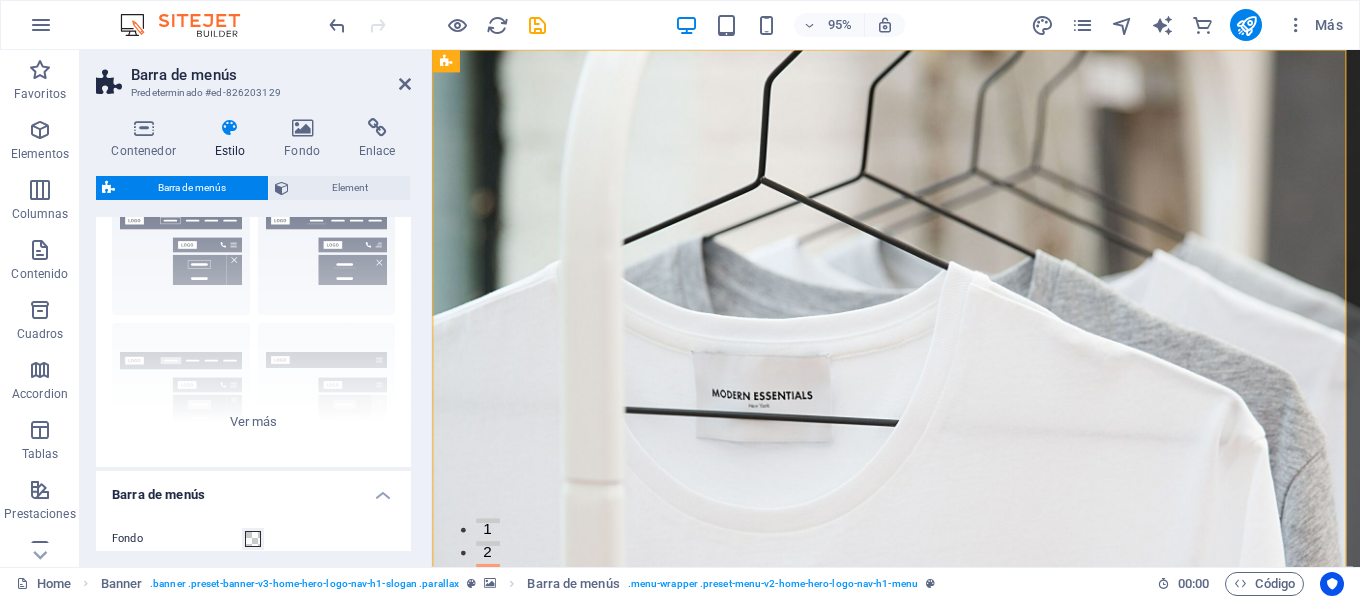 scroll, scrollTop: 200, scrollLeft: 0, axis: vertical 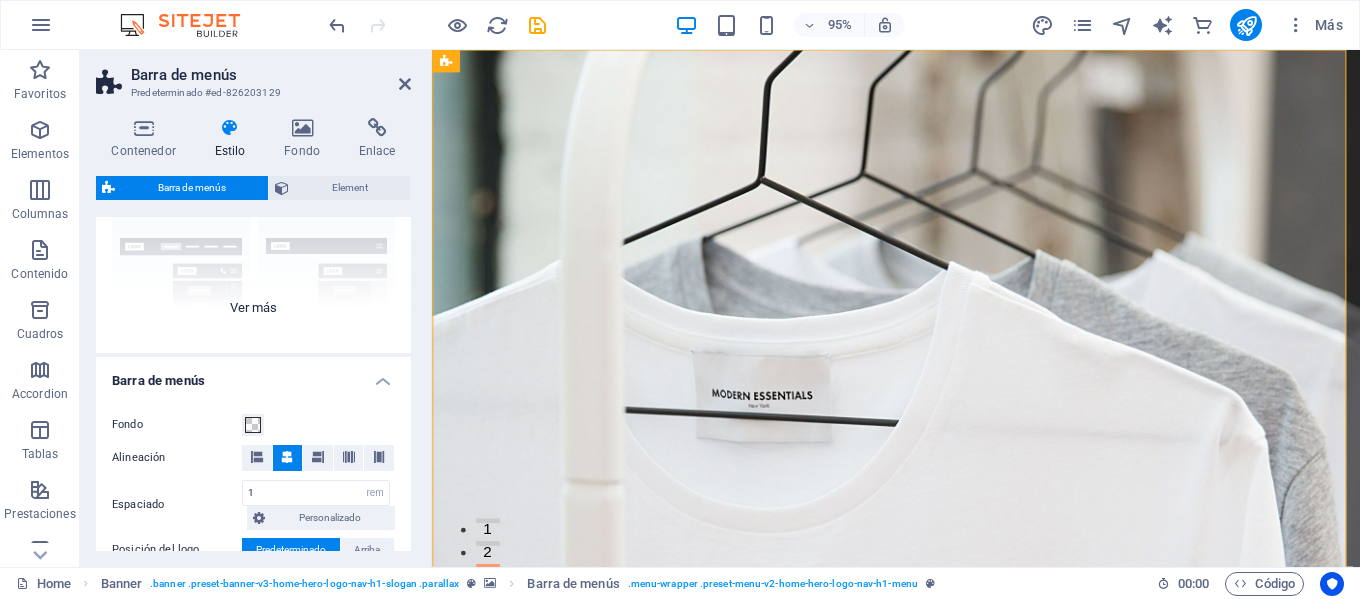 click on "Borde Centrado Predeterminado Fijo Loki Desencadenador Ancho XXL" at bounding box center [253, 203] 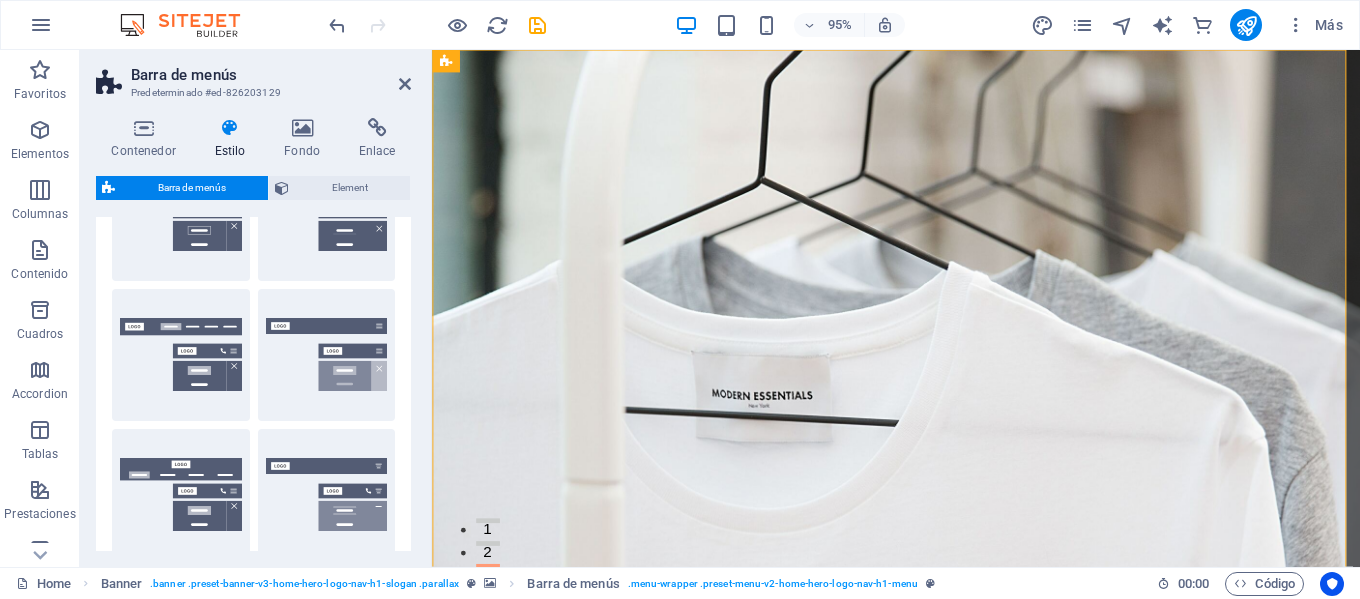 scroll, scrollTop: 0, scrollLeft: 0, axis: both 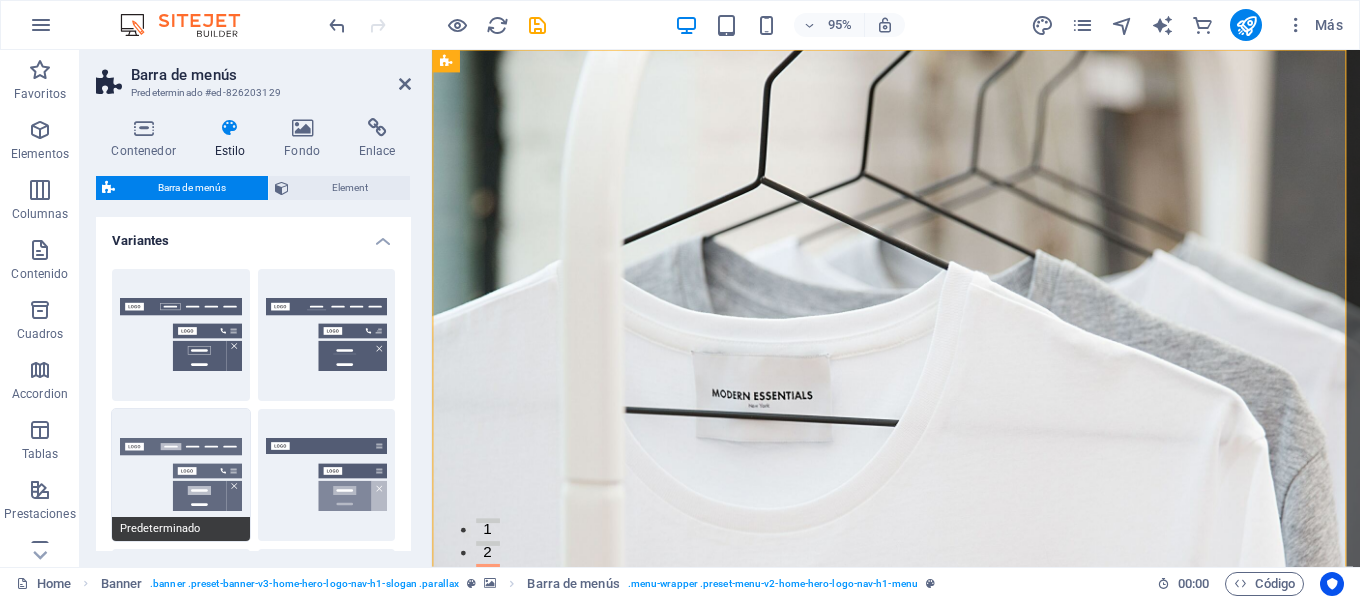 click on "Predeterminado" at bounding box center (181, 475) 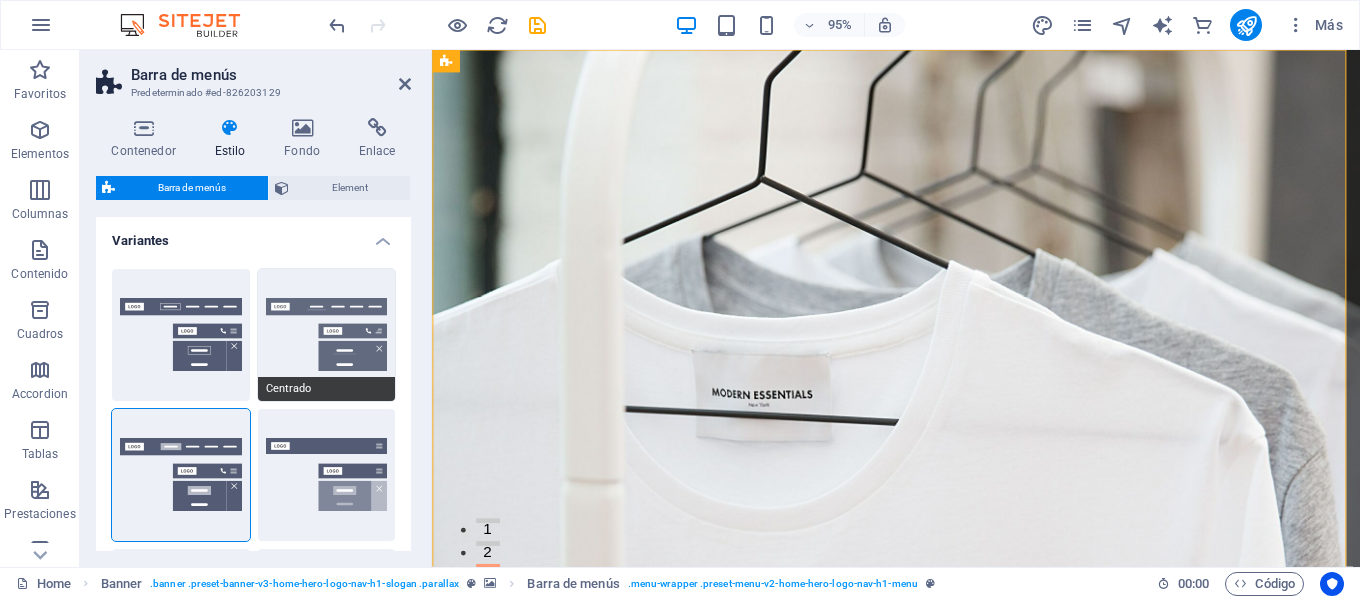 click on "Centrado" at bounding box center [327, 335] 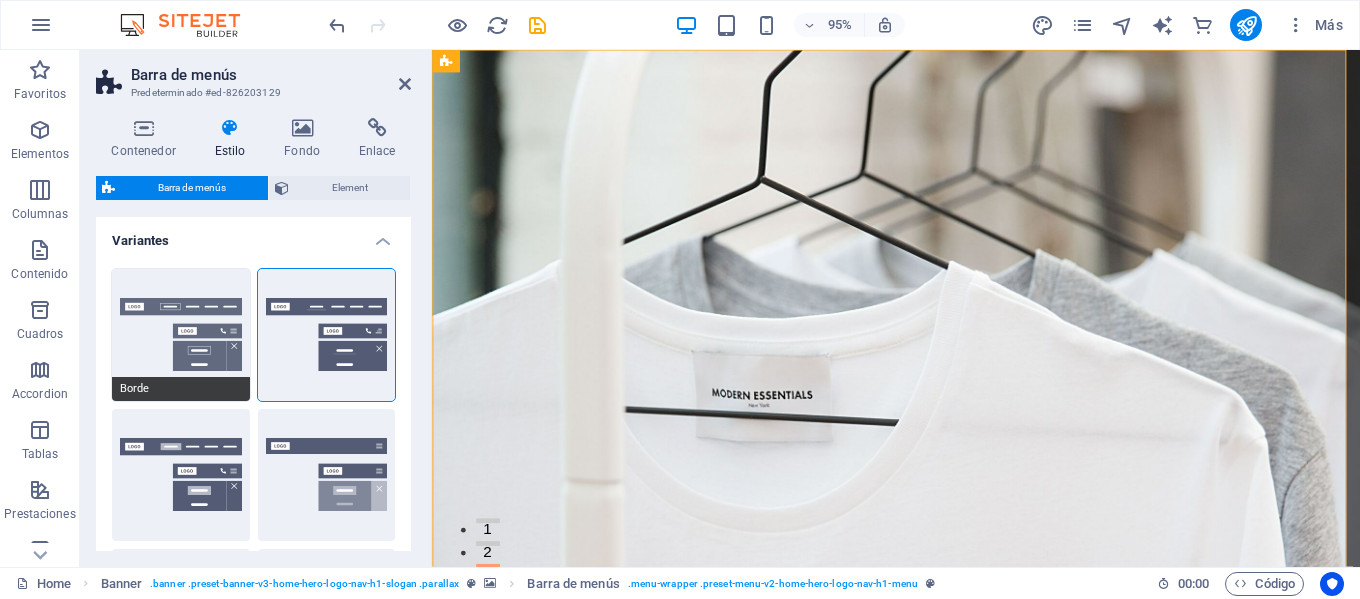 click on "Borde" at bounding box center [181, 335] 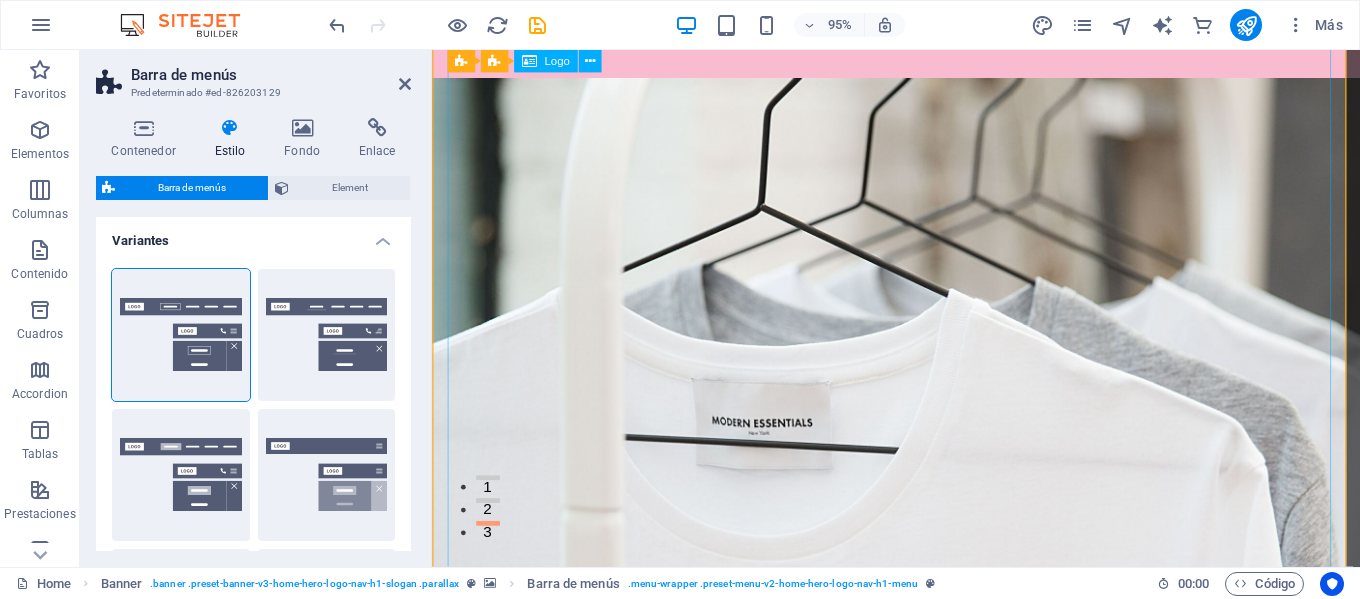 scroll, scrollTop: 0, scrollLeft: 0, axis: both 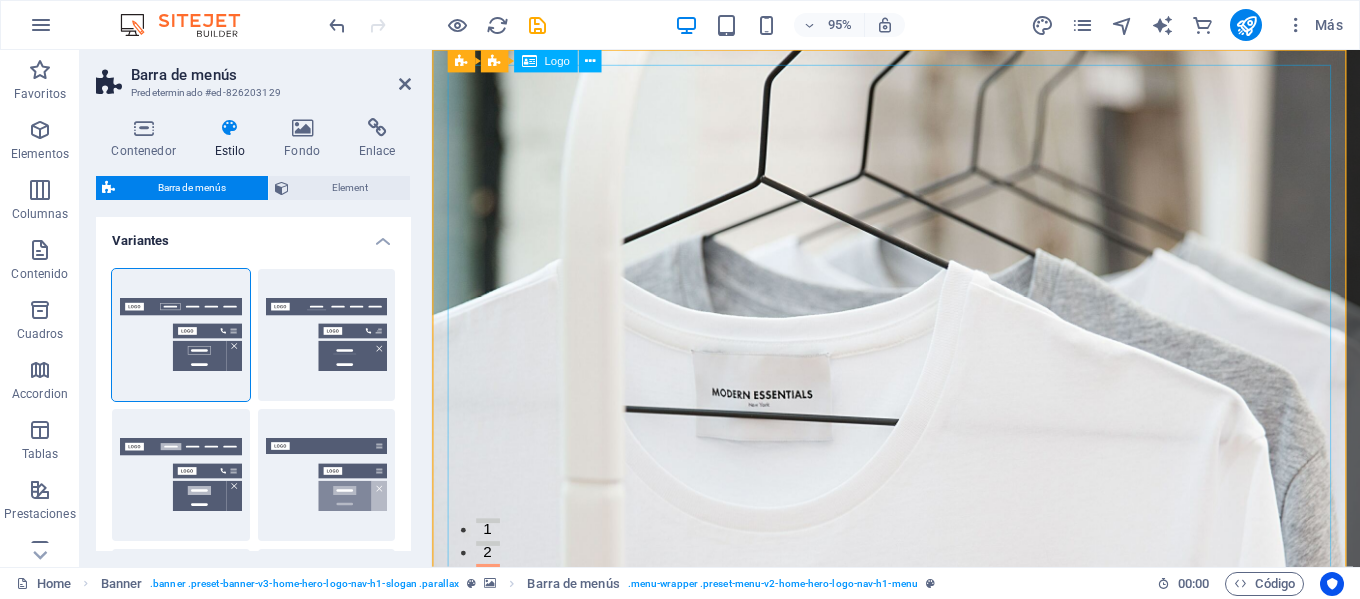 click at bounding box center [921, 1336] 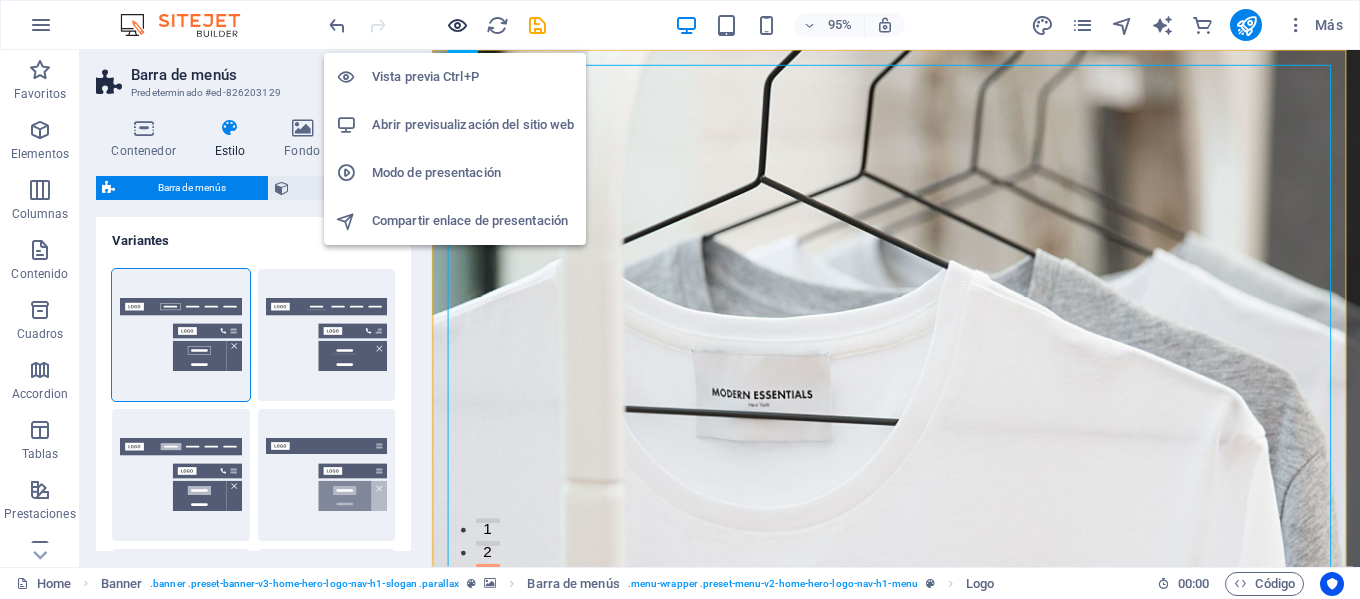 click at bounding box center [457, 25] 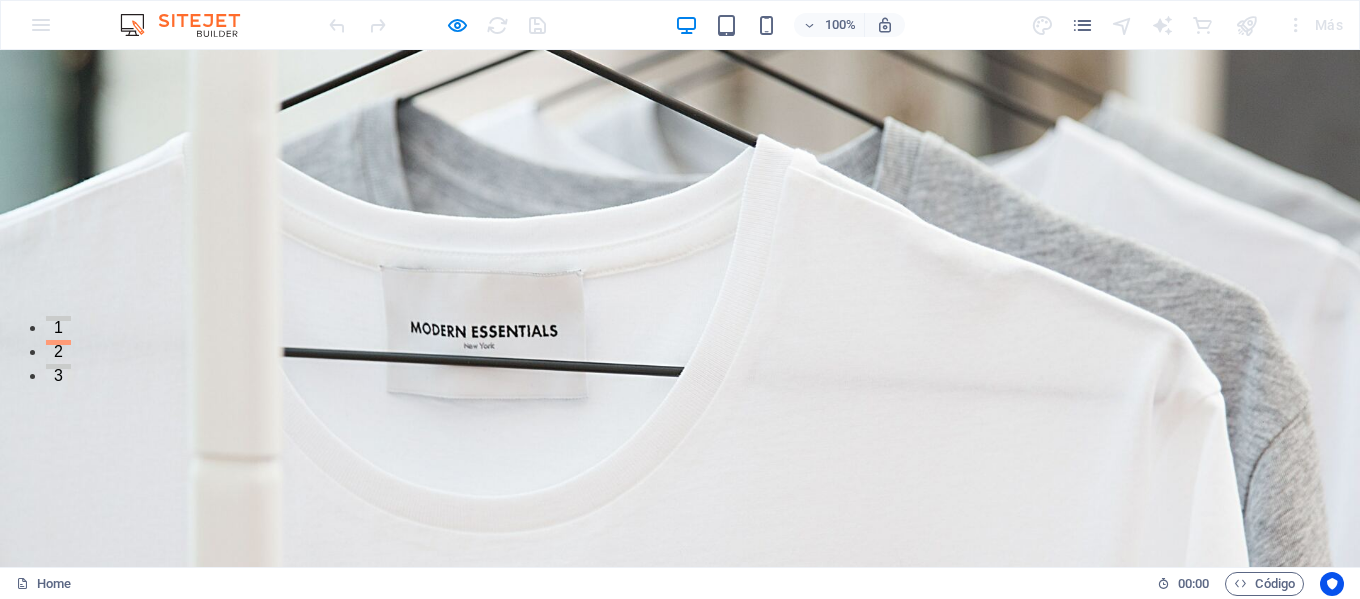 scroll, scrollTop: 100, scrollLeft: 0, axis: vertical 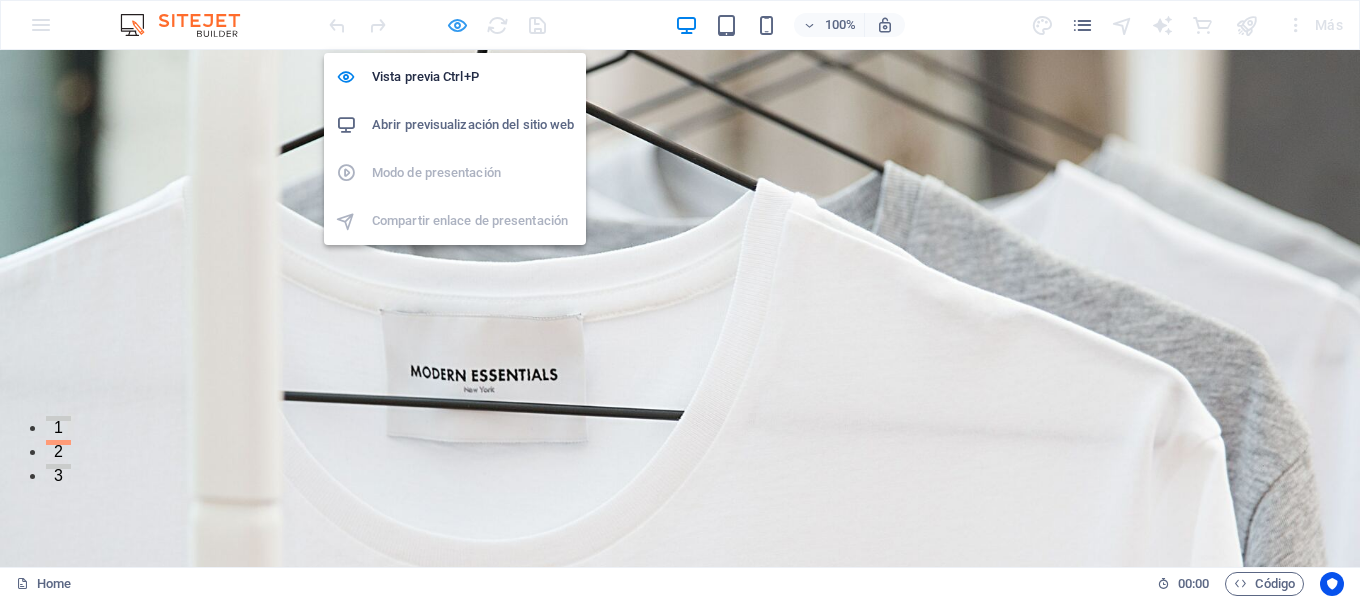 click at bounding box center [457, 25] 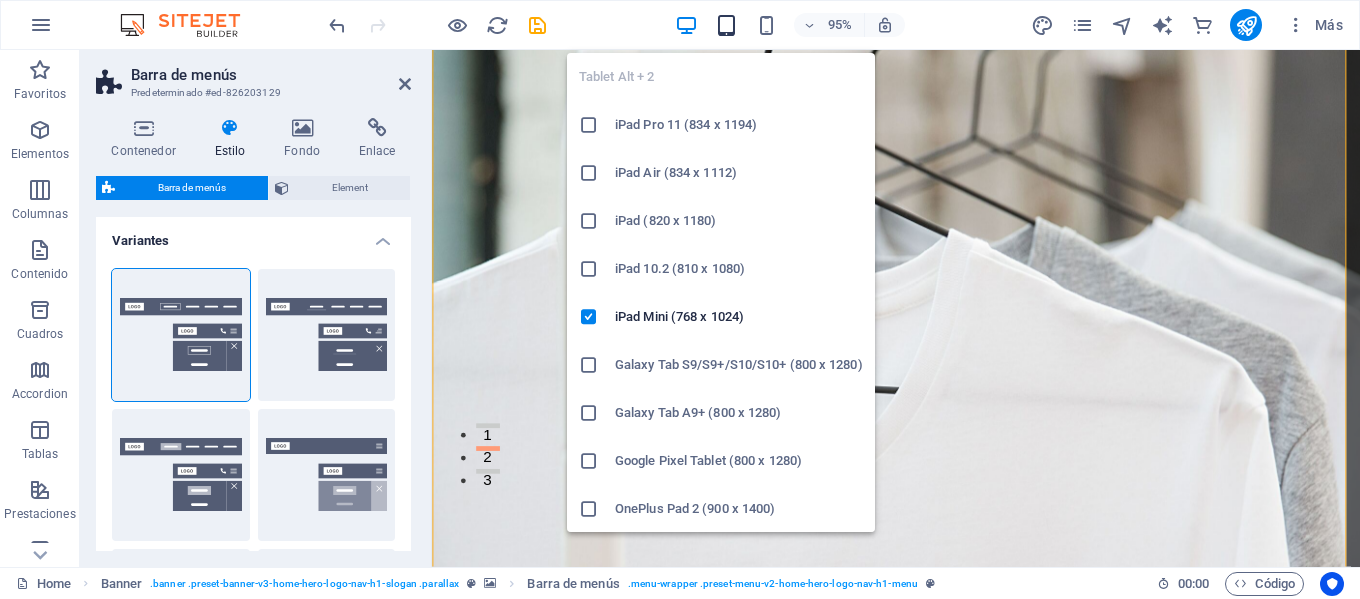 drag, startPoint x: 729, startPoint y: 23, endPoint x: 719, endPoint y: 24, distance: 10.049875 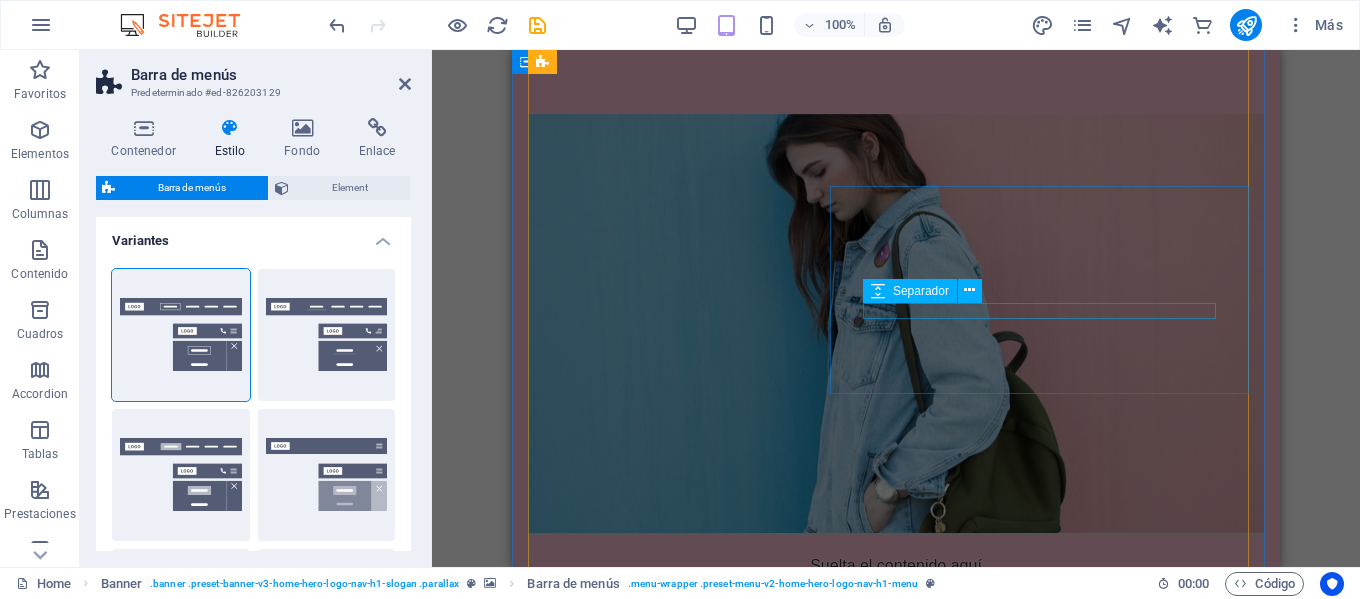 scroll, scrollTop: 2000, scrollLeft: 0, axis: vertical 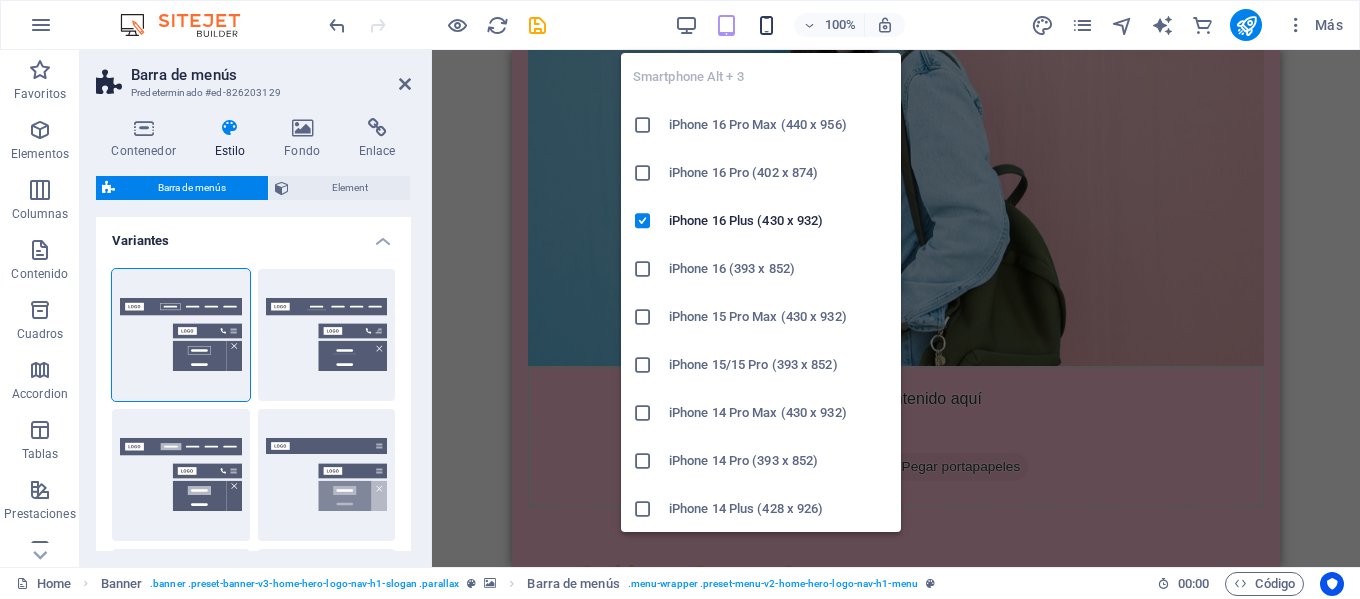 click at bounding box center (766, 25) 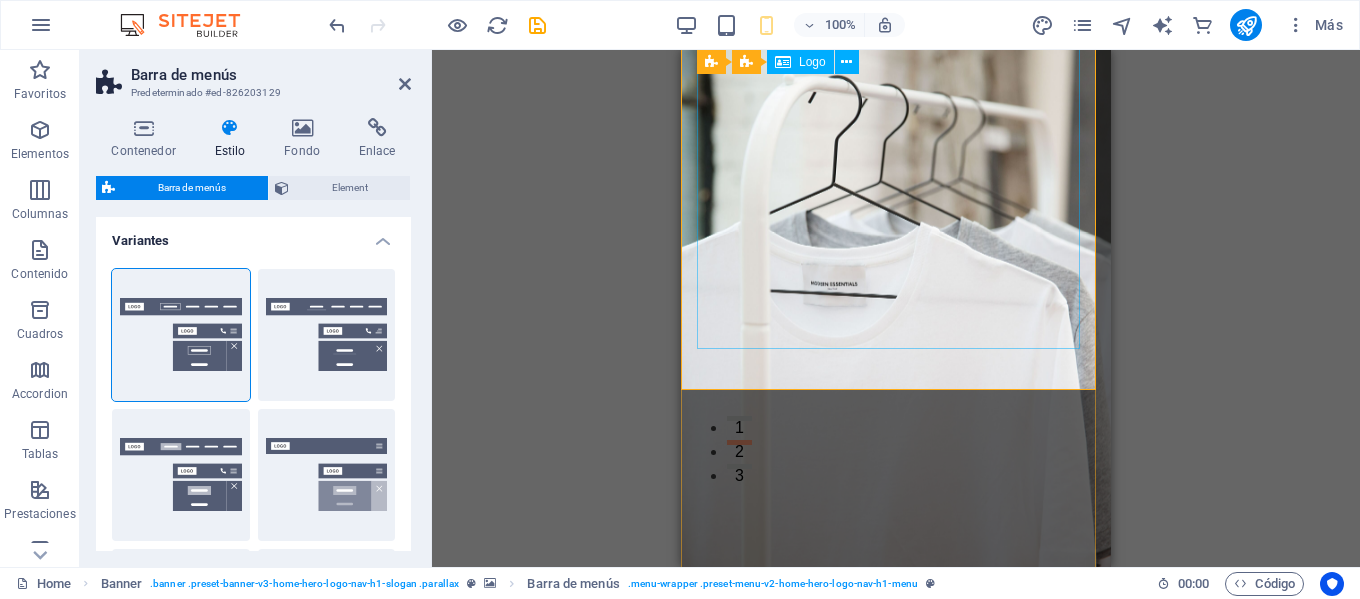 scroll, scrollTop: 0, scrollLeft: 0, axis: both 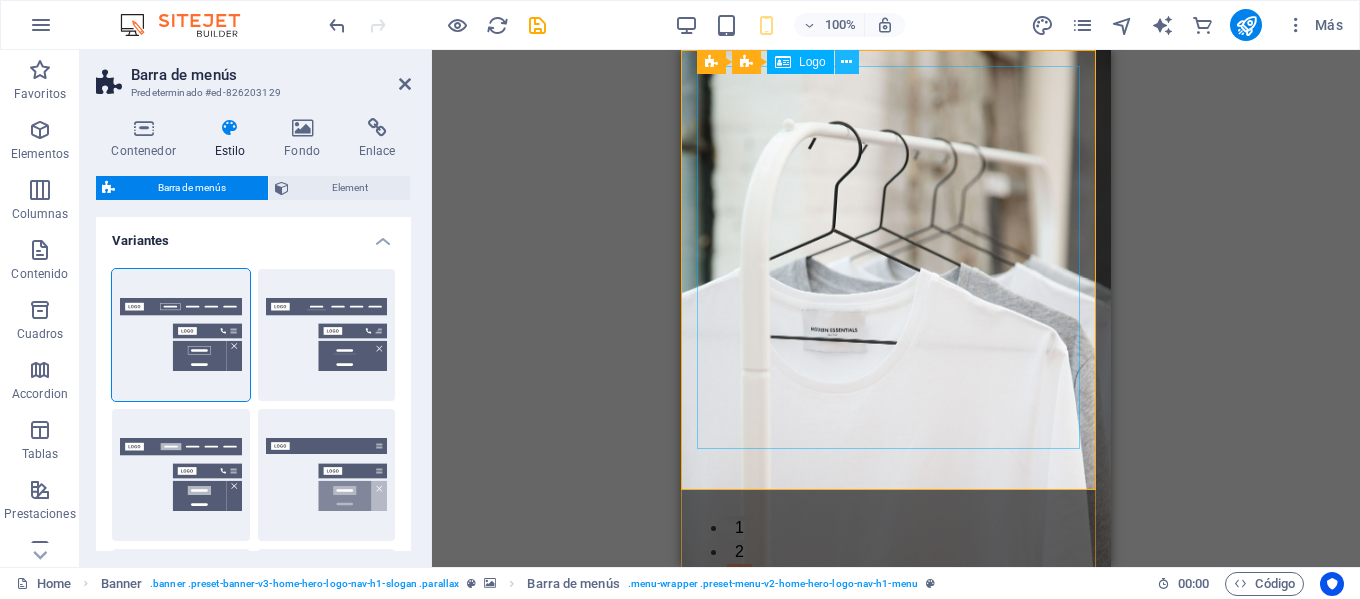 click at bounding box center (846, 62) 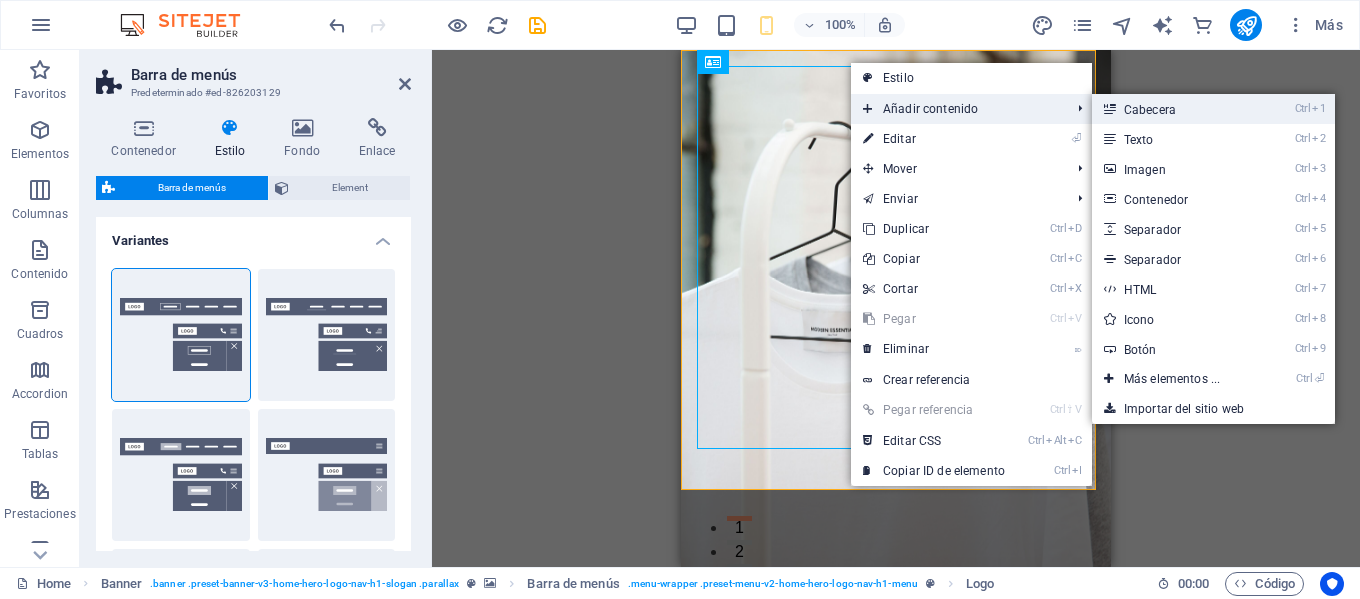 click on "Ctrl 1  Cabecera" at bounding box center [1176, 109] 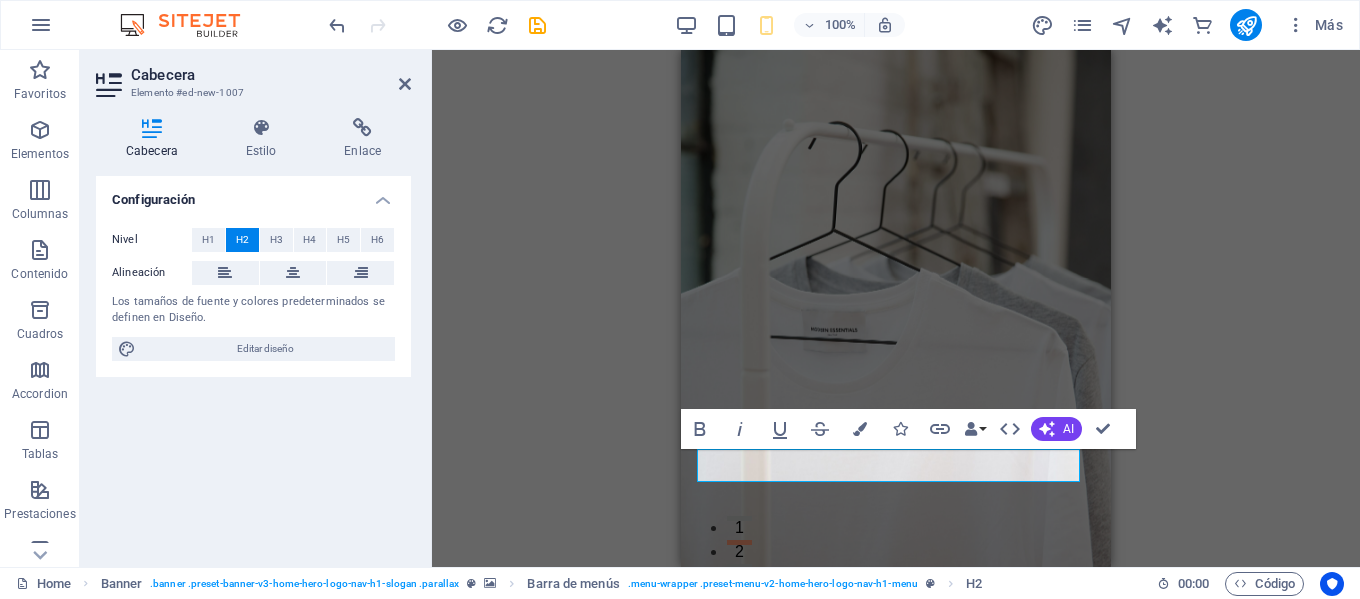 click on "H2   Banner   Contenedor   Banner   Barra de menús   Barra de menús   Banner   Logo   Menú   Cuadrícula 3-4   Separador   H3   Separador   Predeterminado   Contenedor   H2   Separador   Texto   Botón   Marcador   Contenedor   Contenedor   H2   Separador   Contenedor   Contenedor   Accordion   Contenedor   H3   Separador   Texto   Separador   Botón   Contenedor   H3   Texto   Separador   H2 Bold Italic Underline Strikethrough Colors Icons Link Data Bindings Empresa Nombre Apellidos Calle Código postal Ciudad Email Teléfono Móvil Fax Campo personalizado 1 Campo personalizado 2 Campo personalizado 3 Campo personalizado 4 Campo personalizado 5 Campo personalizado 6 HTML AI Mejorar Hacer más corto Hacer más largo Corregir ortografía y gramática Traducir a Inglés Generar texto Confirm (Ctrl+⏎)" at bounding box center [896, 308] 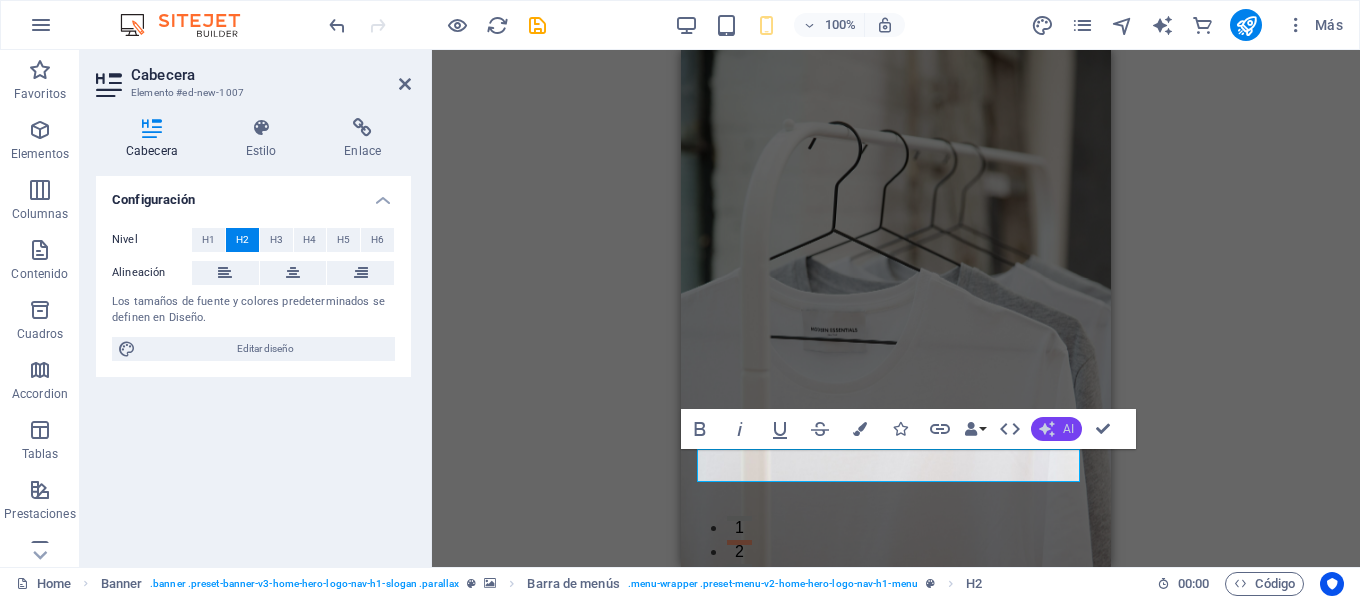 click on "AI" at bounding box center (1056, 429) 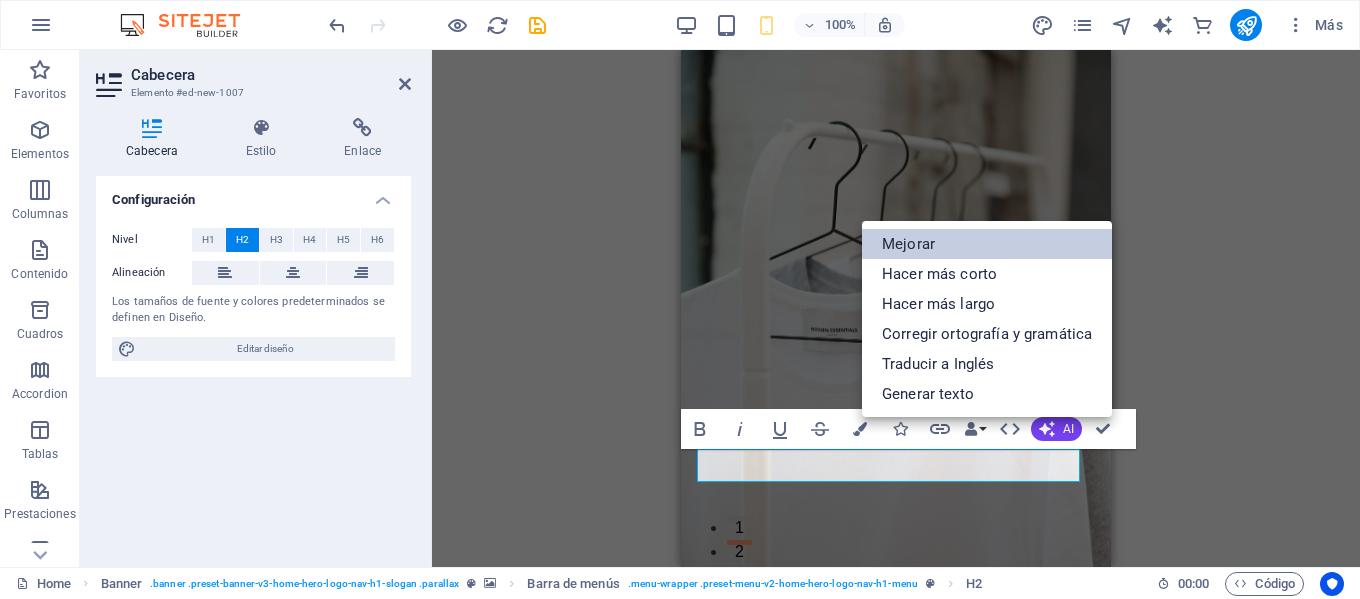 click on "Mejorar" at bounding box center [987, 244] 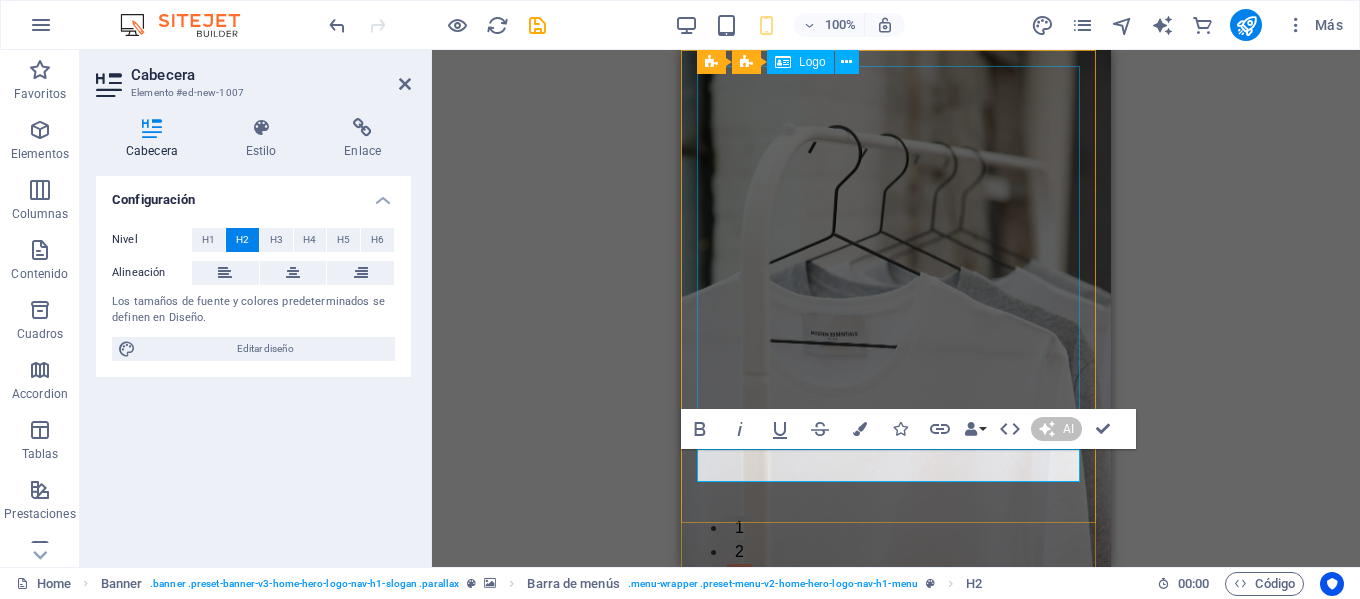 type 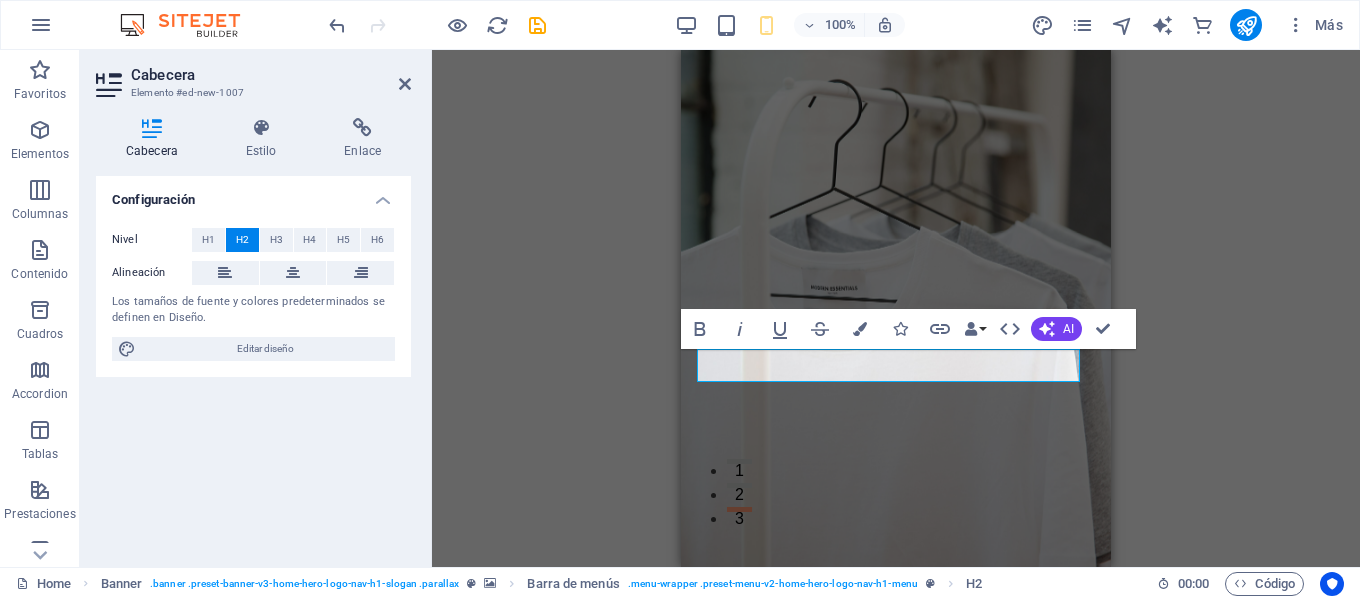 scroll, scrollTop: 100, scrollLeft: 0, axis: vertical 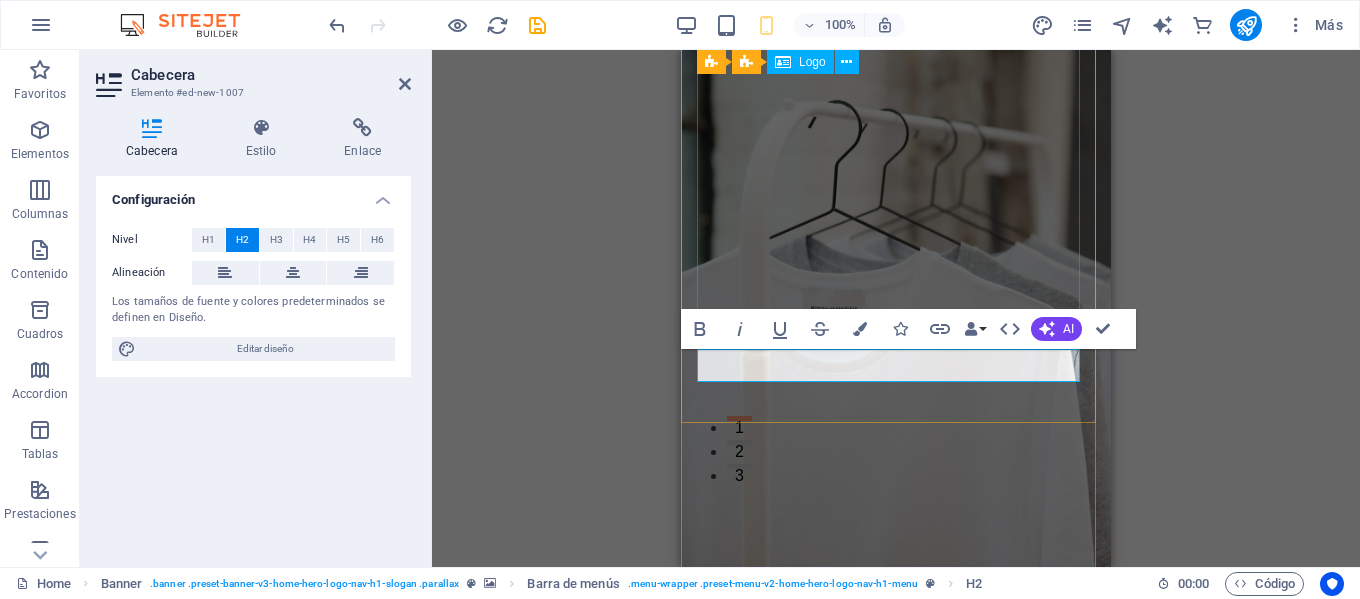 click at bounding box center (896, 743) 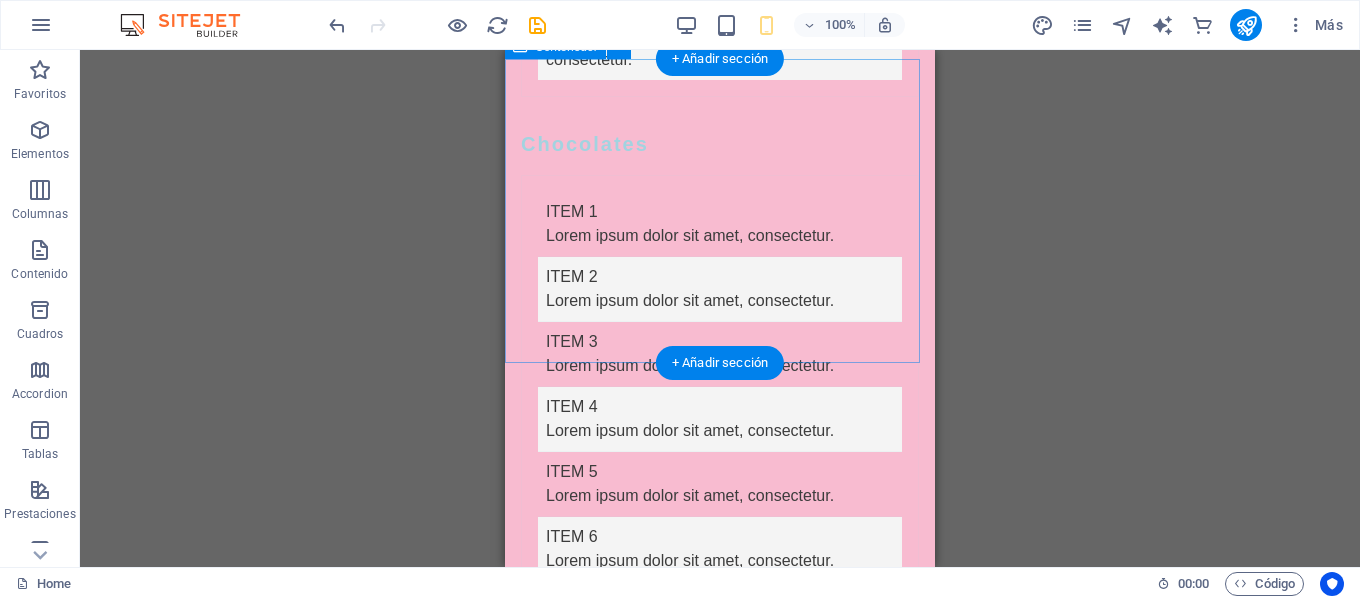 scroll, scrollTop: 6300, scrollLeft: 0, axis: vertical 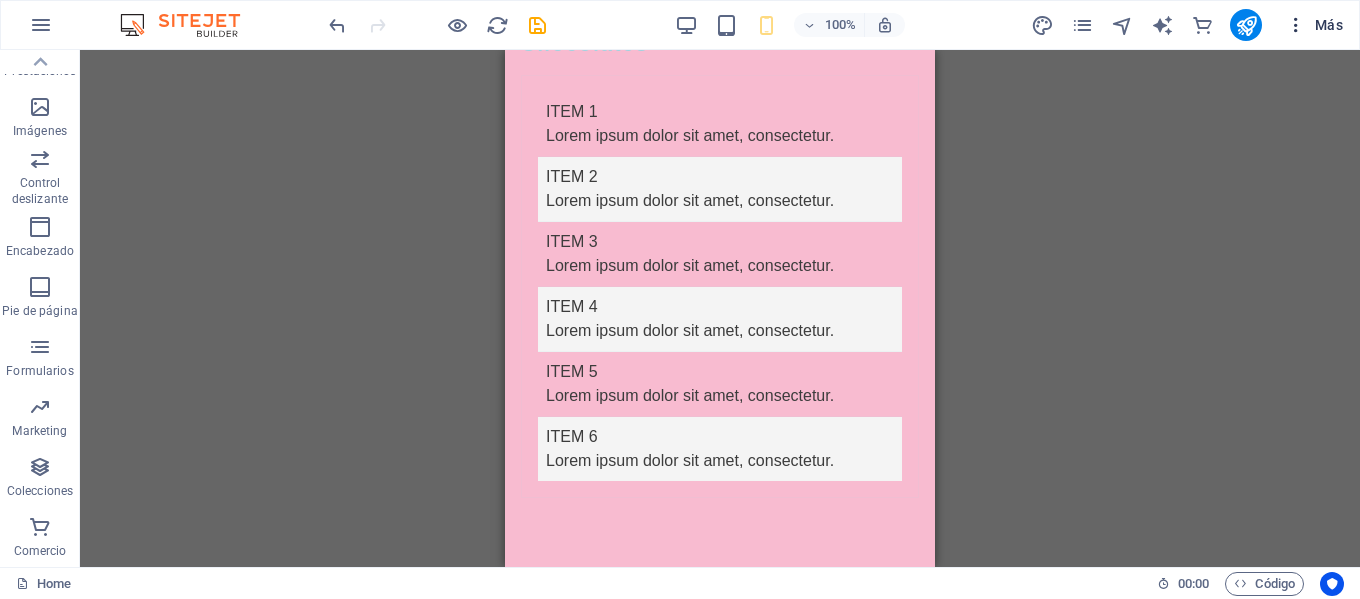 click at bounding box center [1296, 25] 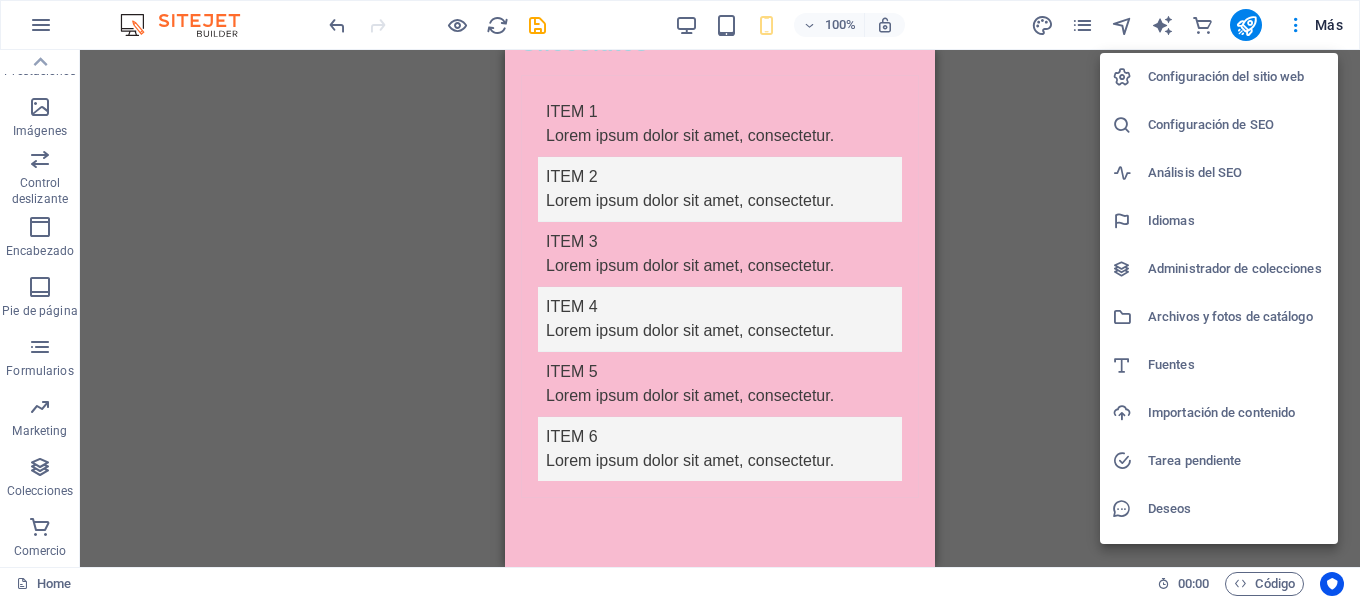 click on "Configuración del sitio web" at bounding box center (1237, 77) 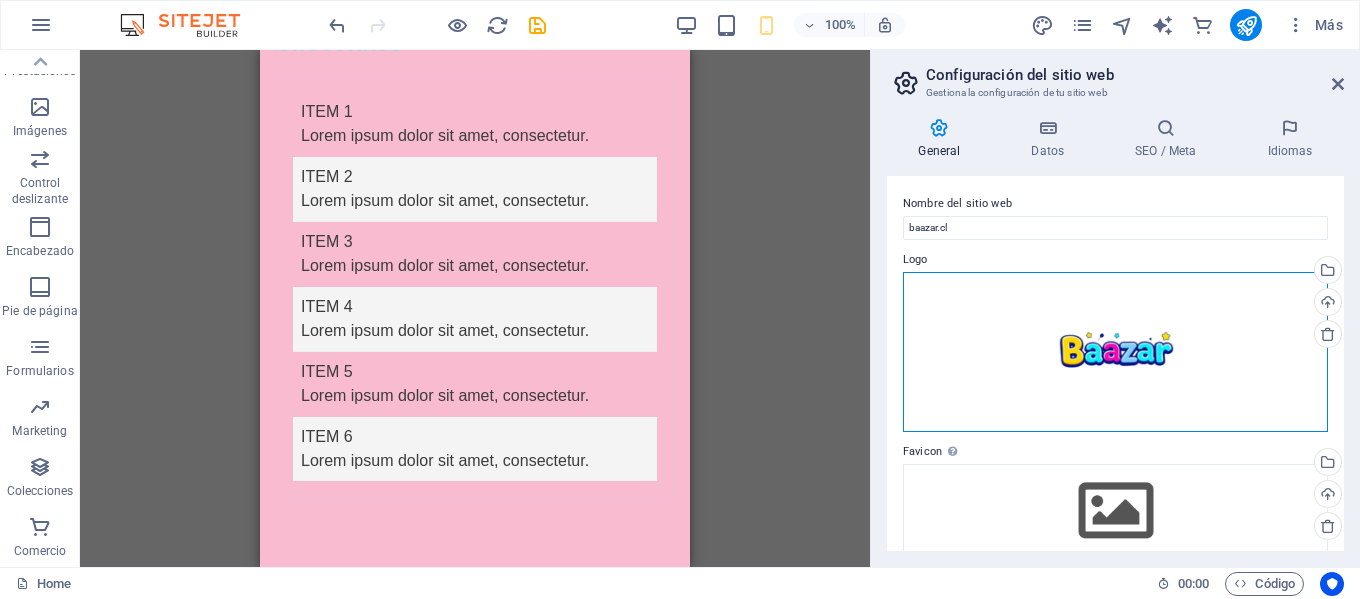 click on "Arrastra archivos aquí, haz clic para escoger archivos o  selecciona archivos de Archivos o de nuestra galería gratuita de fotos y vídeos" at bounding box center [1115, 352] 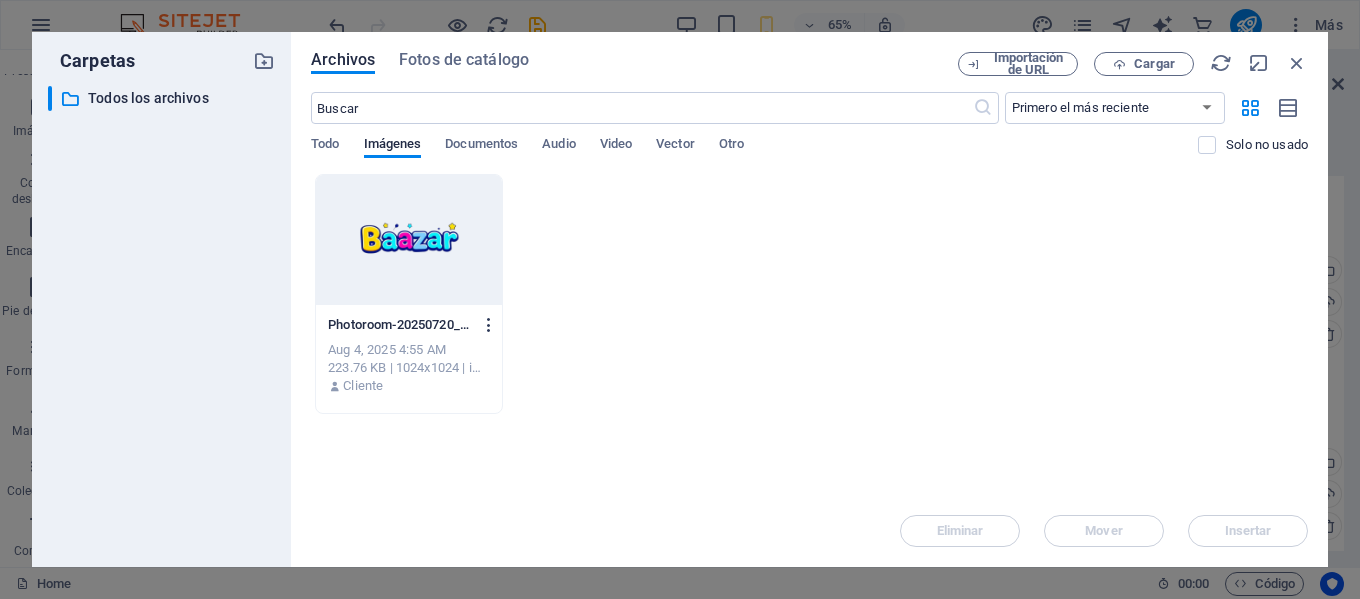 click at bounding box center (489, 325) 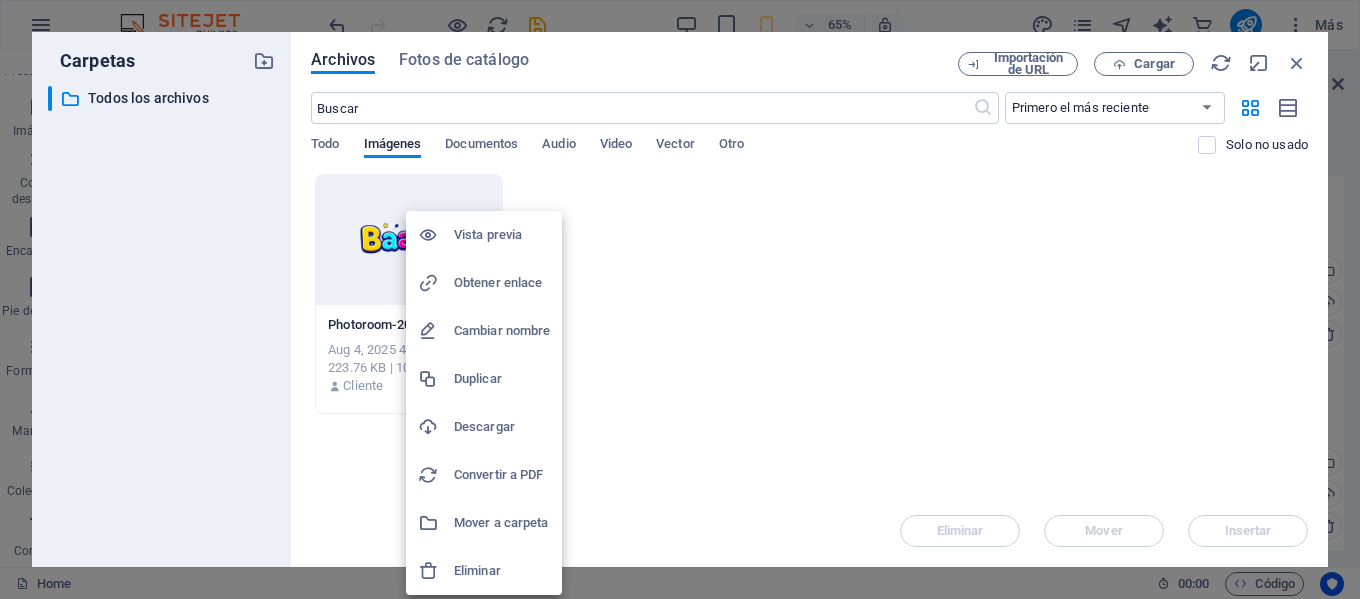 click on "Cambiar nombre" at bounding box center (502, 331) 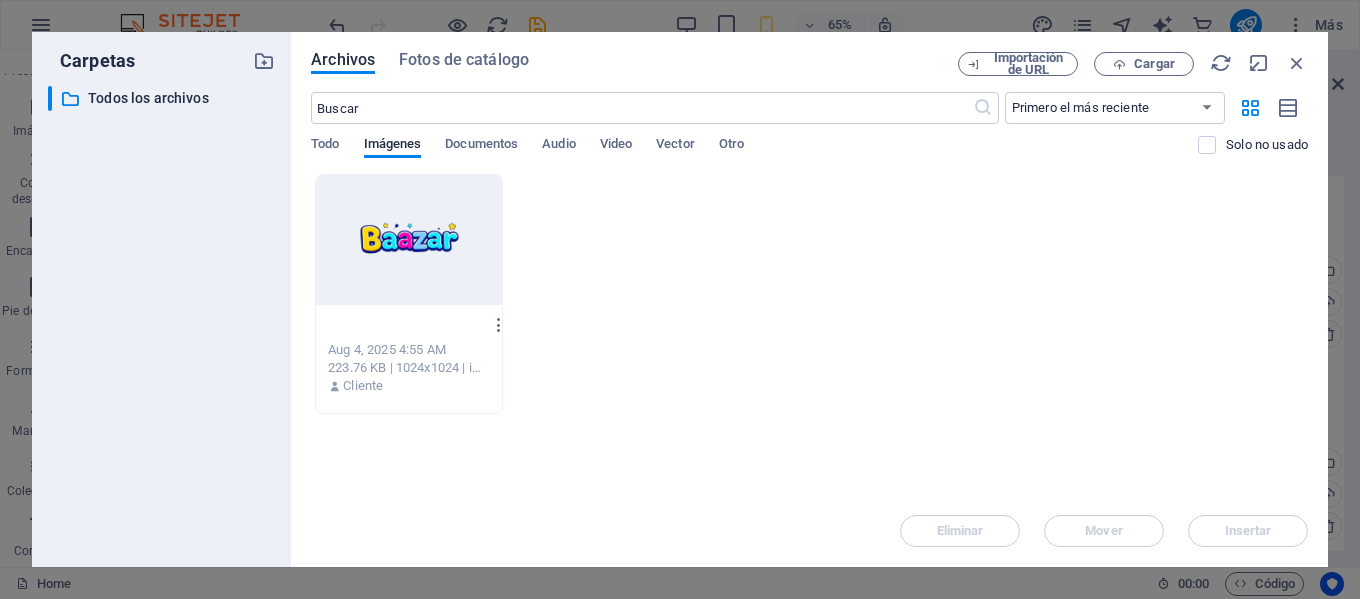 scroll, scrollTop: 0, scrollLeft: 0, axis: both 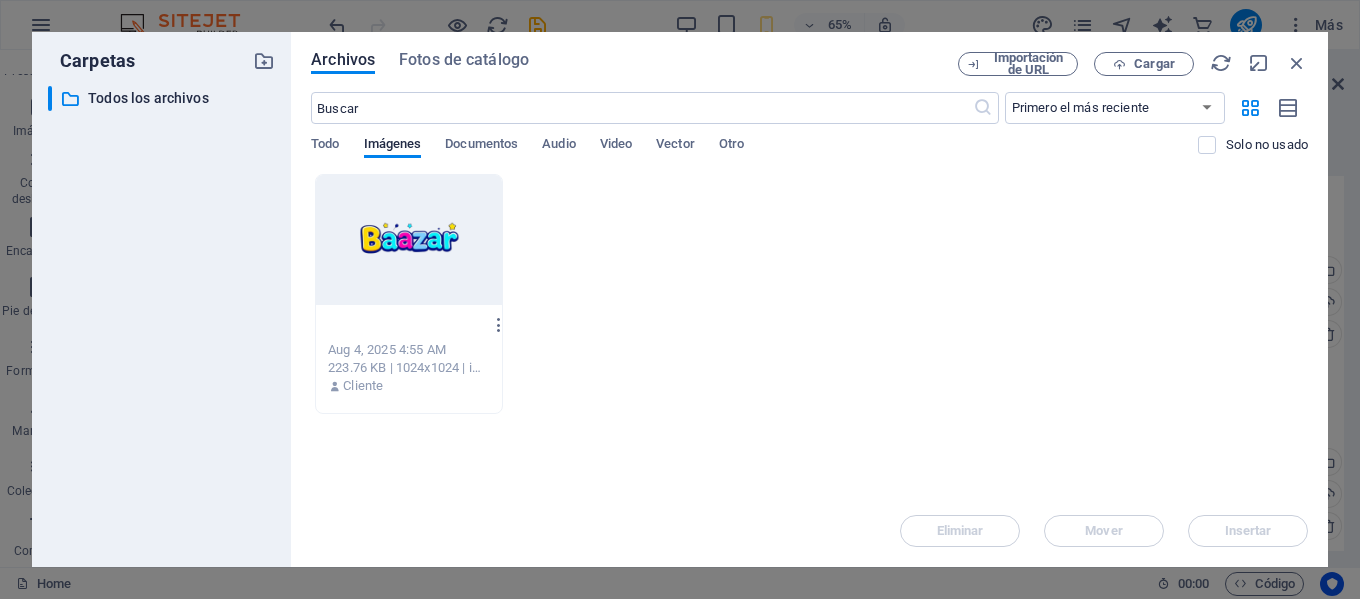 click on "baa.png" at bounding box center [405, 325] 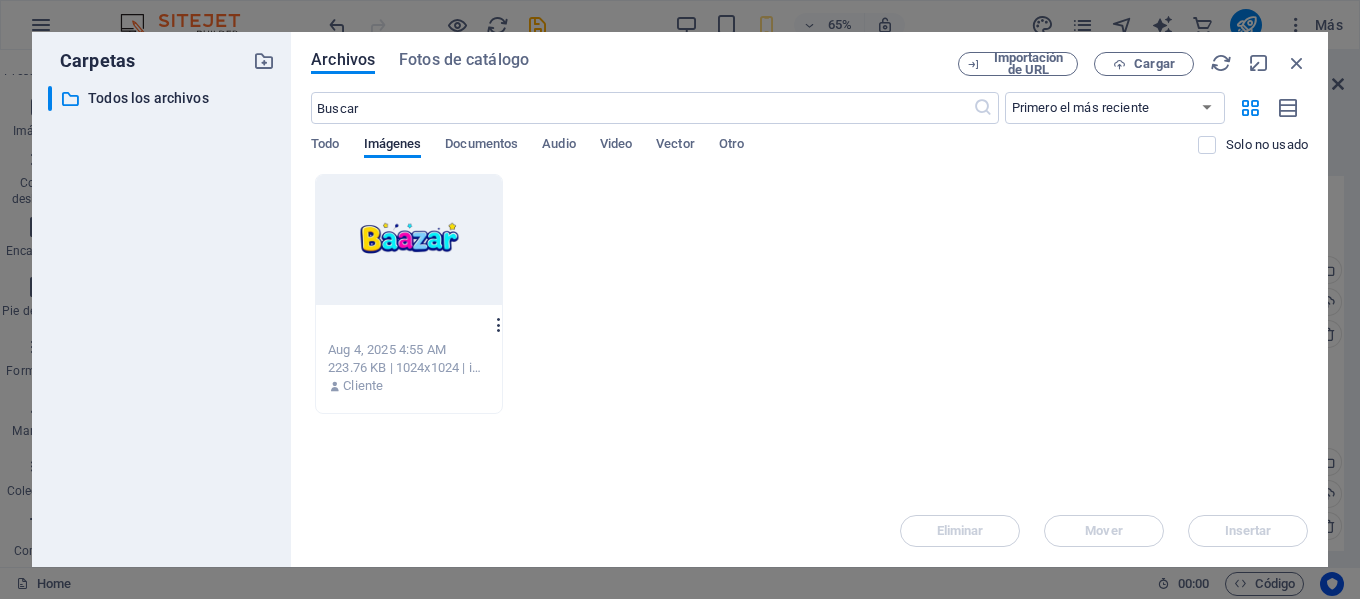 type on "baa.png" 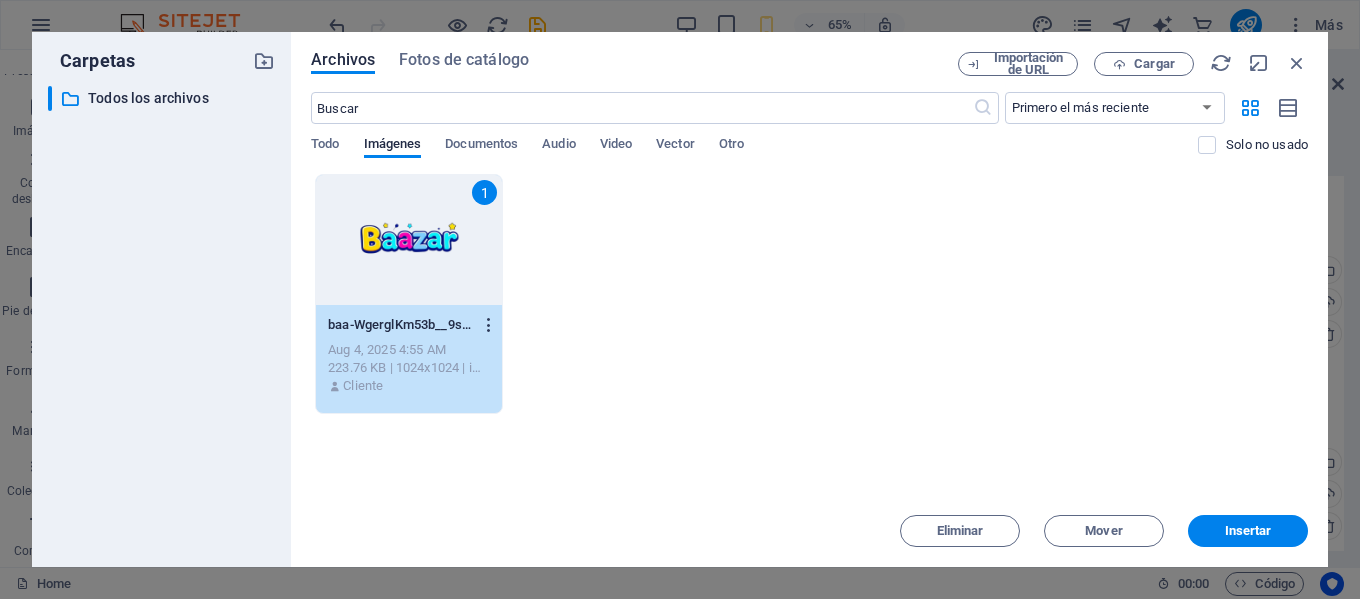 click at bounding box center [489, 325] 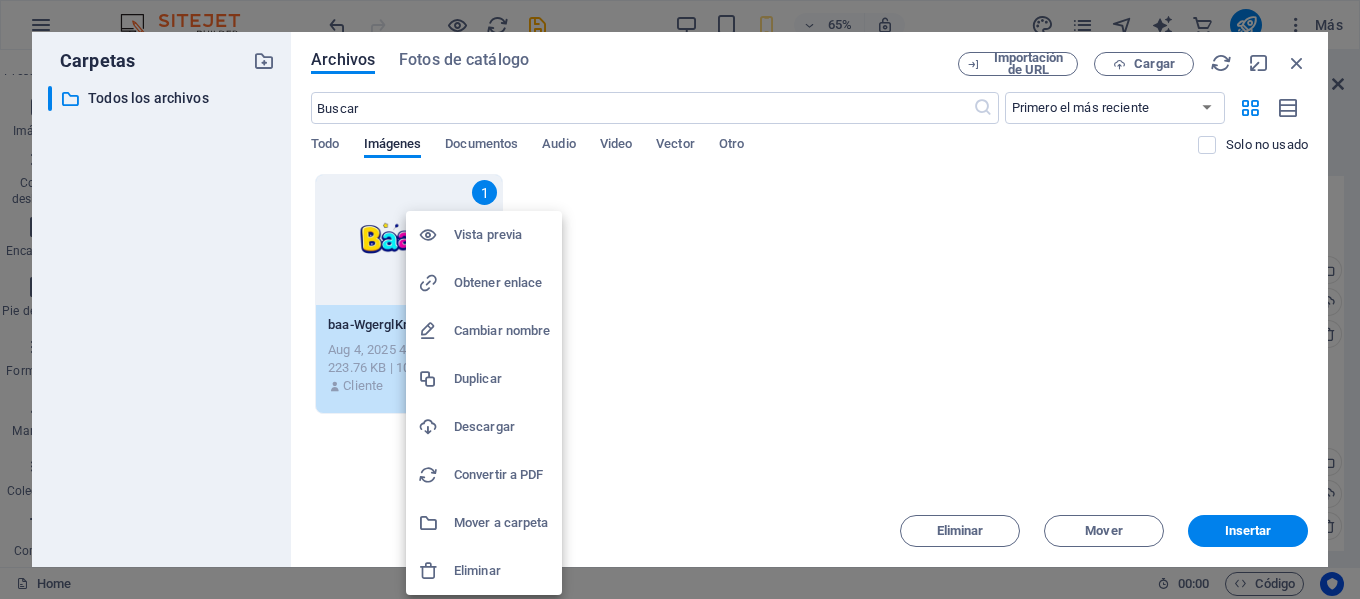 click at bounding box center [680, 299] 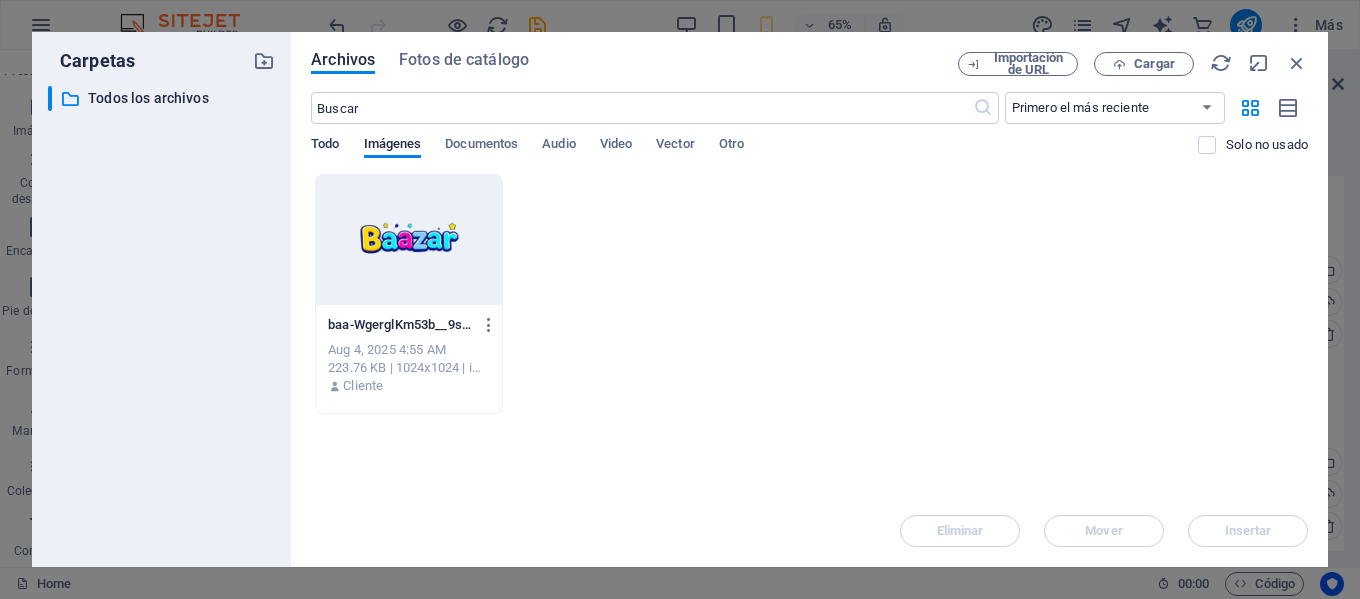 click on "Todo" at bounding box center (325, 146) 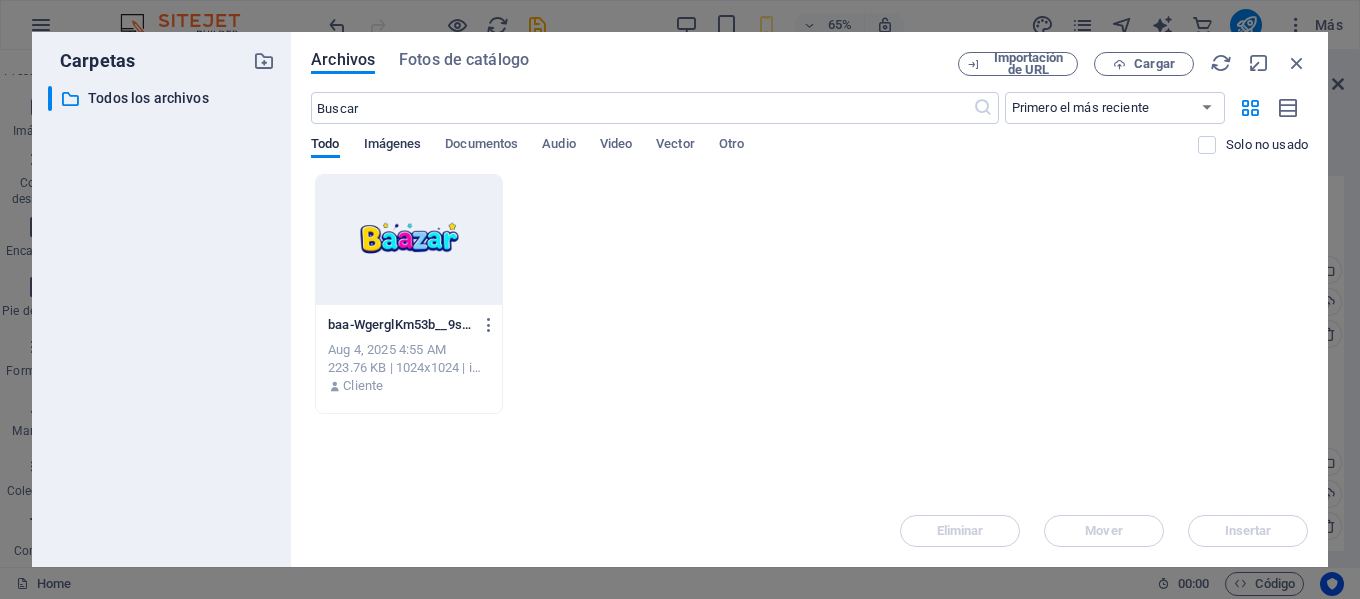 click on "Imágenes" at bounding box center [393, 146] 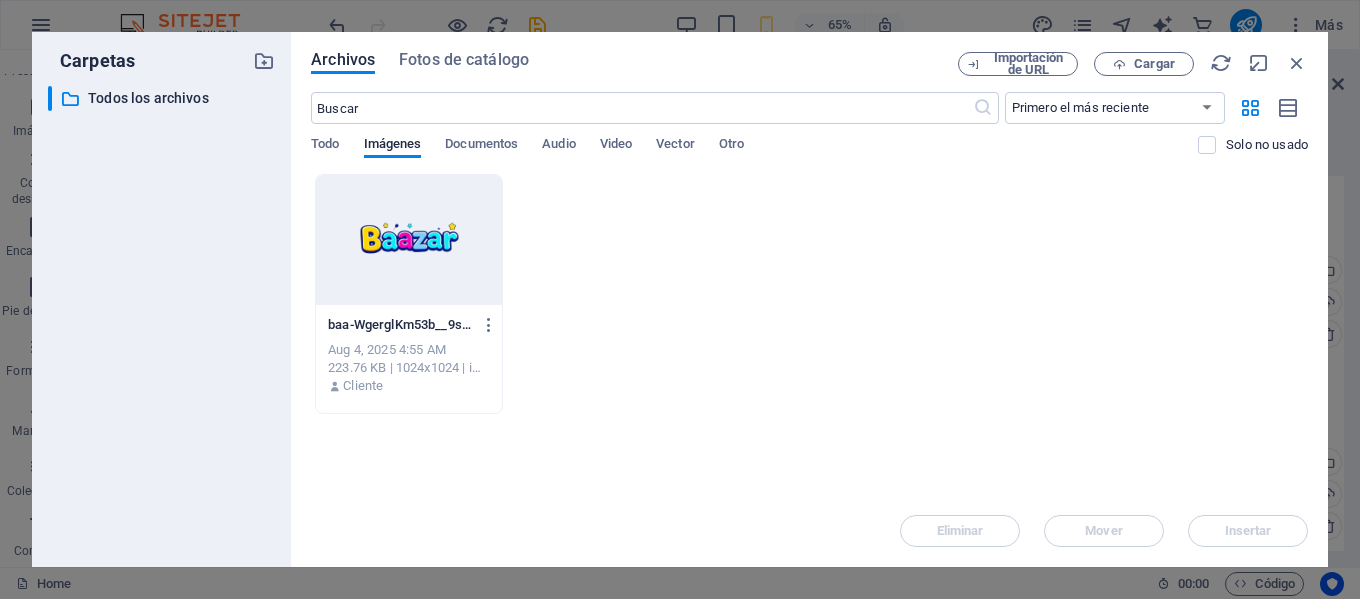click at bounding box center [409, 240] 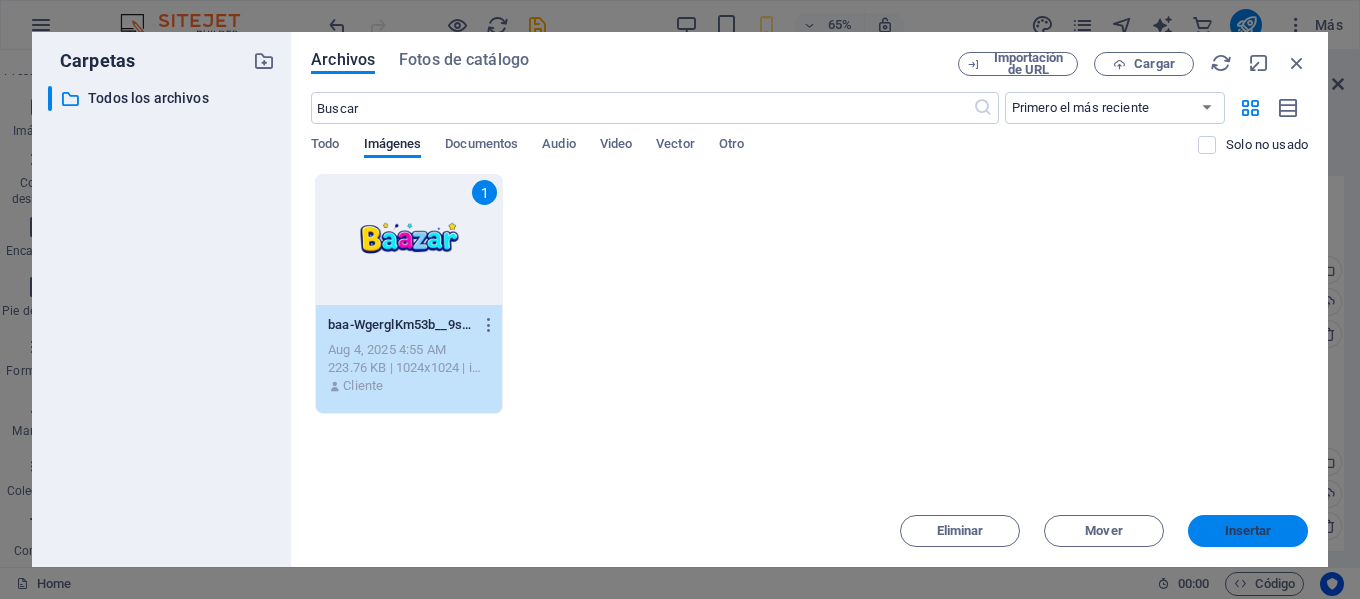 click on "Insertar" at bounding box center (1248, 531) 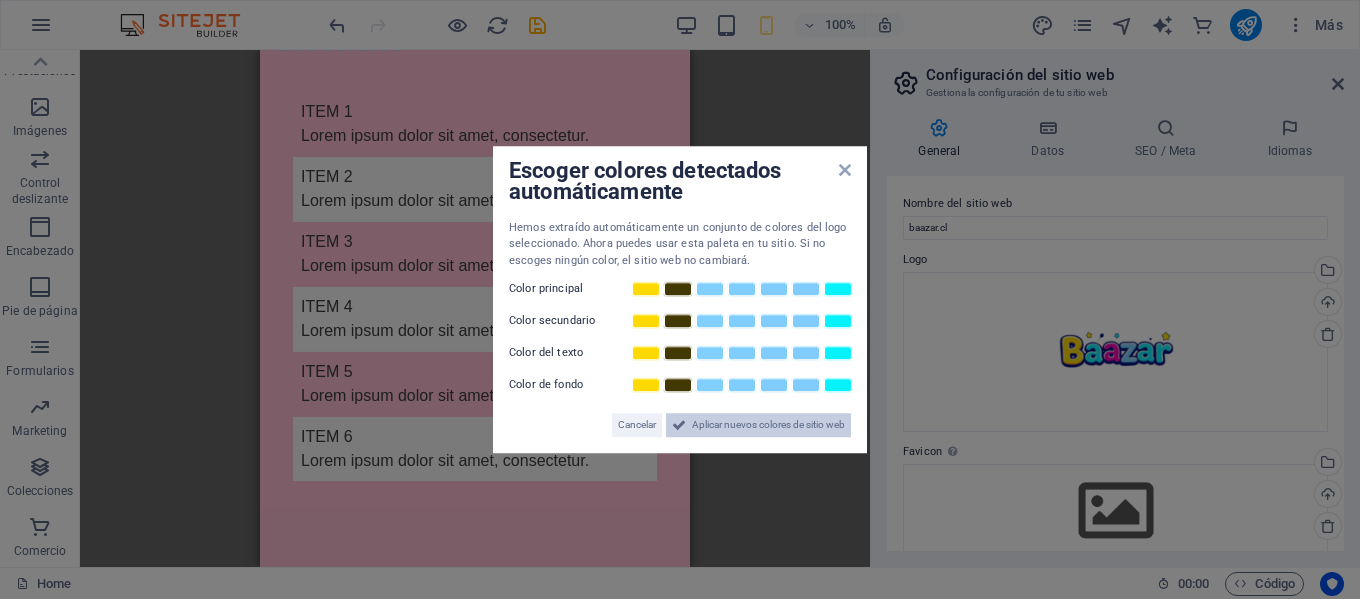 click on "Aplicar nuevos colores de sitio web" at bounding box center (768, 425) 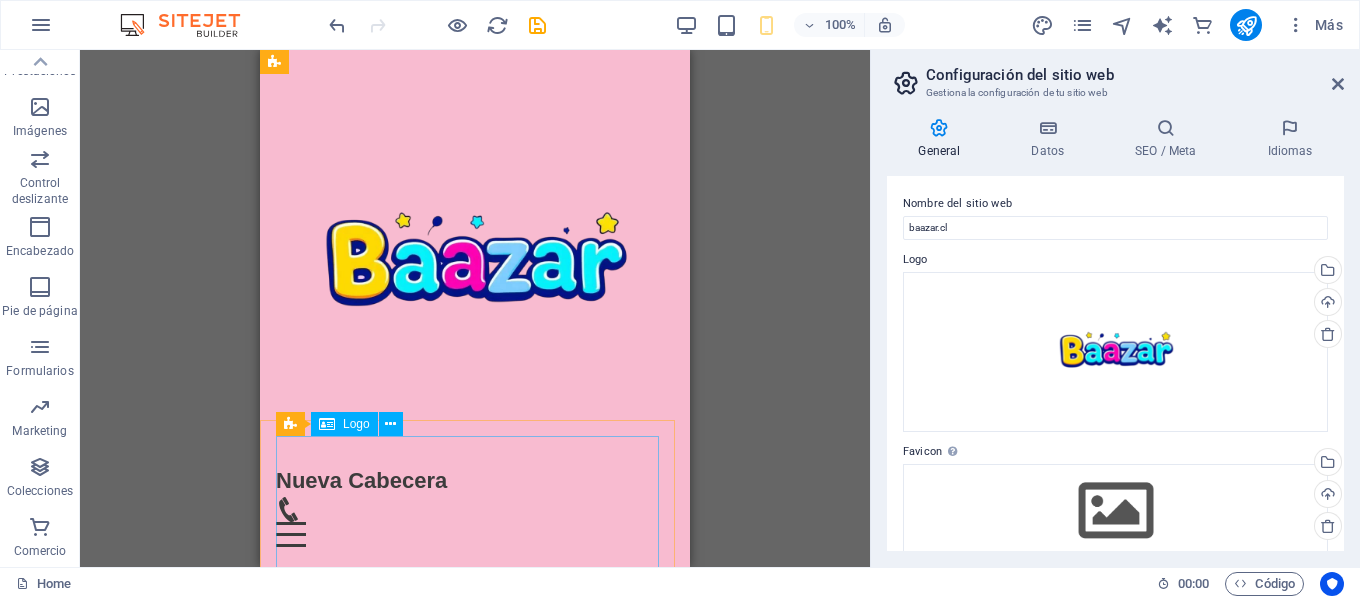 scroll, scrollTop: 2500, scrollLeft: 0, axis: vertical 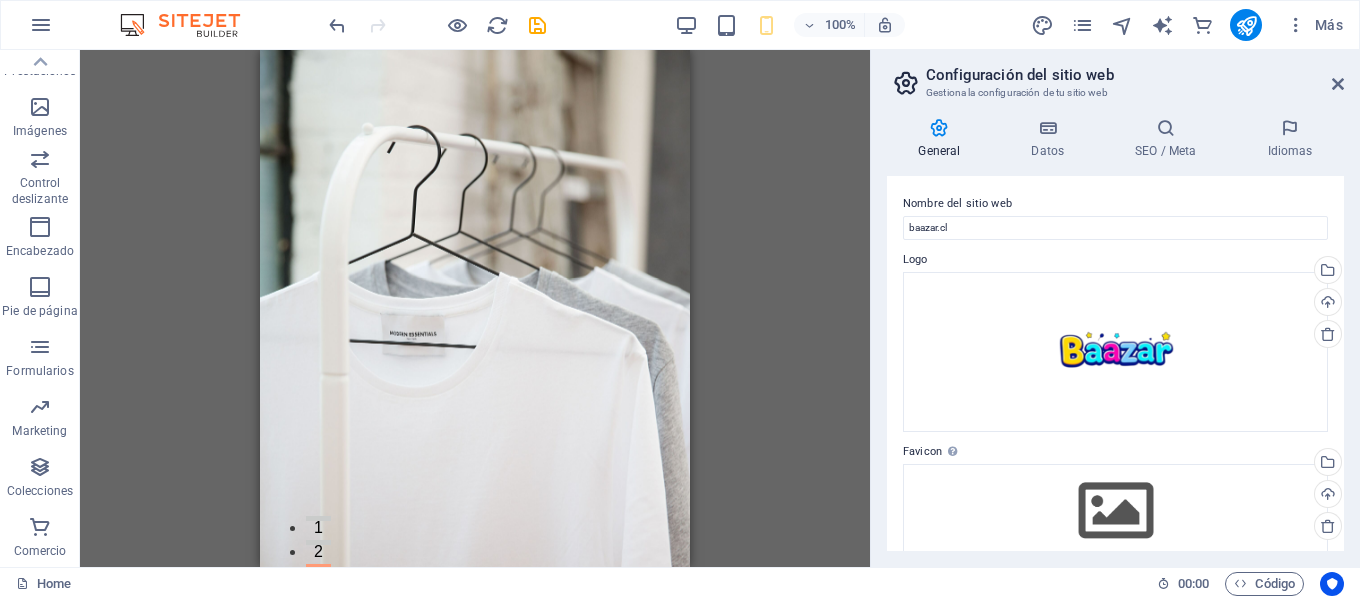 drag, startPoint x: 683, startPoint y: 165, endPoint x: 959, endPoint y: 118, distance: 279.9732 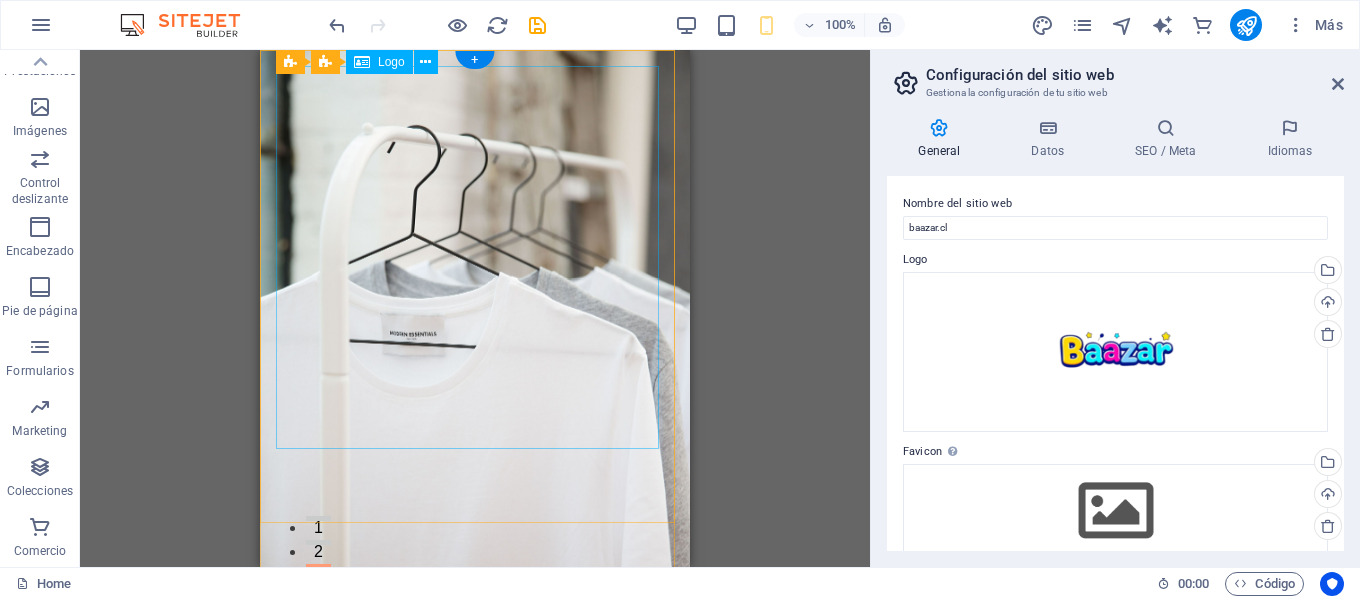 click at bounding box center (475, 843) 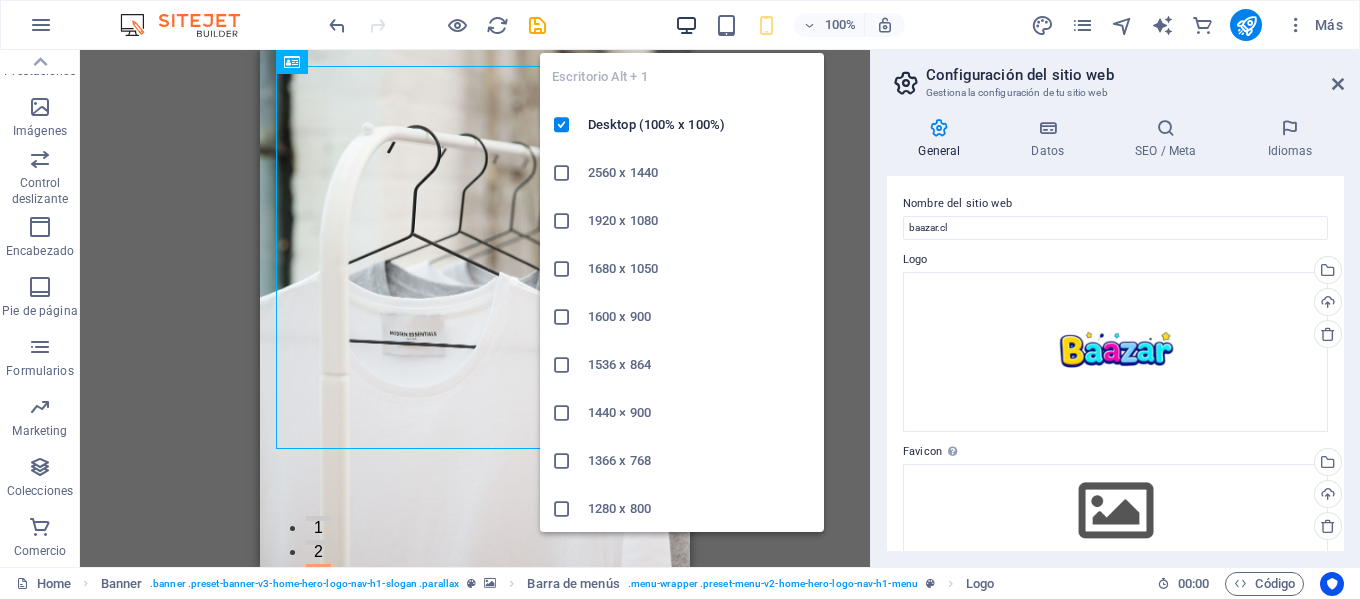 click at bounding box center [686, 25] 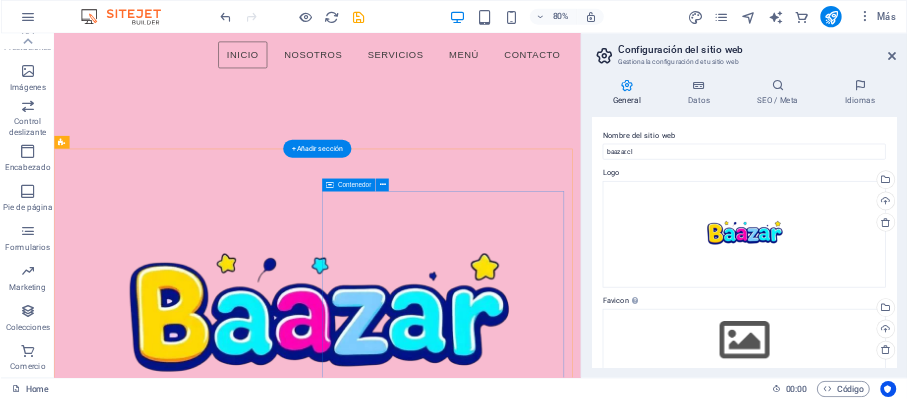scroll, scrollTop: 1000, scrollLeft: 0, axis: vertical 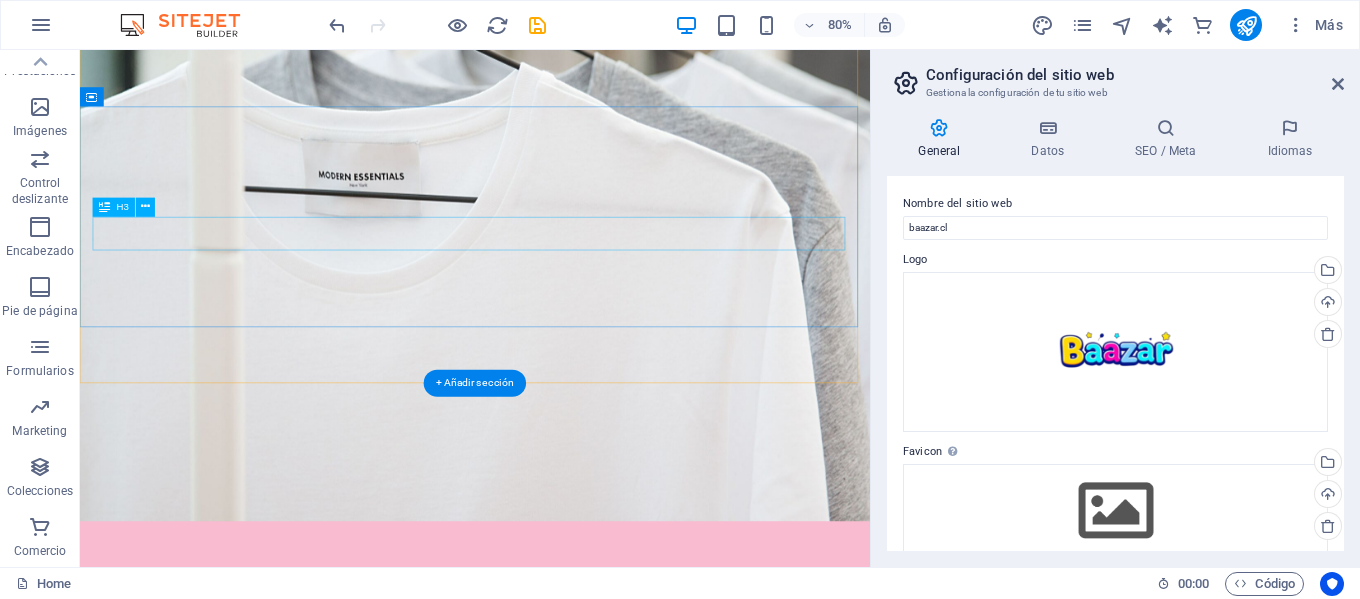 click on "Donde encuentras un poco de todo" at bounding box center [574, 1122] 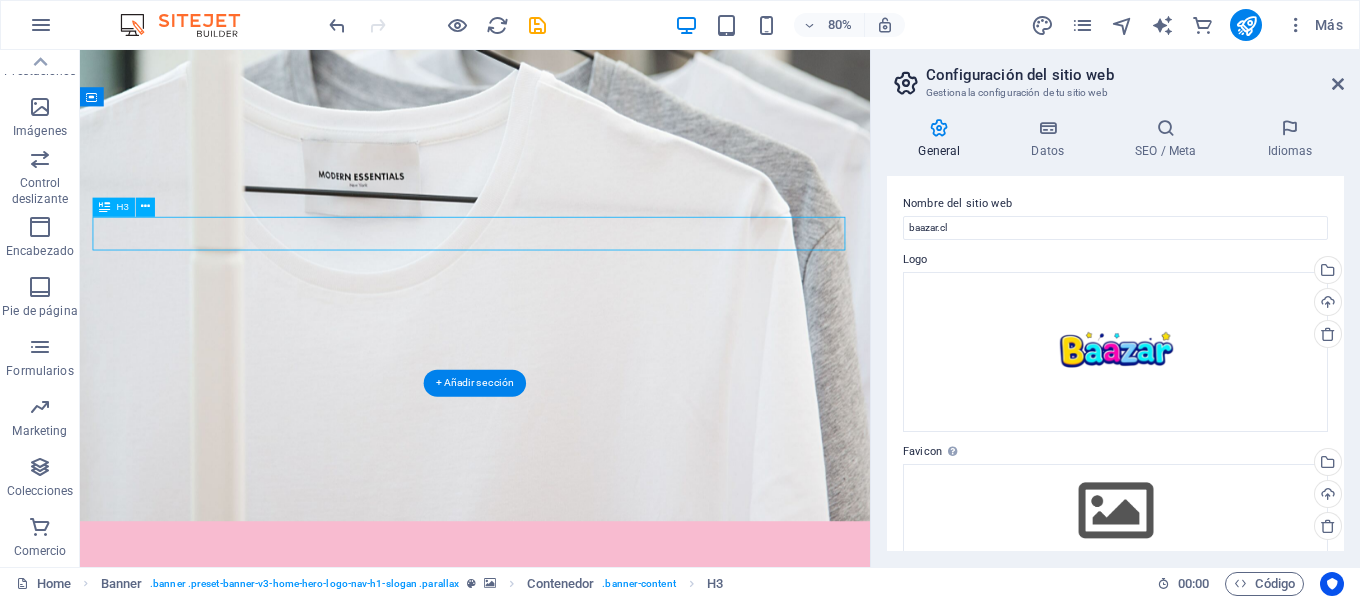 click on "Donde encuentras un poco de todo" at bounding box center [574, 1122] 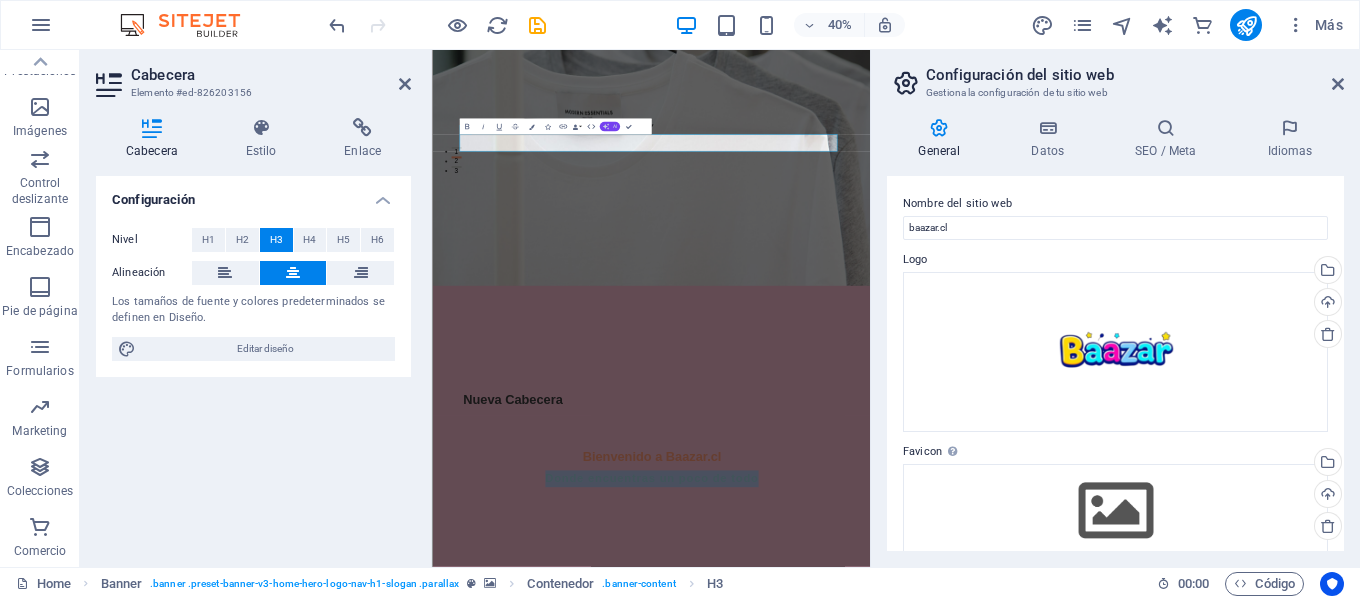 click on "AI" at bounding box center (609, 127) 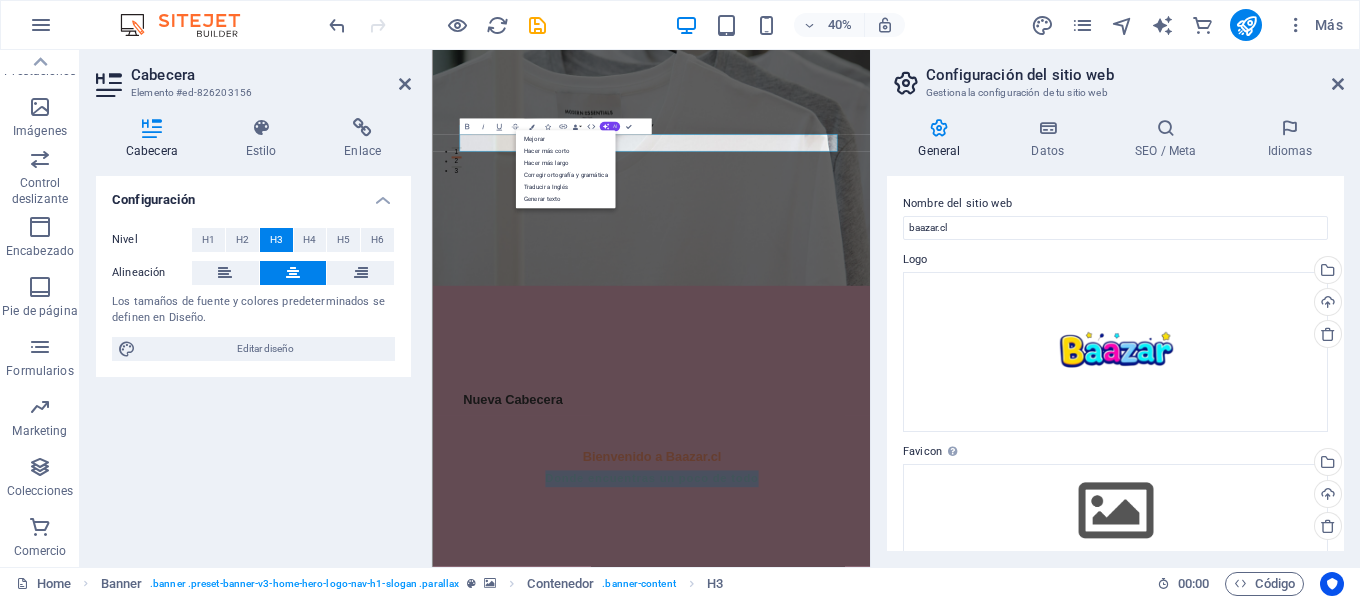 click on "AI" at bounding box center [609, 127] 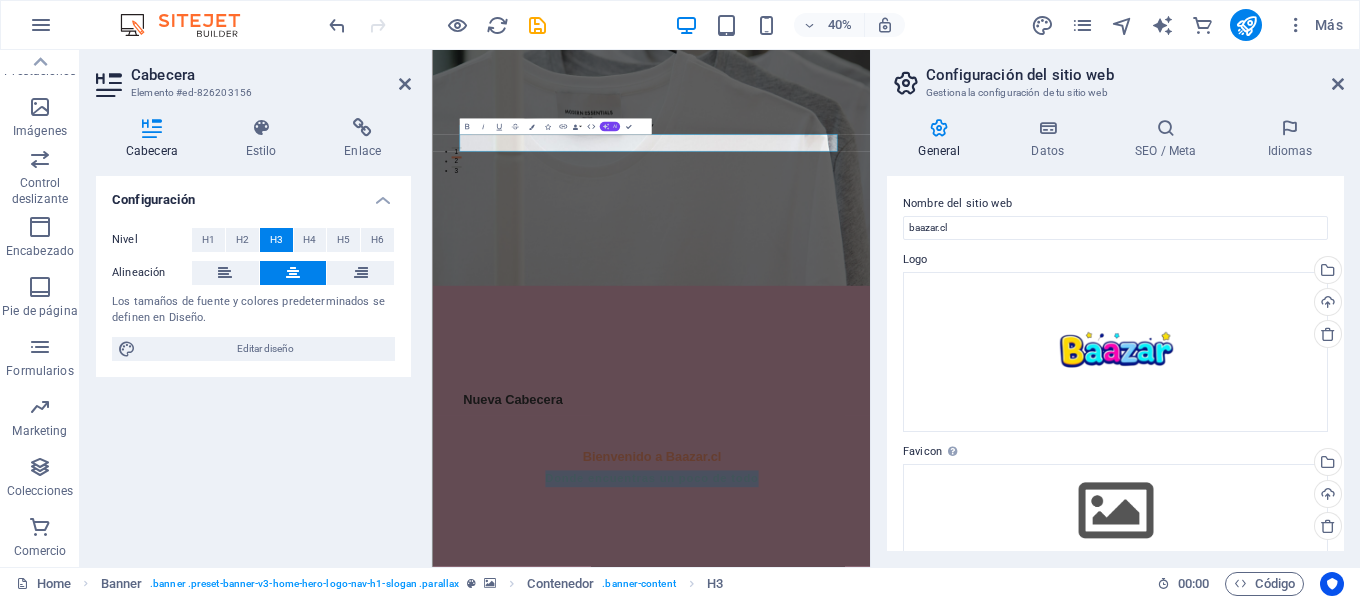 click 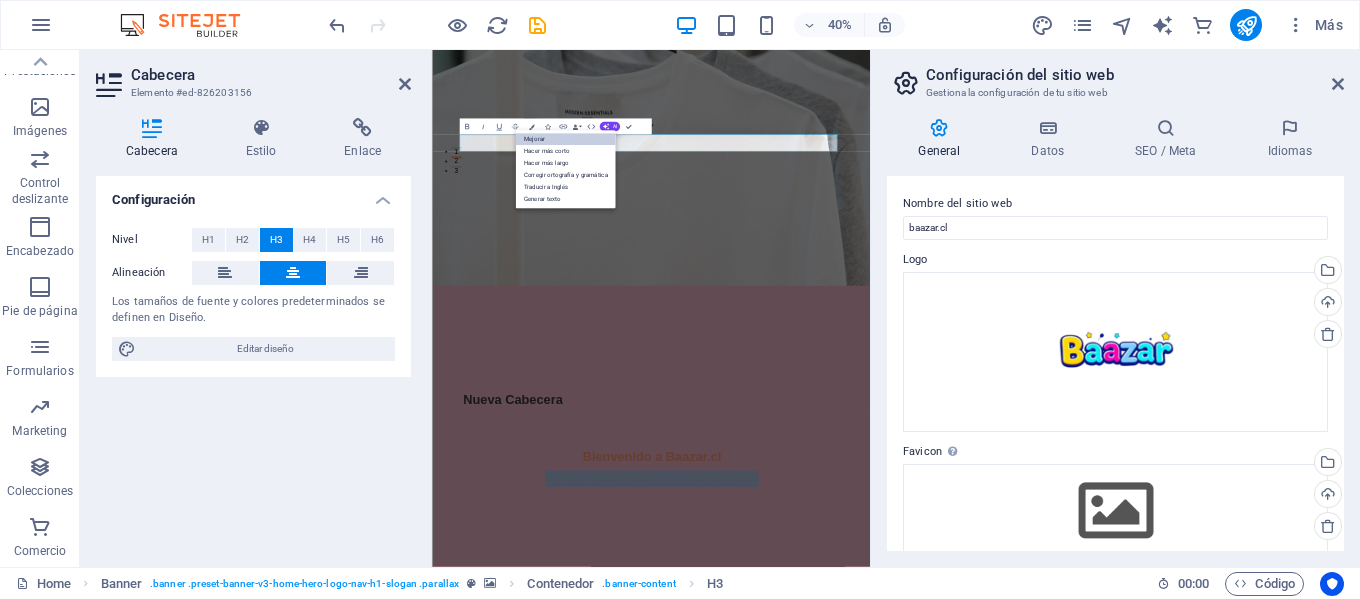 click on "Mejorar" at bounding box center [565, 140] 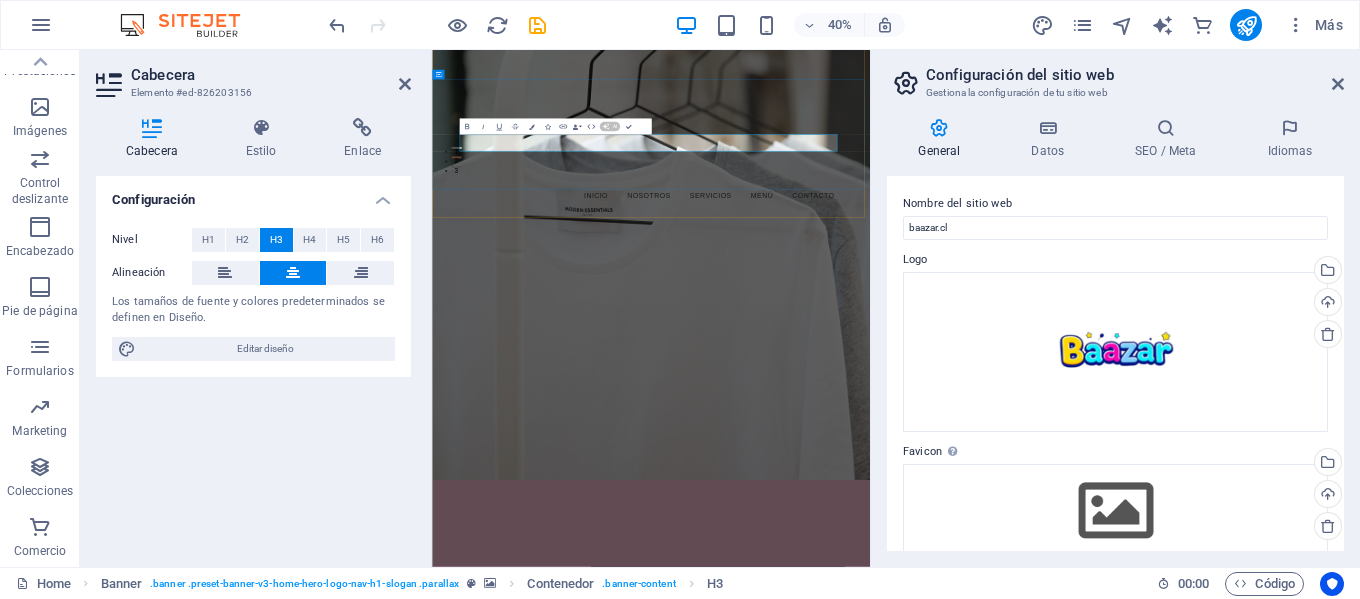 type 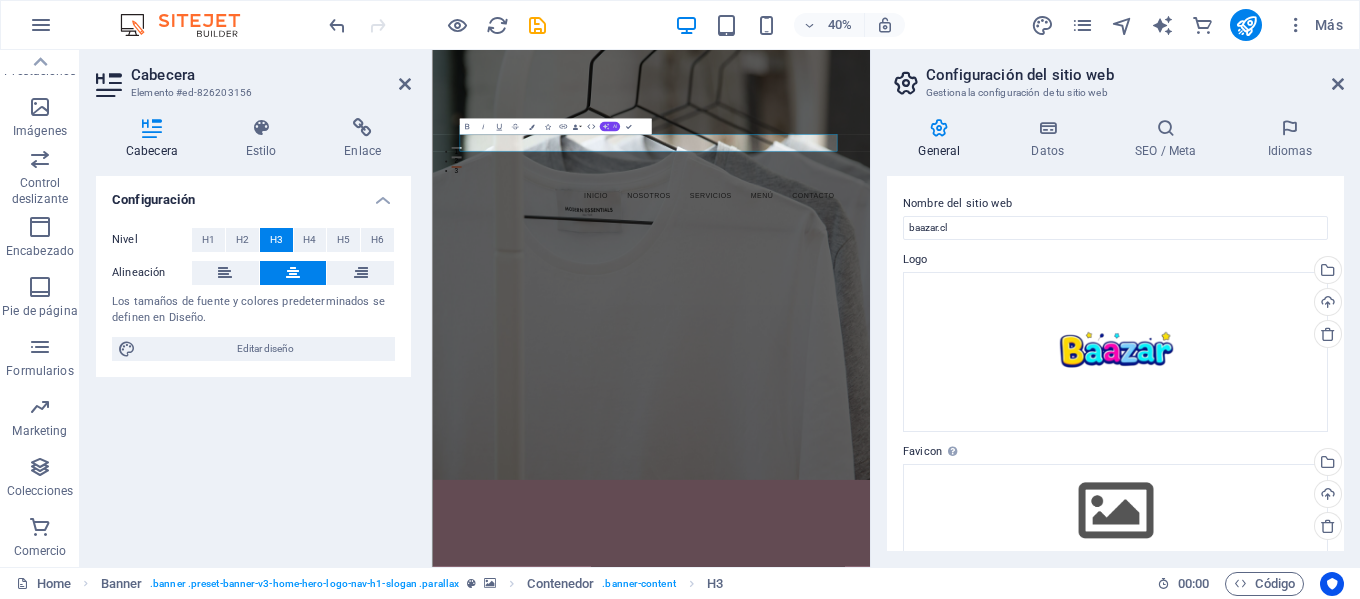 click on "AI" at bounding box center [609, 127] 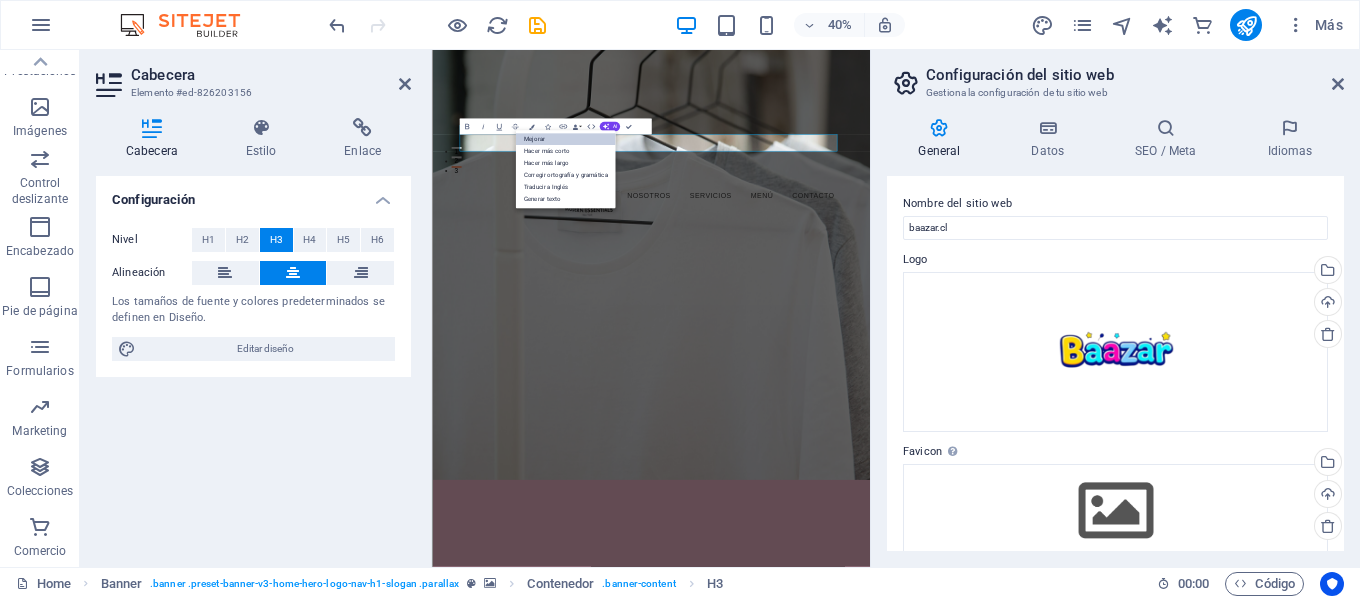 click on "Mejorar" at bounding box center (565, 140) 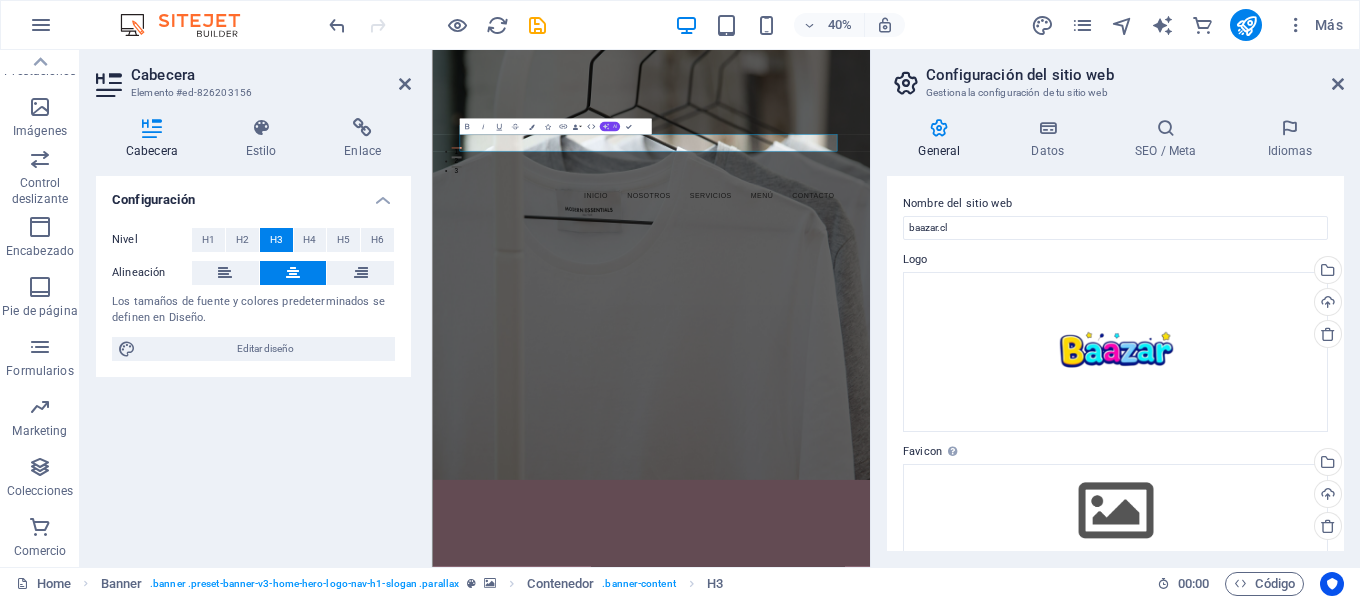 click on "AI" at bounding box center (614, 126) 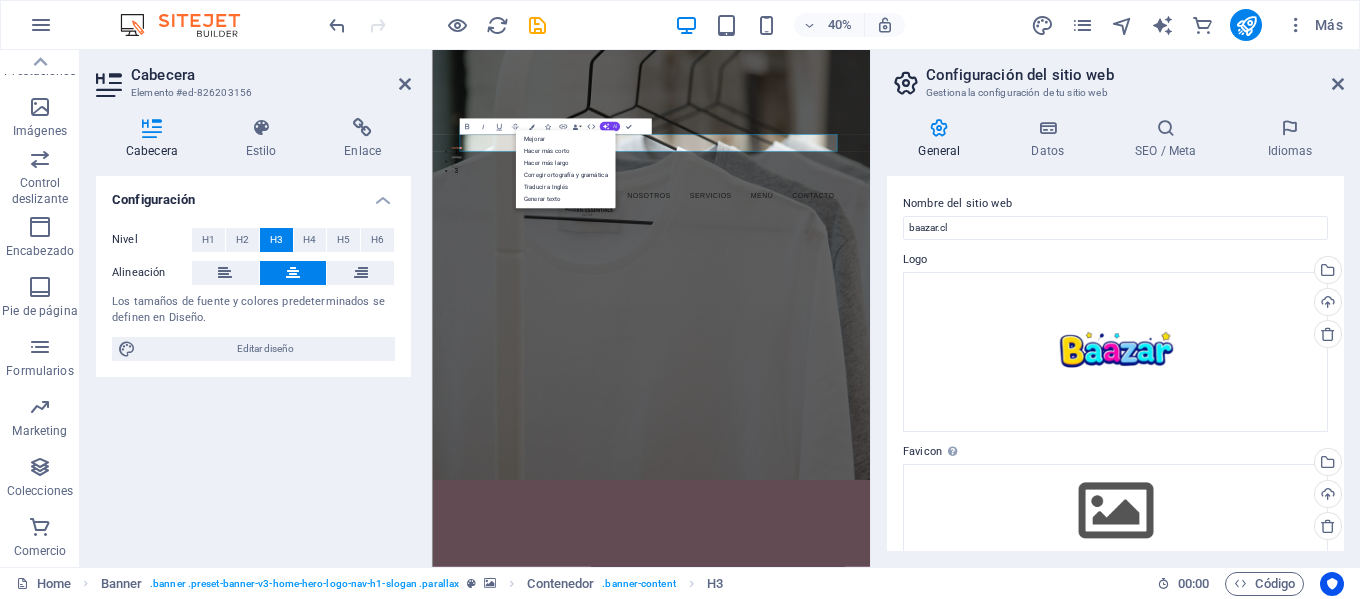 click on "AI" at bounding box center (614, 126) 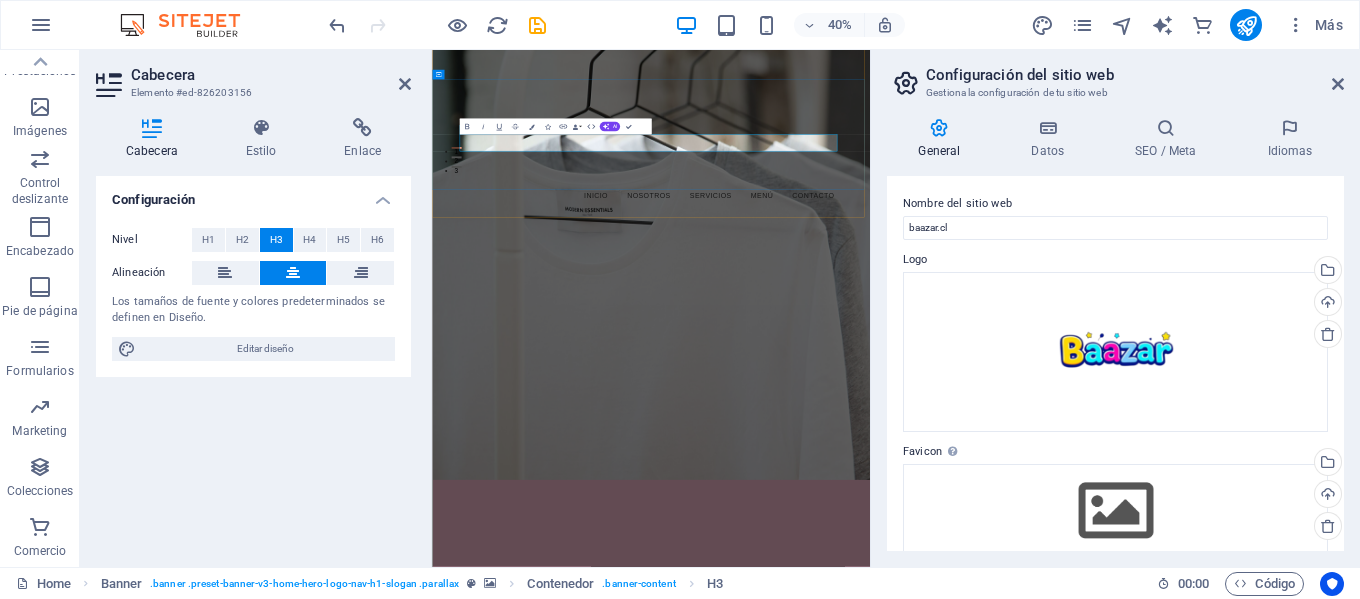 click on "Donde encuentras un poco de todo." at bounding box center (980, 1608) 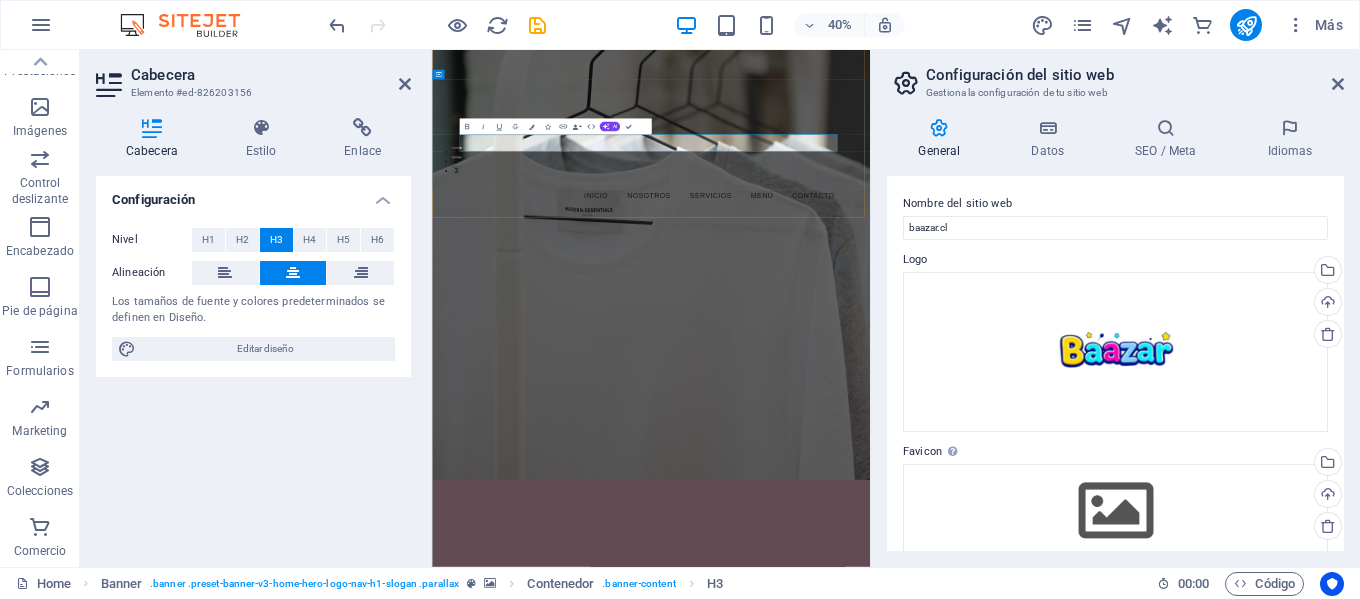 click on "Donde encuentras un poco de todo." at bounding box center [980, 1608] 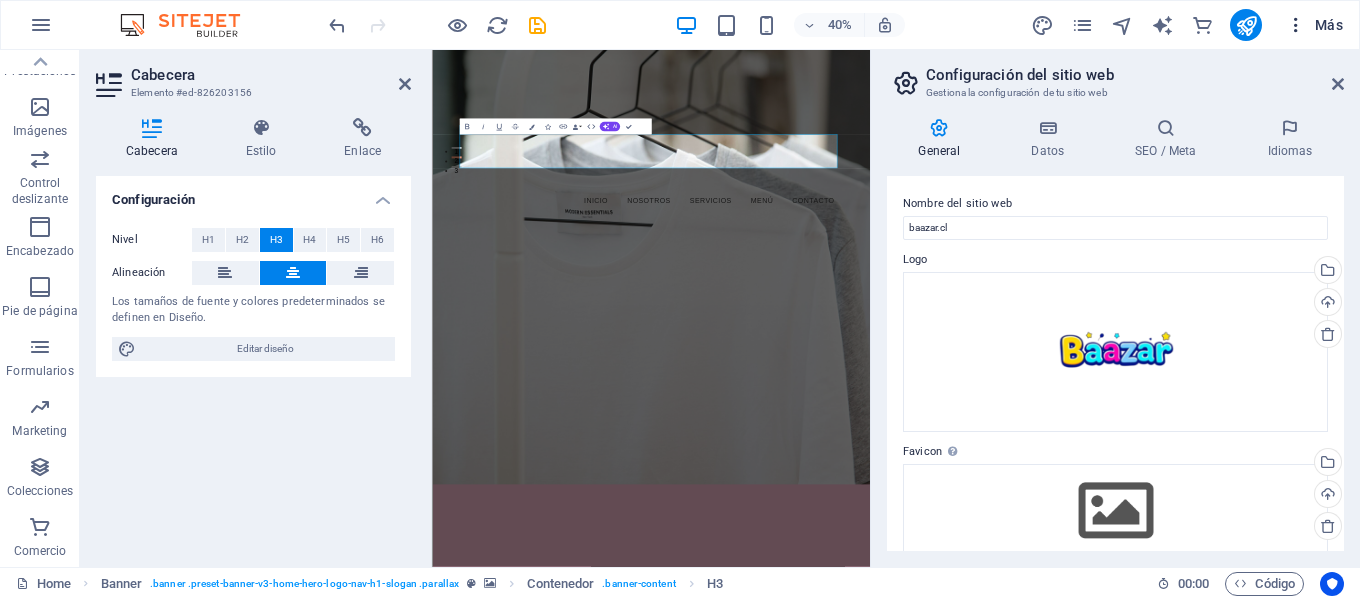 click at bounding box center [1296, 25] 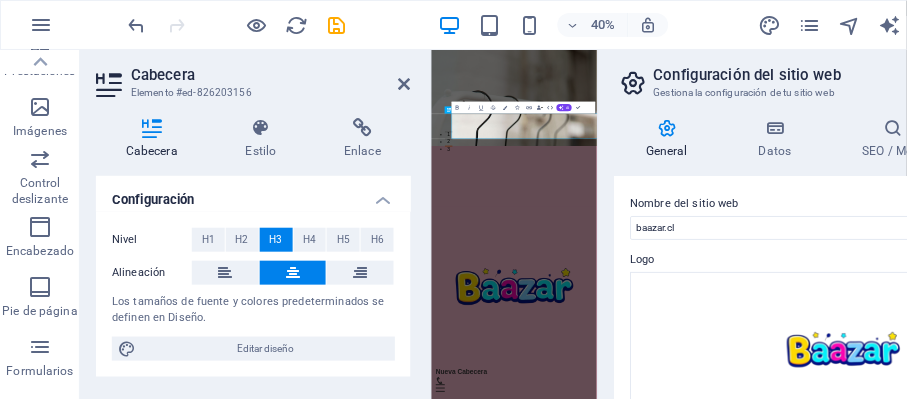 scroll, scrollTop: 442, scrollLeft: 0, axis: vertical 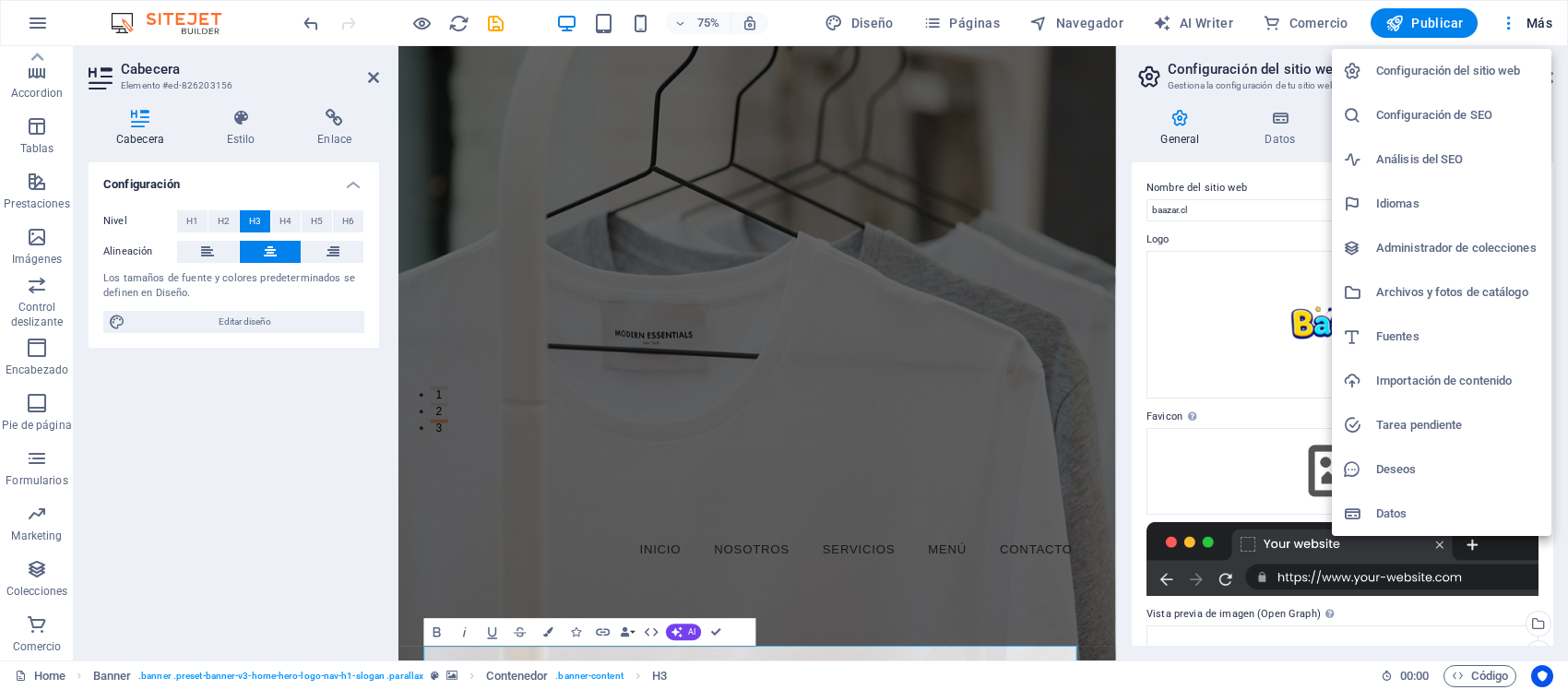 drag, startPoint x: 1188, startPoint y: 0, endPoint x: 1134, endPoint y: 329, distance: 333.4022 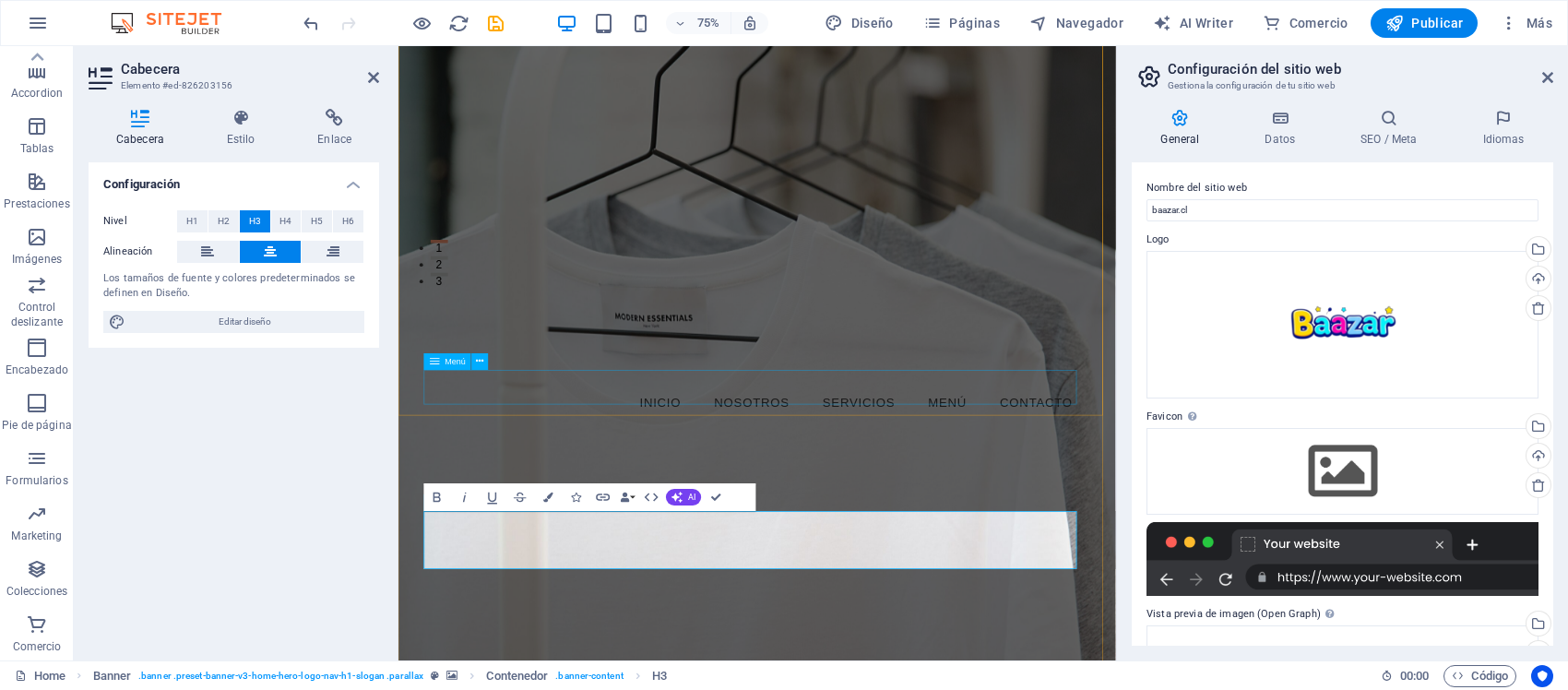 scroll, scrollTop: 549, scrollLeft: 0, axis: vertical 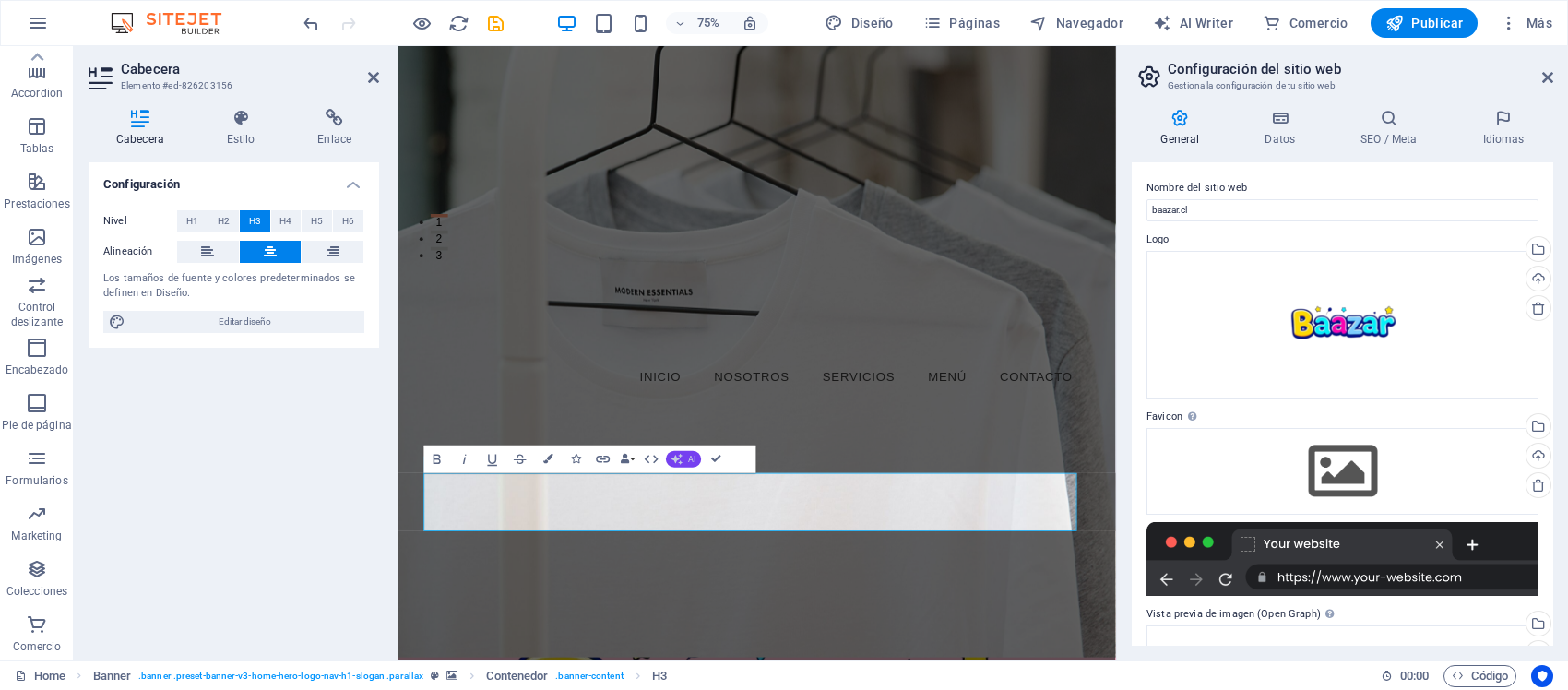click on "AI" at bounding box center [693, 458] 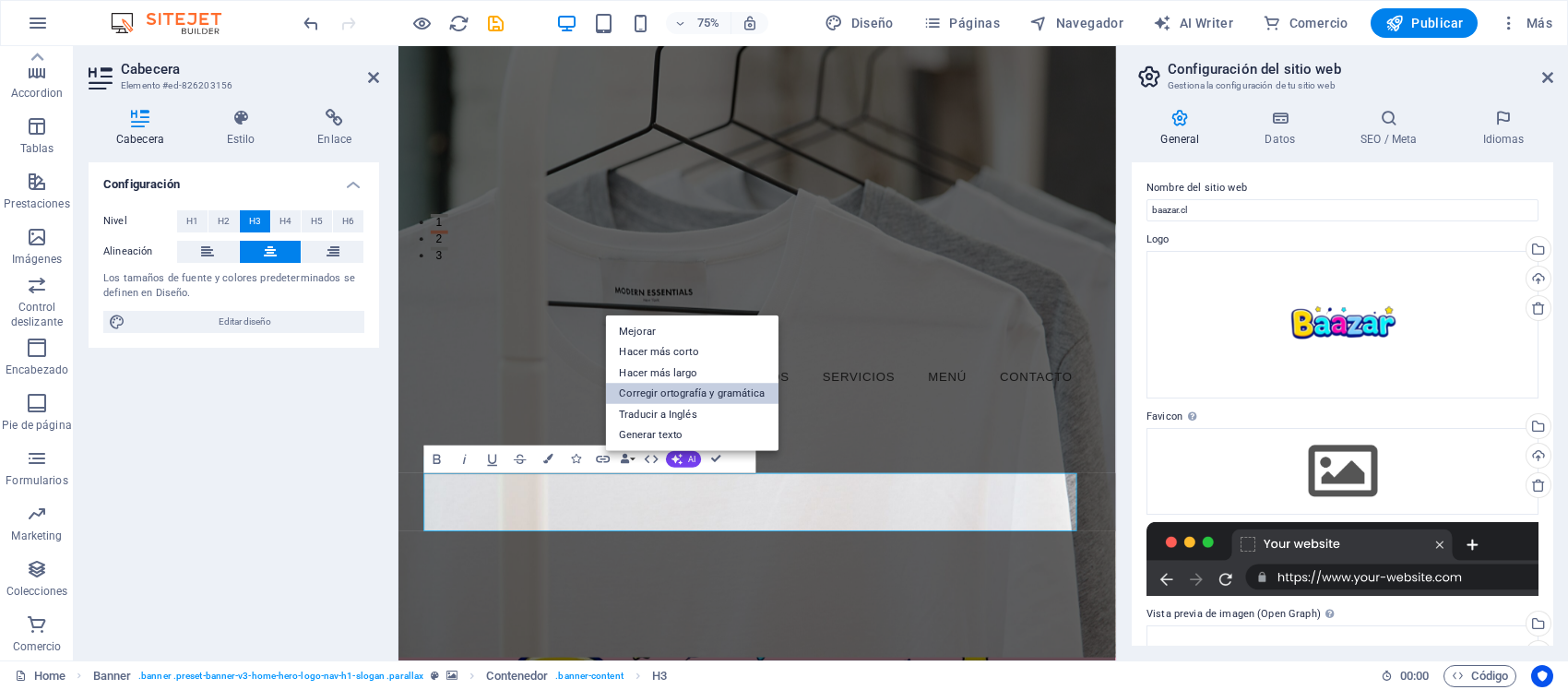 click on "Corregir ortografía y gramática" at bounding box center (693, 393) 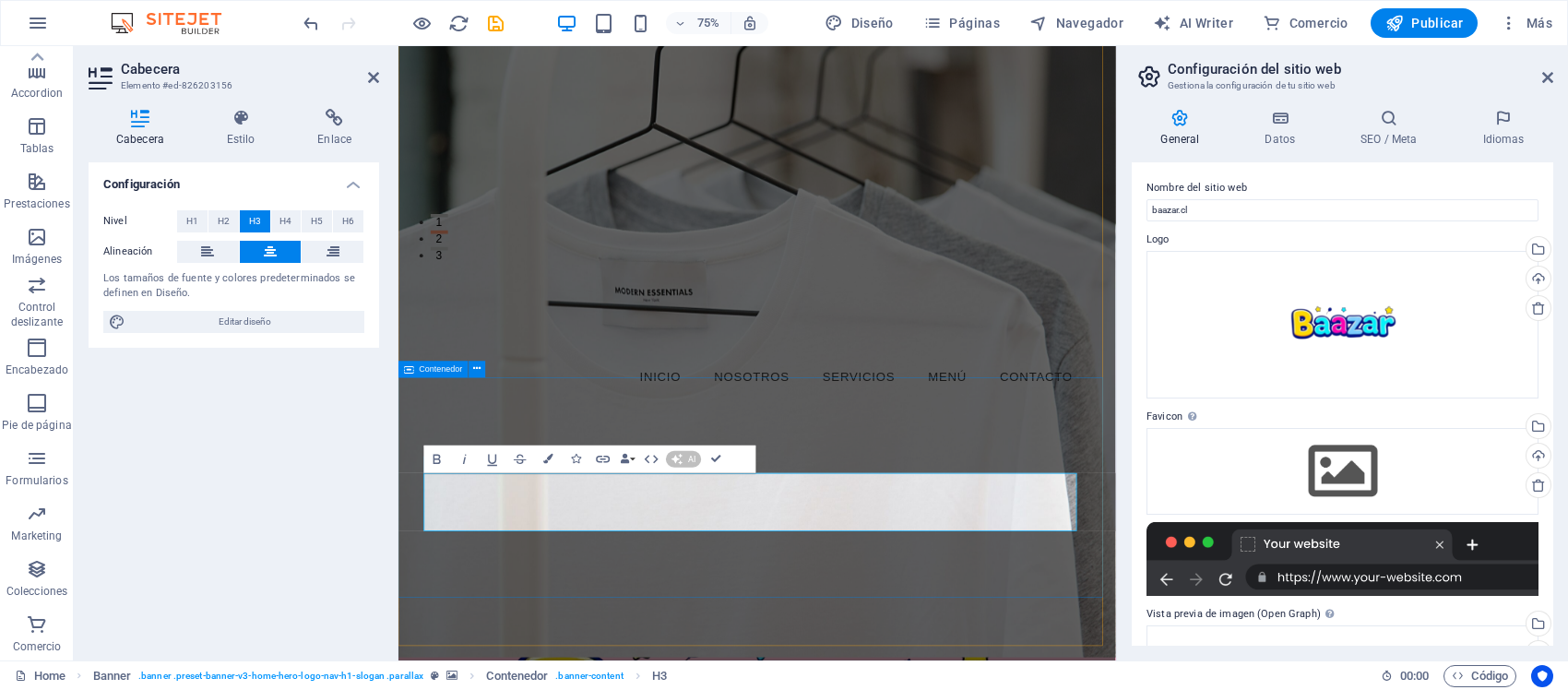 type 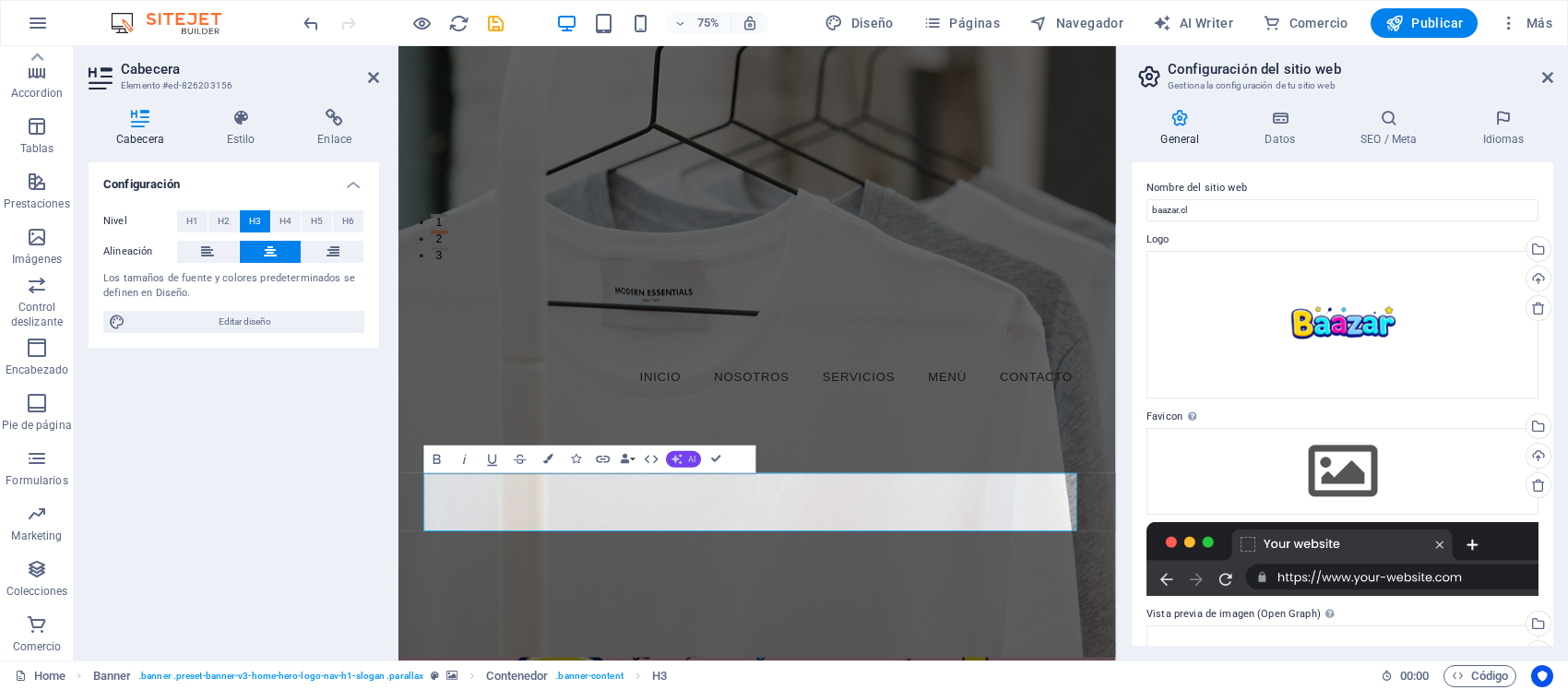 click on "AI" at bounding box center (684, 458) 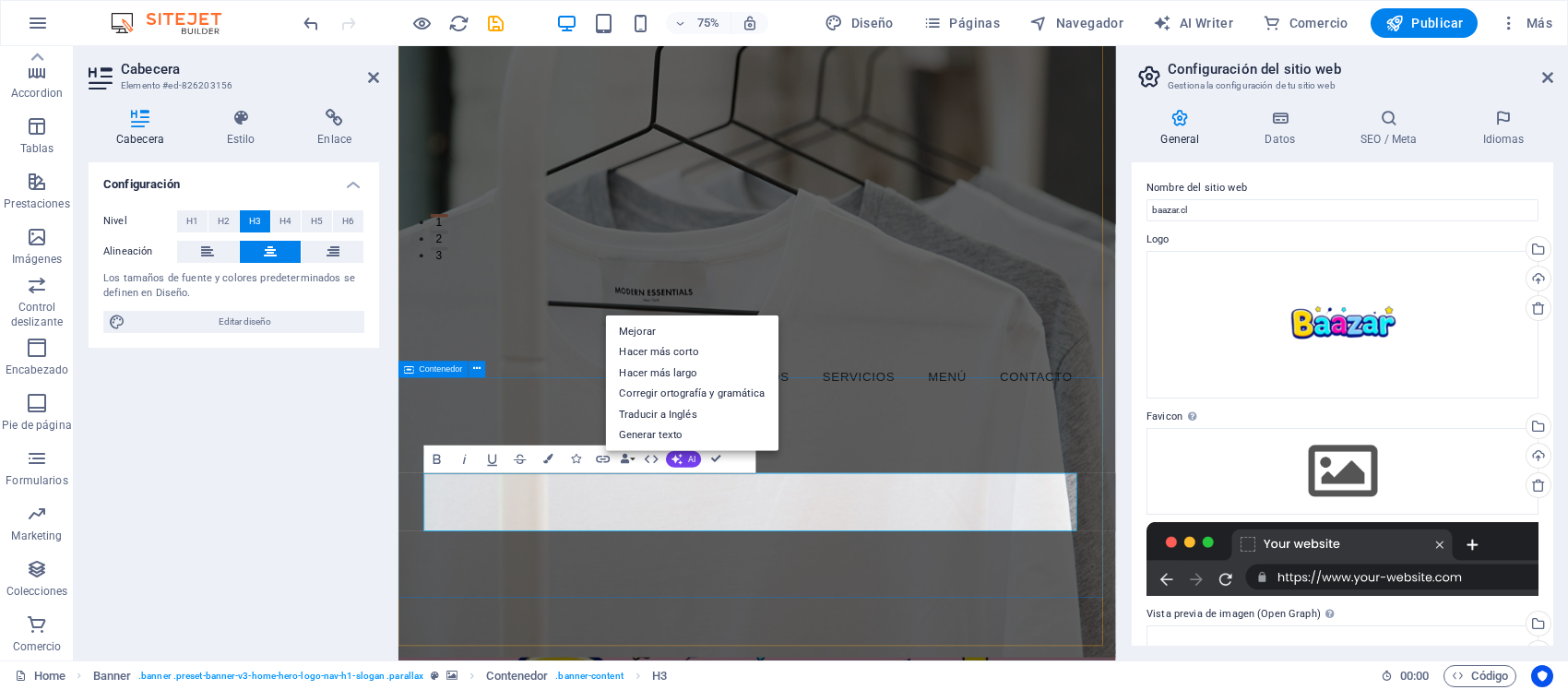click on "Bienvenido a Baazar.cl Donde los sueños se hacen productos ¡prepárate para encontrar tu próximo tesoro!" at bounding box center (876, 1587) 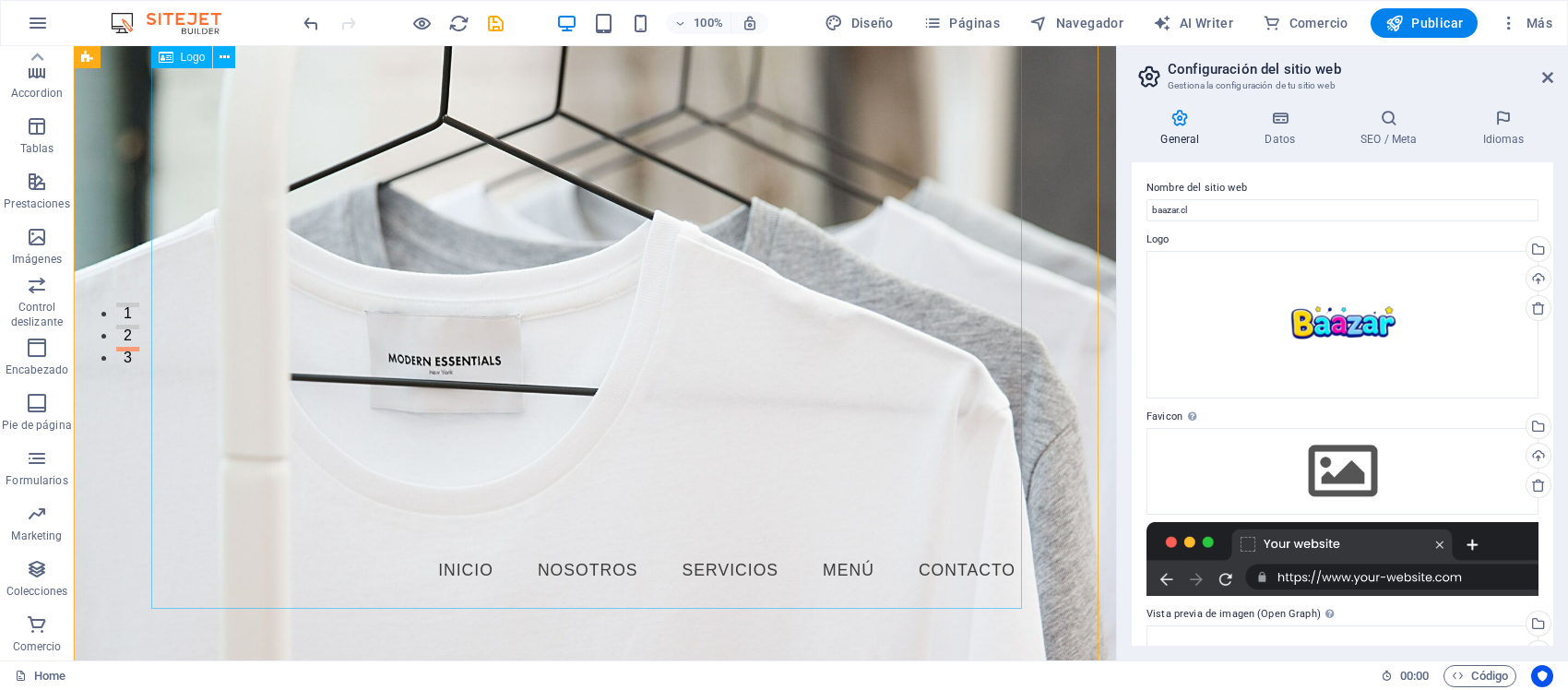 scroll, scrollTop: 0, scrollLeft: 0, axis: both 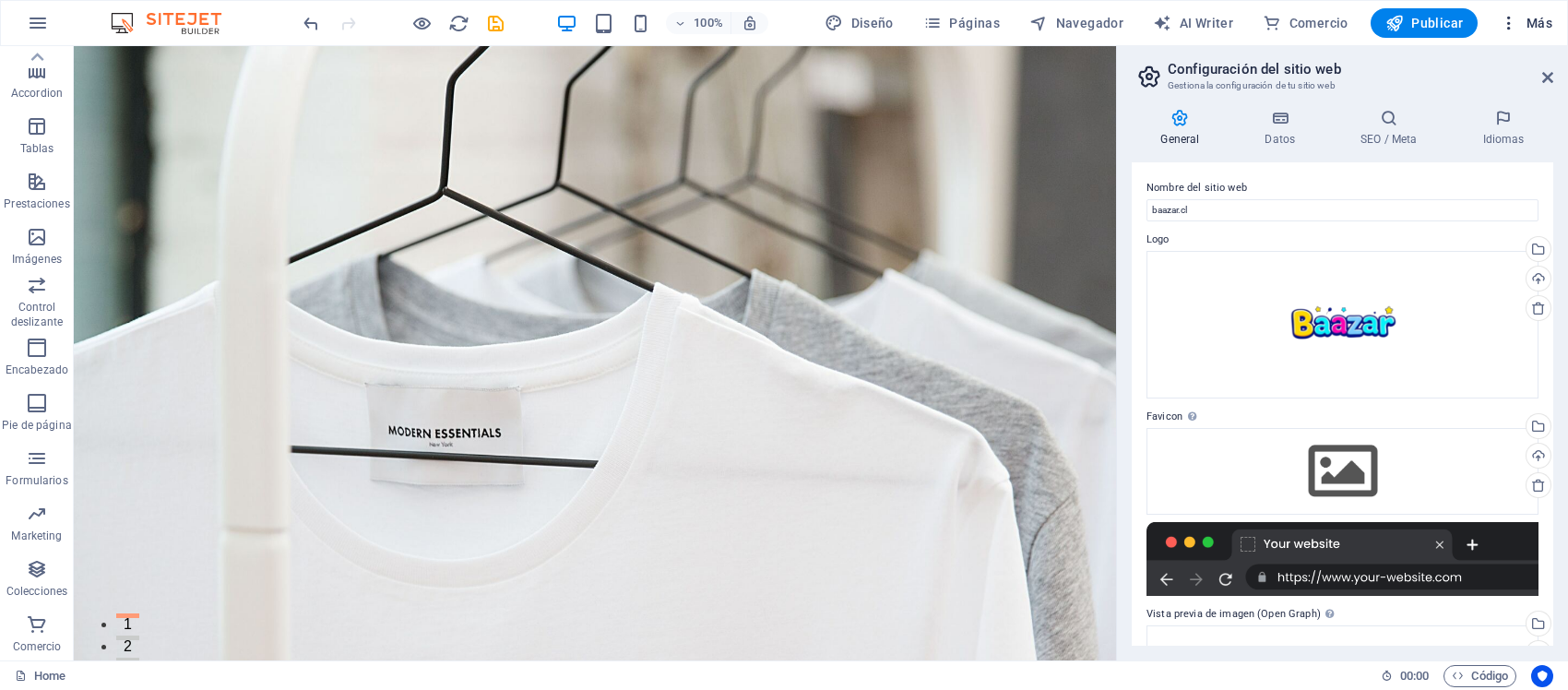 click at bounding box center [1509, 23] 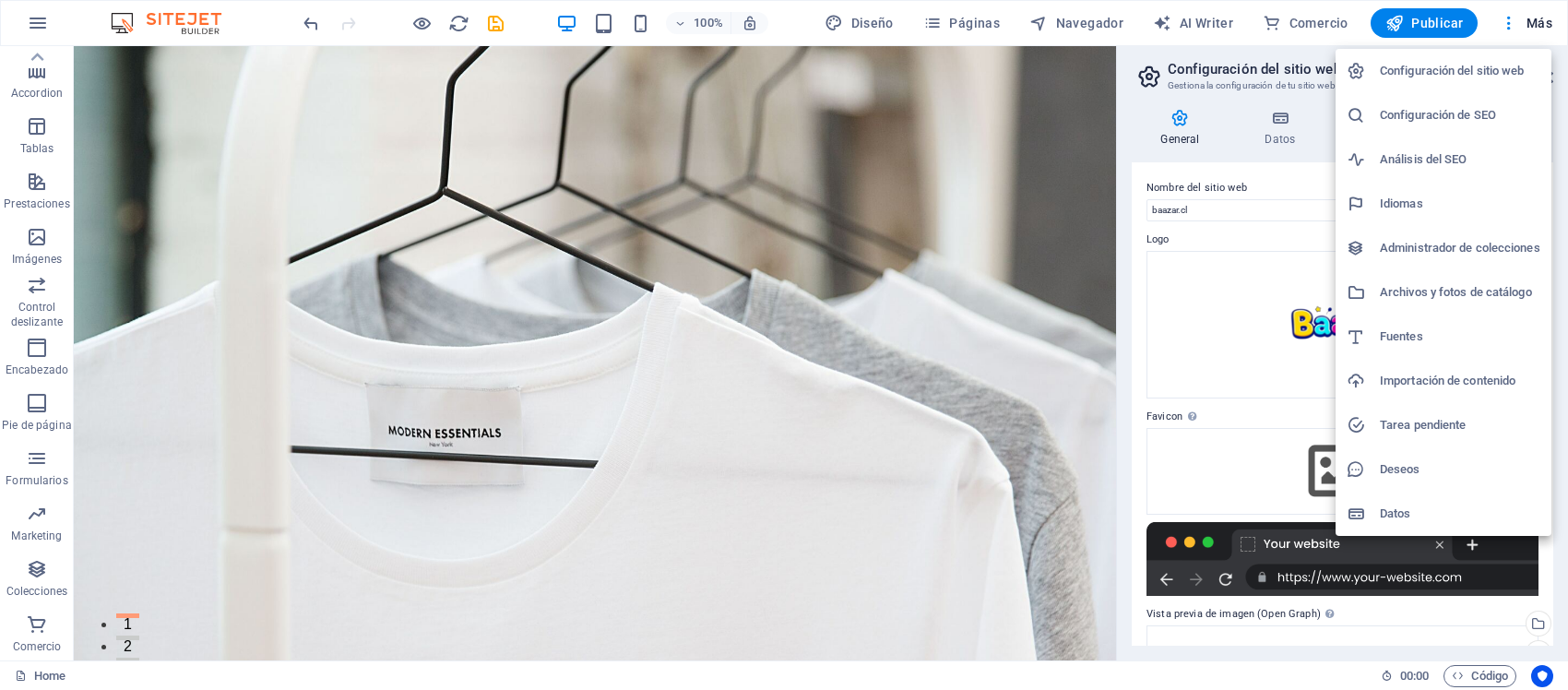 click on "Configuración del sitio web" at bounding box center [1460, 71] 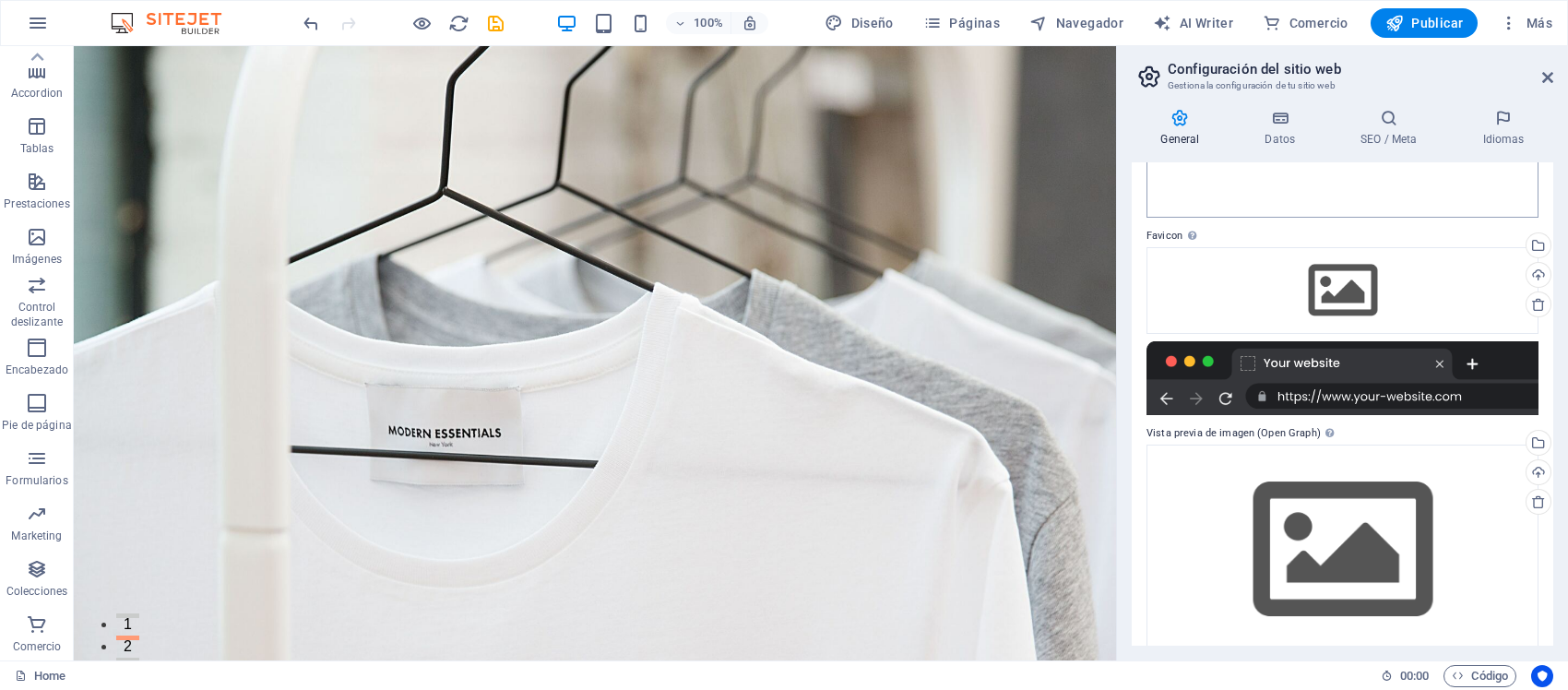 scroll, scrollTop: 205, scrollLeft: 0, axis: vertical 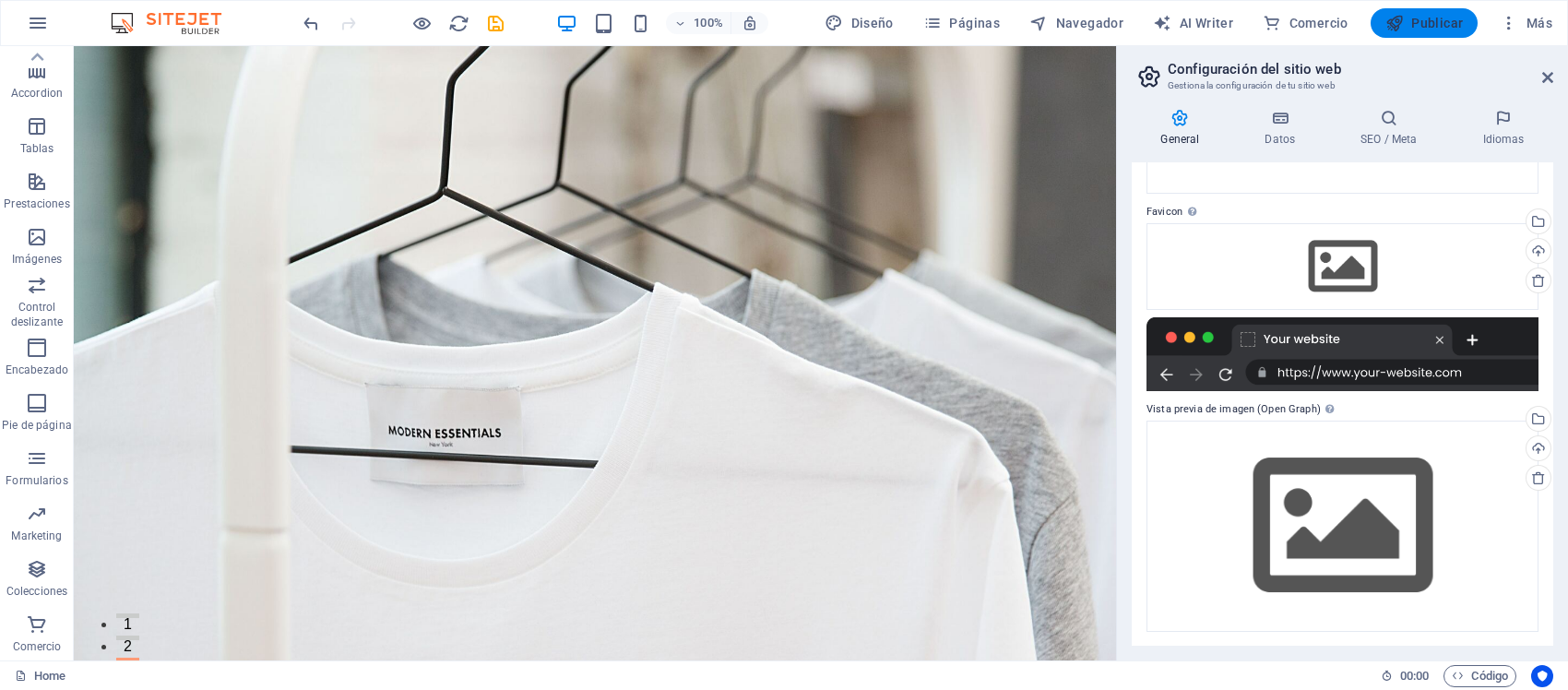 drag, startPoint x: 1431, startPoint y: 20, endPoint x: 1425, endPoint y: 30, distance: 11.661904 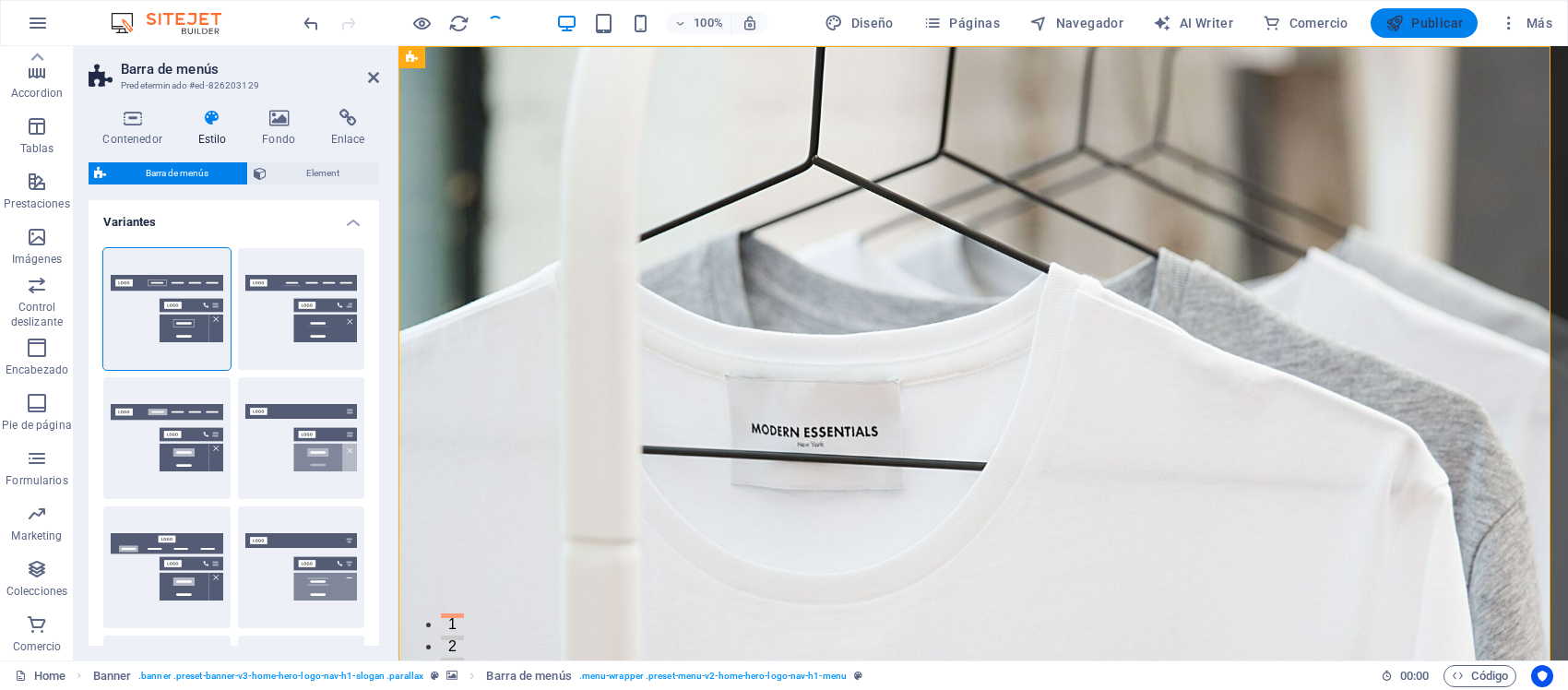 click on "Publicar" at bounding box center [1424, 23] 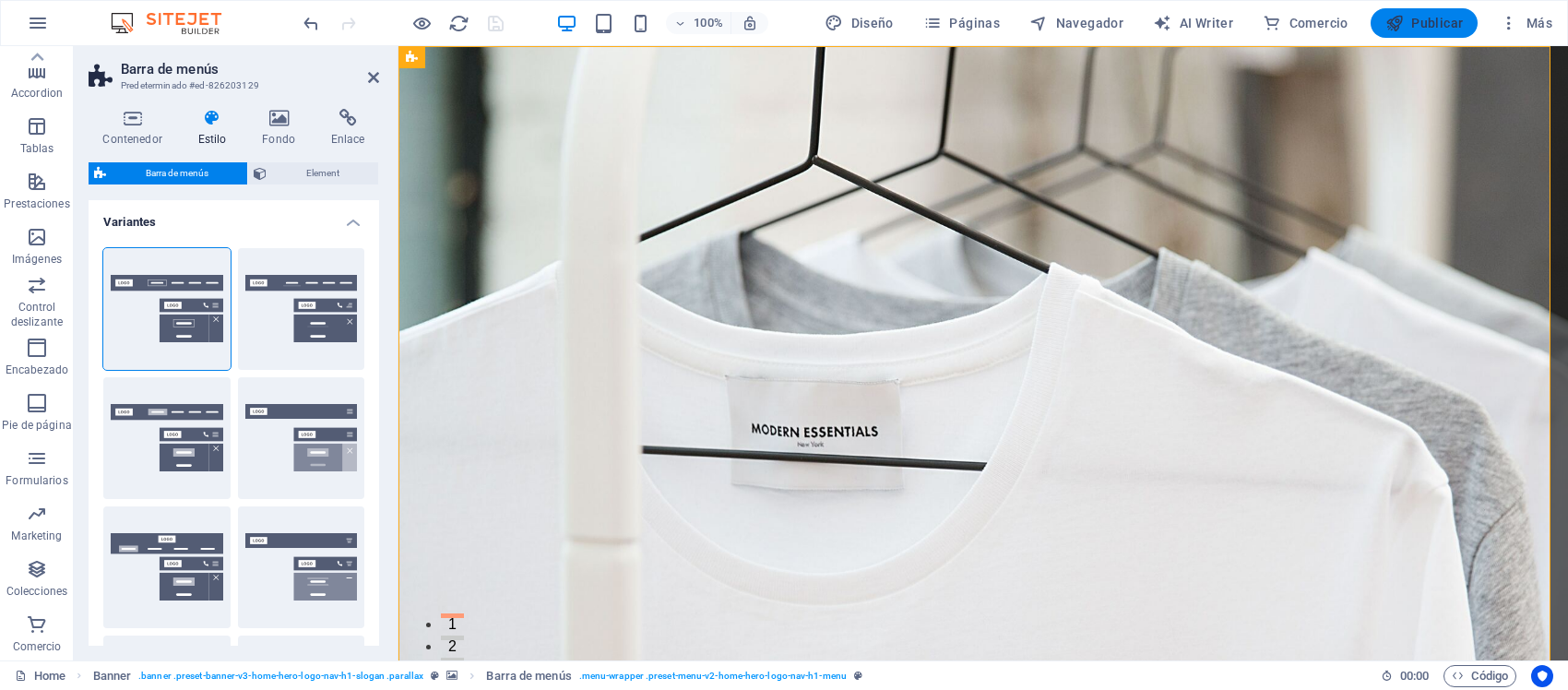 click on "Publicar" at bounding box center [1424, 23] 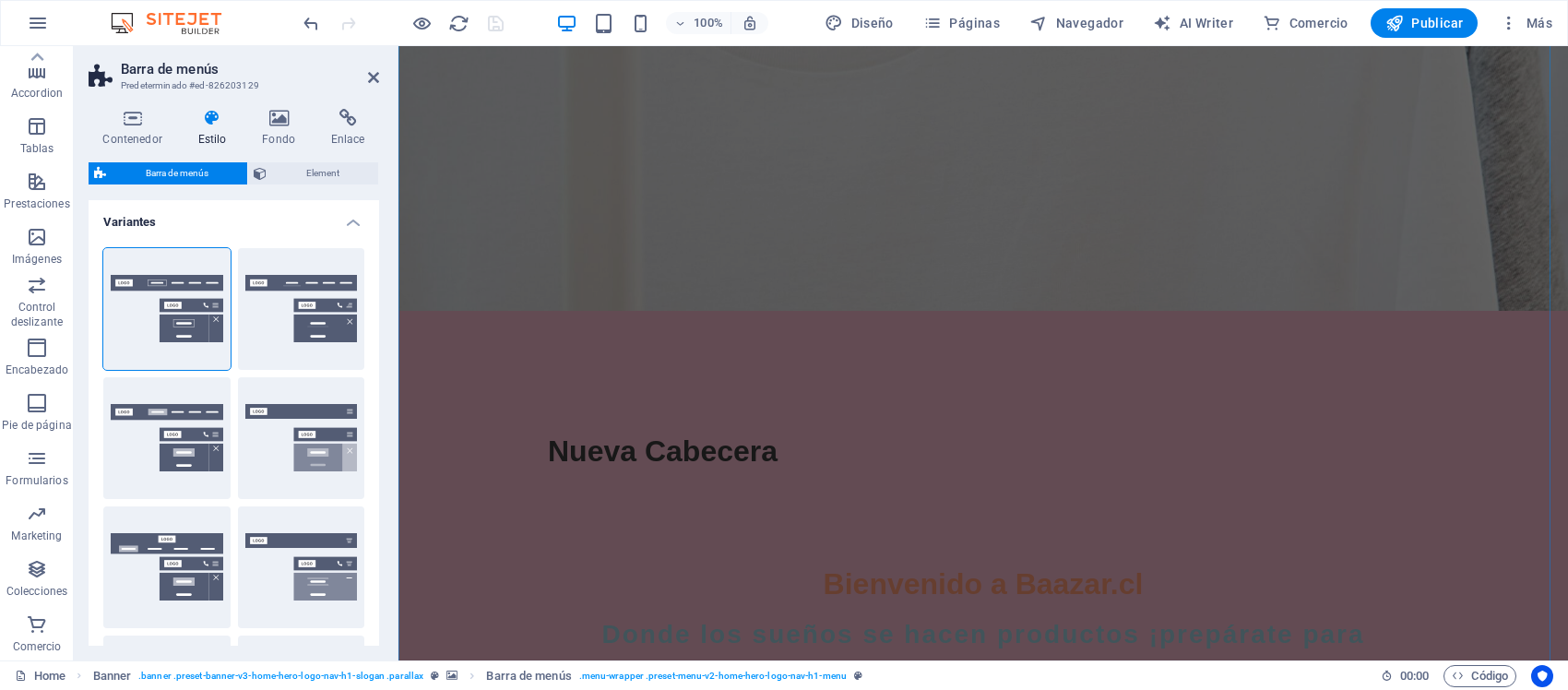 scroll, scrollTop: 1845, scrollLeft: 0, axis: vertical 